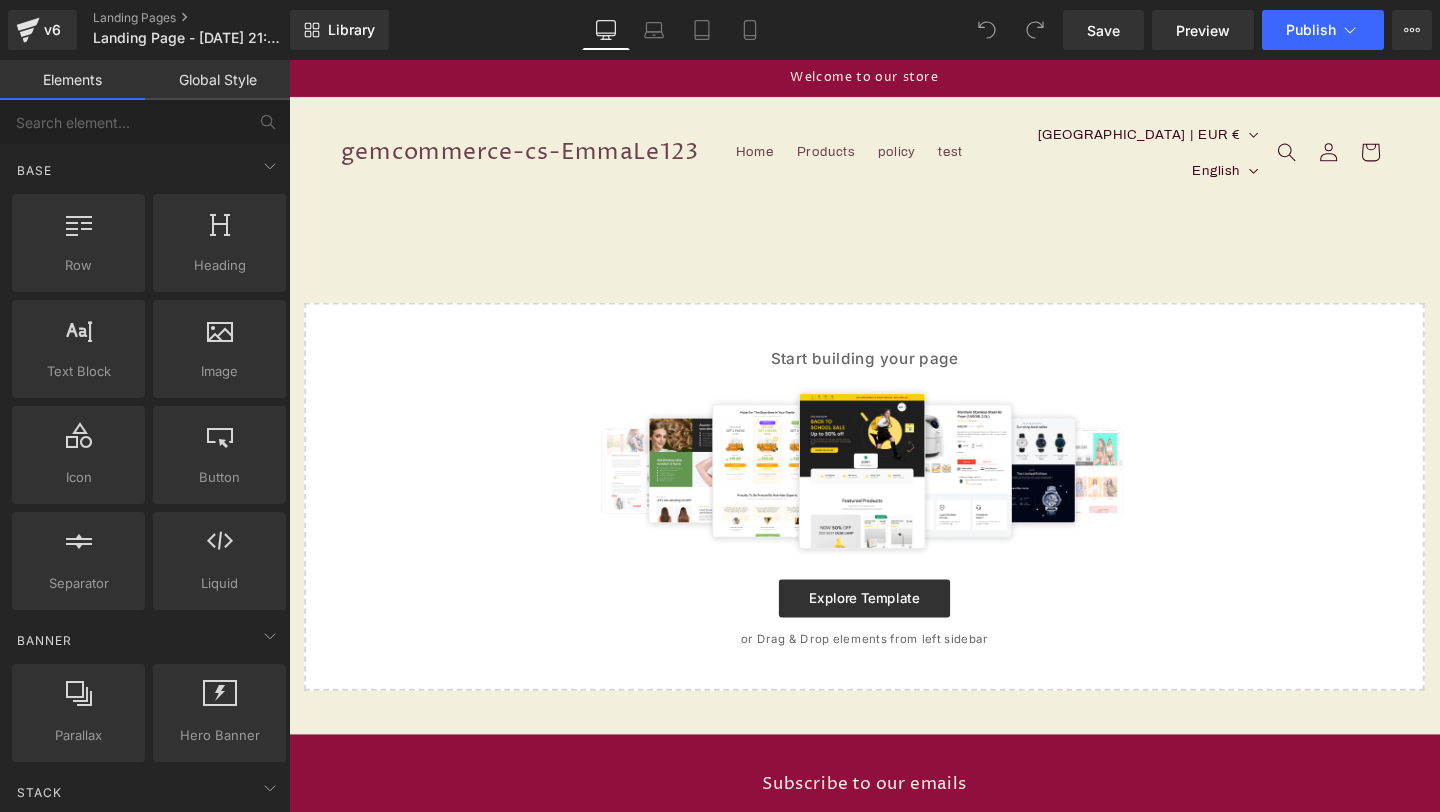 scroll, scrollTop: 0, scrollLeft: 0, axis: both 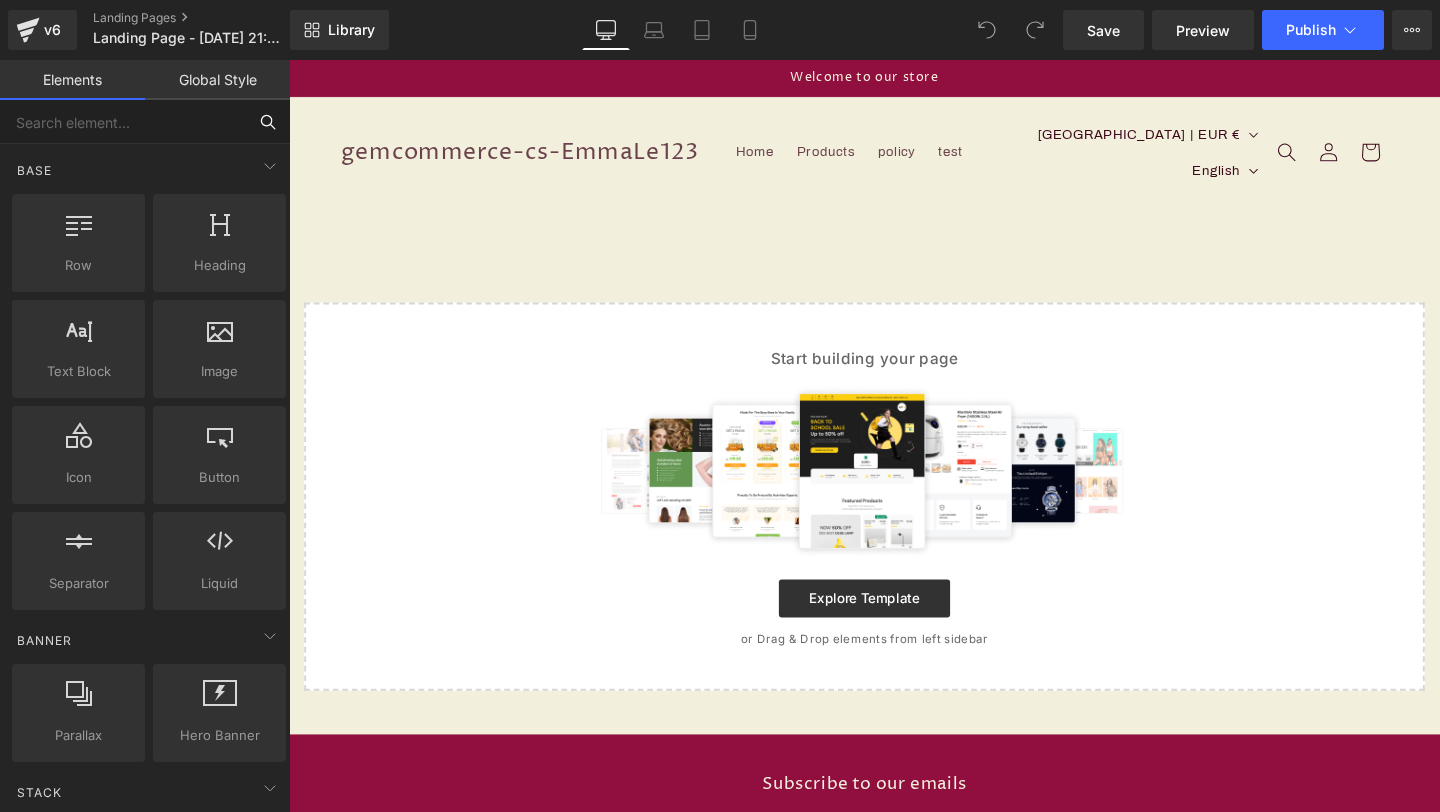 click at bounding box center [123, 122] 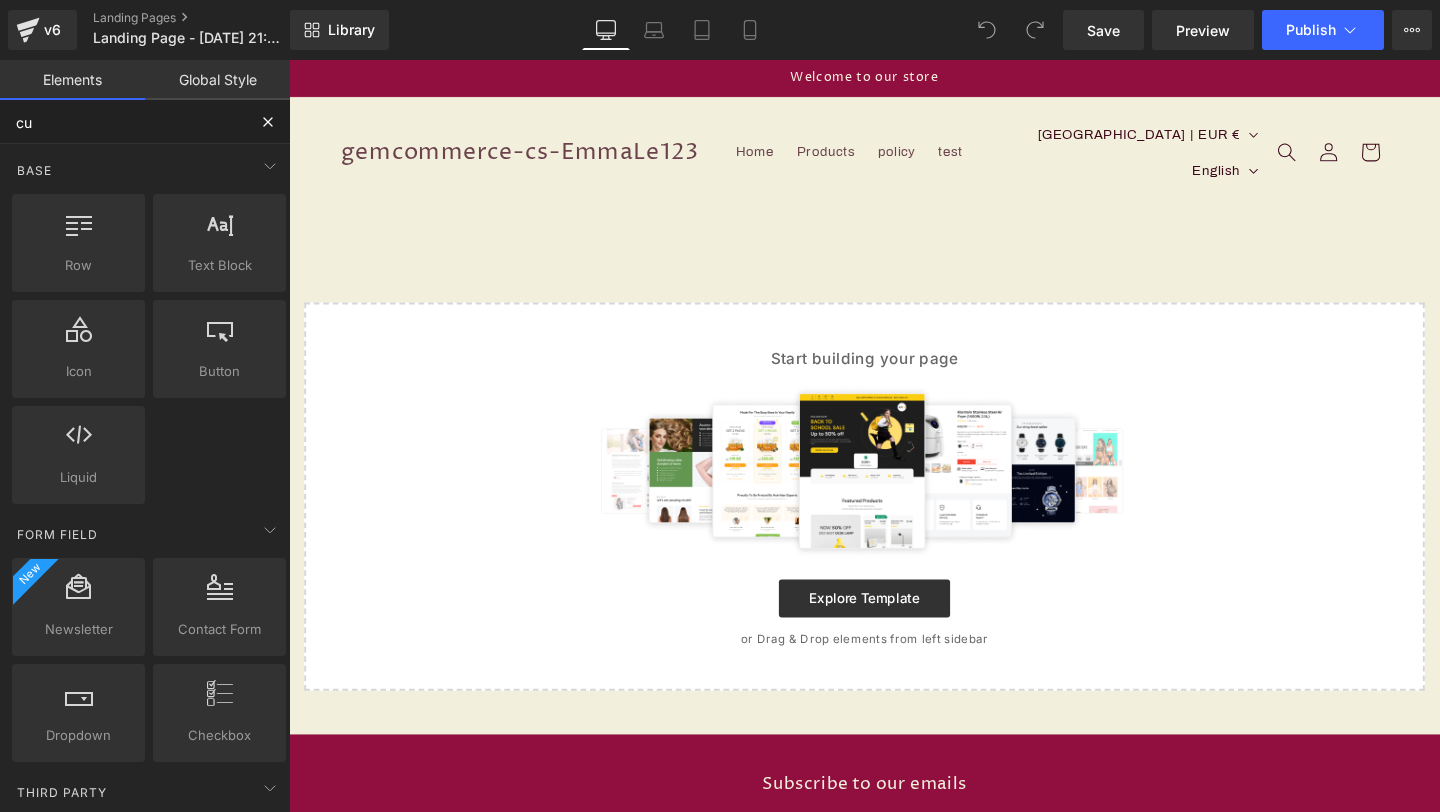type on "cus" 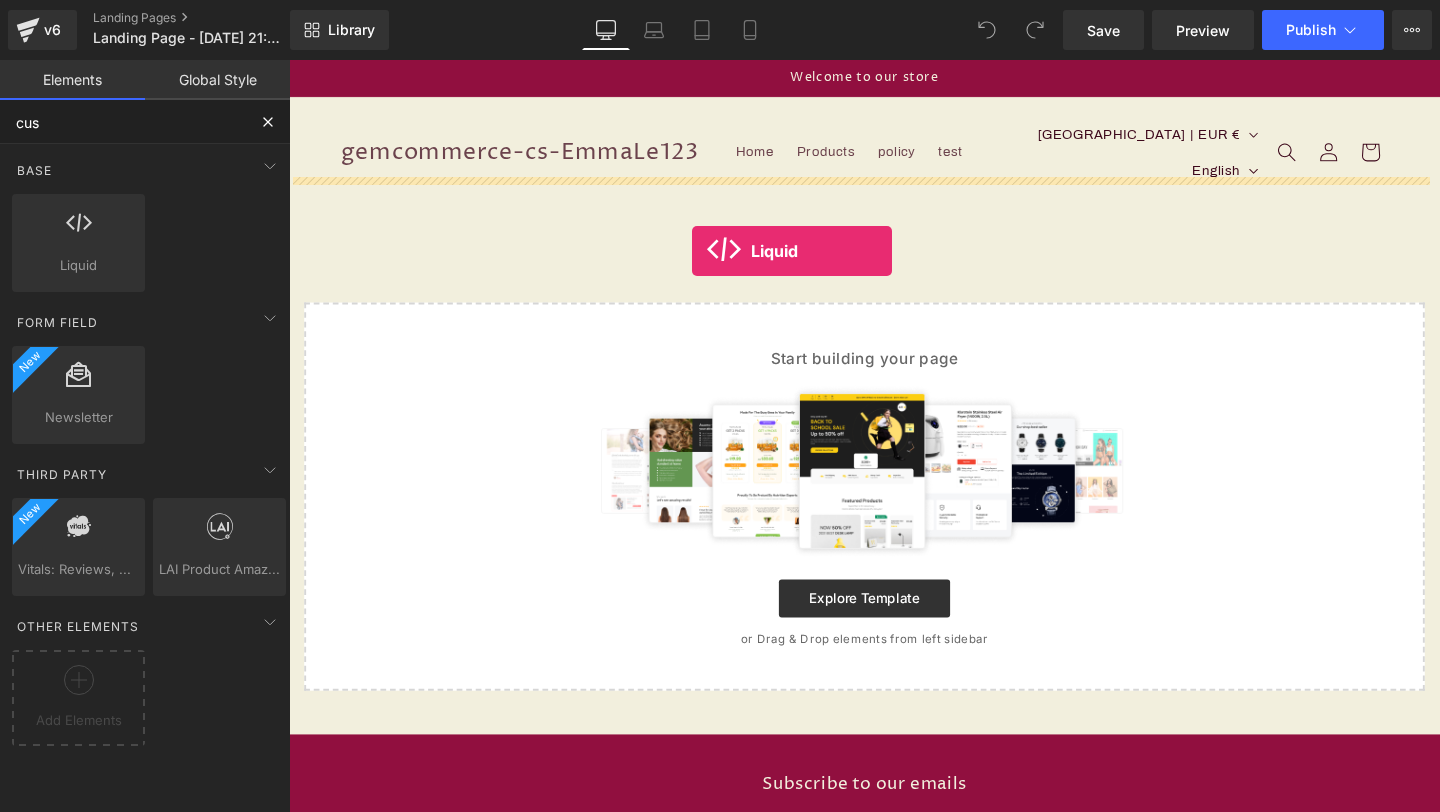 drag, startPoint x: 390, startPoint y: 307, endPoint x: 713, endPoint y: 261, distance: 326.2591 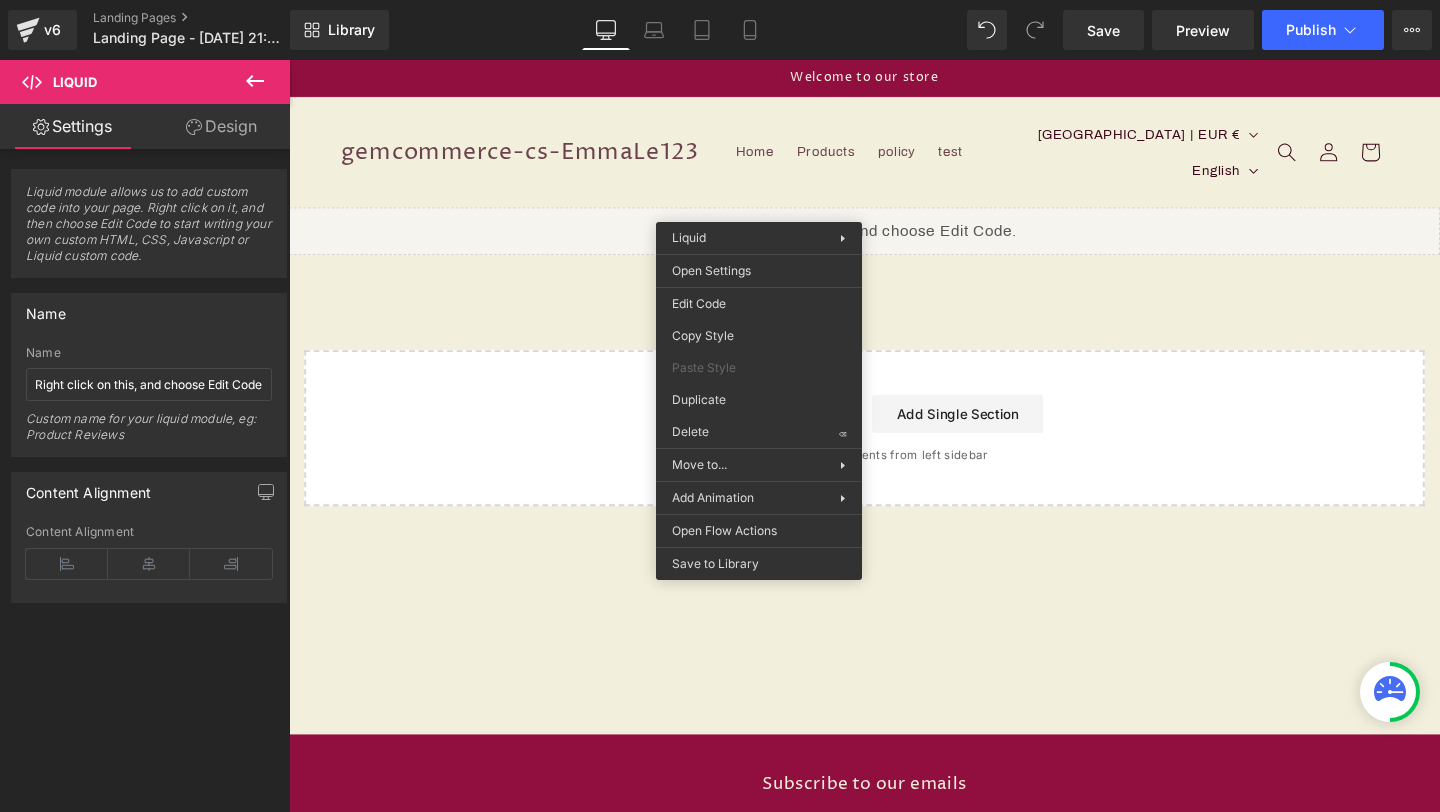click on "Liquid
Select your layout" at bounding box center [894, 372] 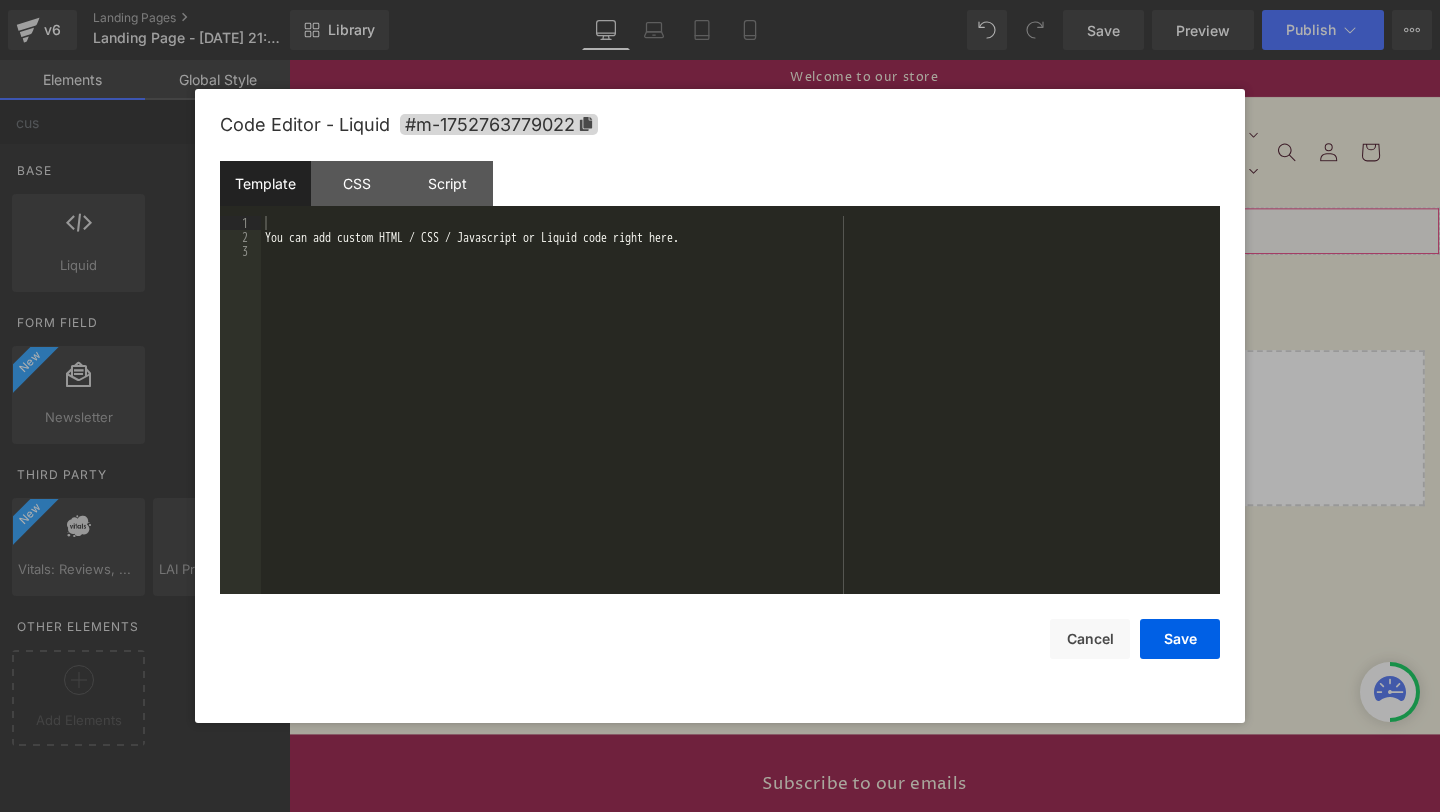 click on "Liquid  You are previewing how the   will restyle your page. You can not edit Elements in Preset Preview Mode.  v6 Landing Pages Landing Page - [DATE] 21:49:21 Library Desktop Desktop Laptop Tablet Mobile Save Preview Publish Scheduled View Live Page View with current Template Save Template to Library Schedule Publish  Optimize  Publish Settings Shortcuts  Your page can’t be published   You've reached the maximum number of published pages on your plan  (0/0).  You need to upgrade your plan or unpublish all your pages to get 1 publish slot.   Unpublish pages   Upgrade plan  Elements Global Style cus Base Row  rows, columns, layouts, div Heading  headings, titles, h1,h2,h3,h4,h5,h6 Text Block  texts, paragraphs, contents, blocks Image  images, photos, alts, uploads Icon  icons, symbols Button  button, call to action, cta Separator  separators, dividers, horizontal lines Liquid  liquid, custom code, html, javascript, css, reviews, apps, applications, embeded, iframe Banner Parallax  Hero Banner  Stack Tabs" at bounding box center [720, 0] 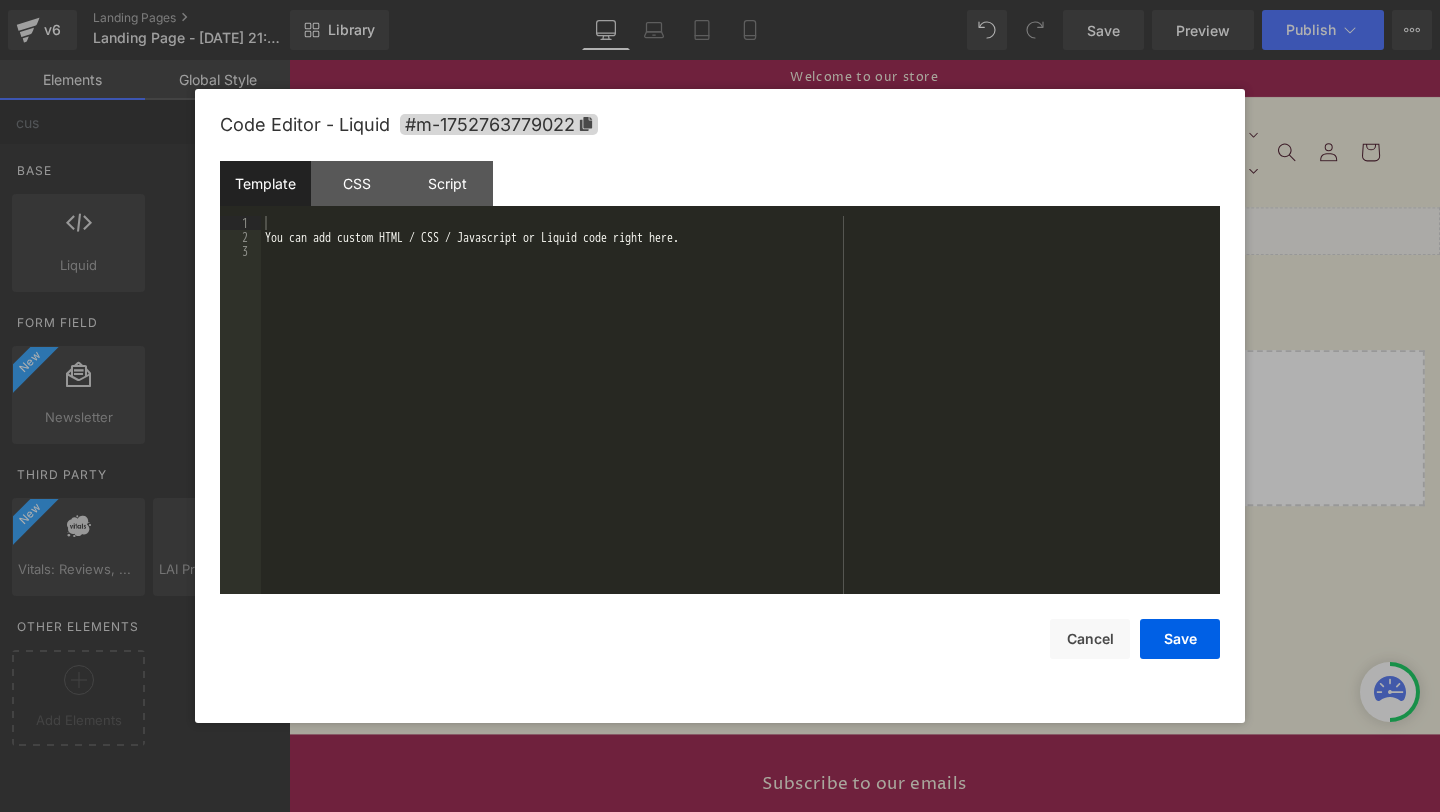 click on "You can add custom HTML / CSS / Javascript or Liquid code right here." at bounding box center (740, 419) 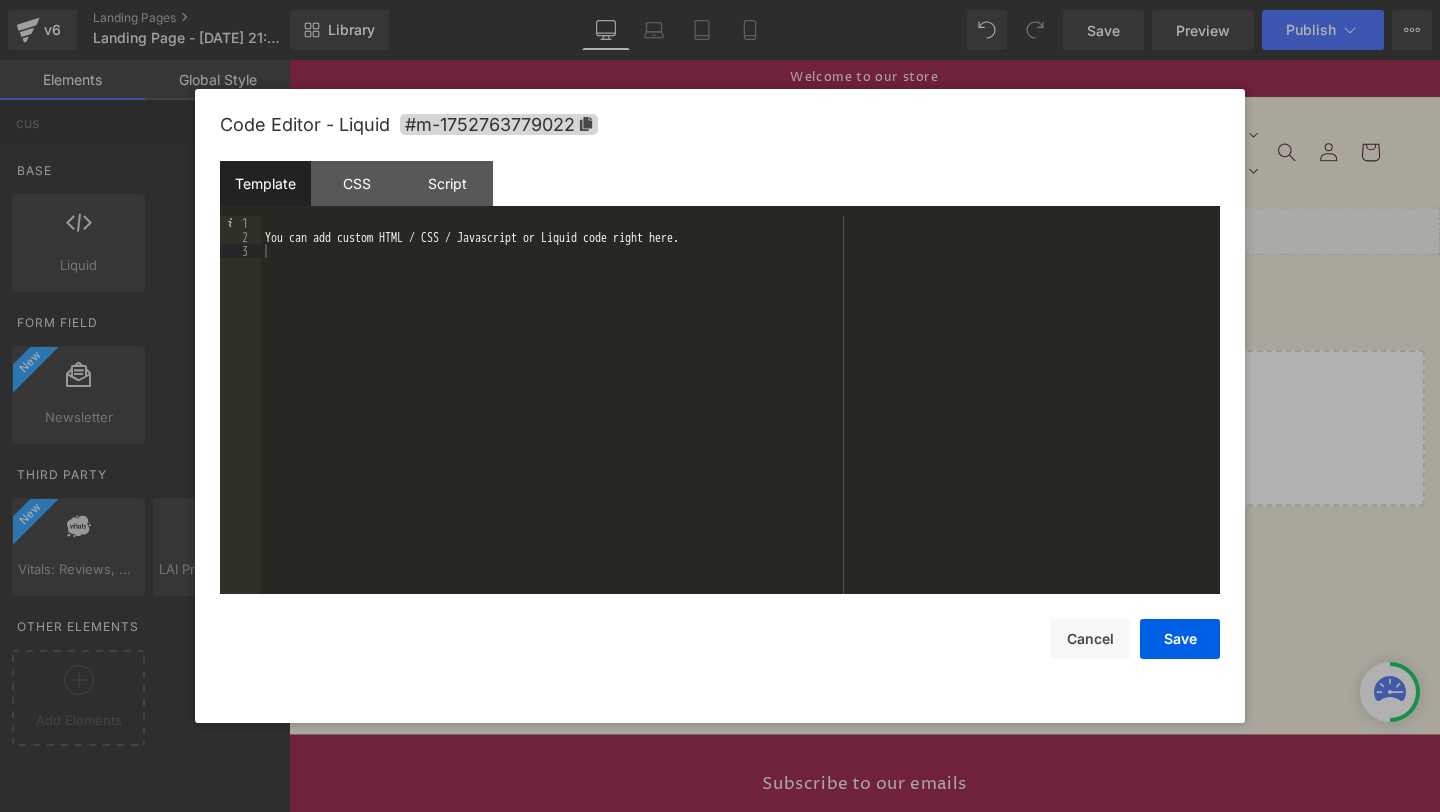 click at bounding box center (720, 406) 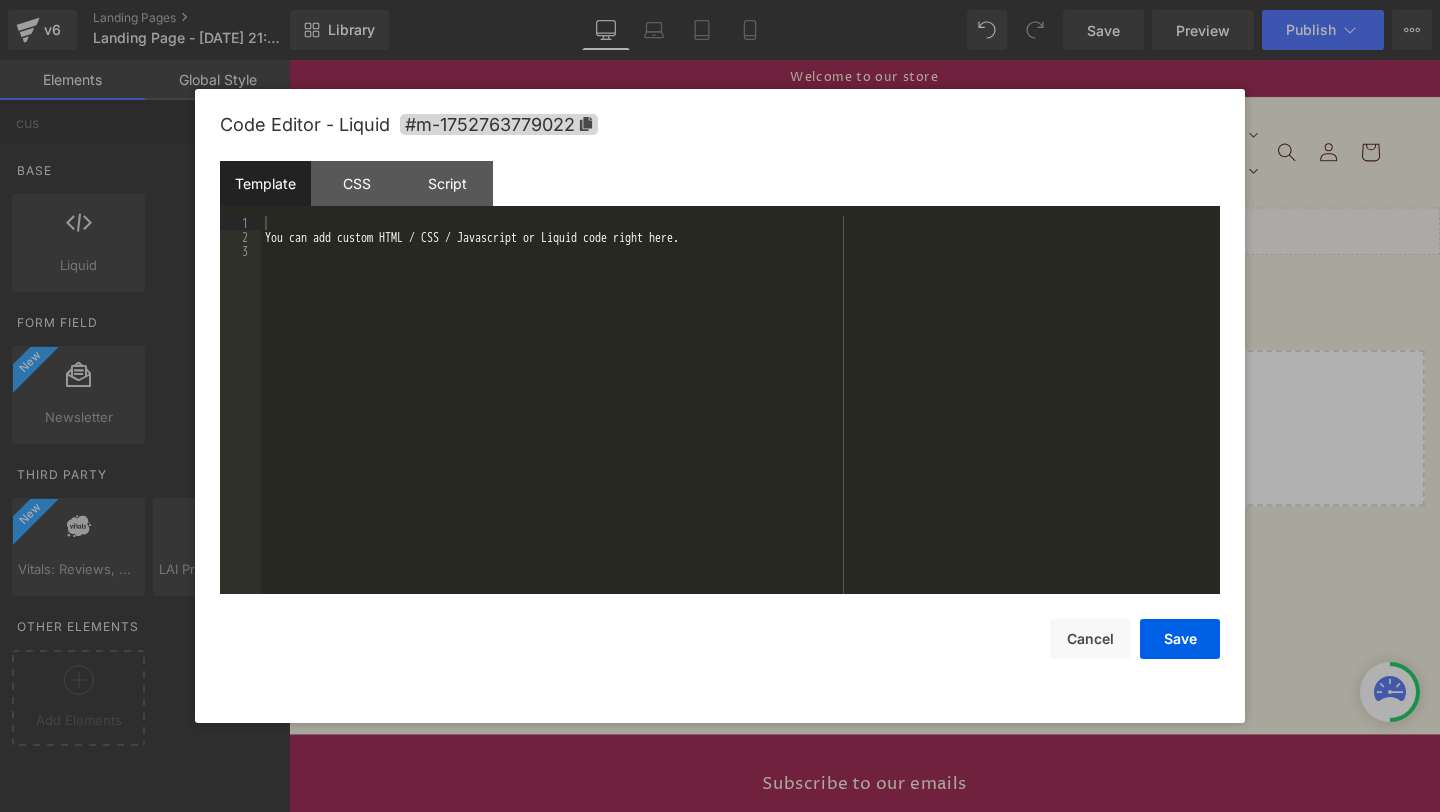 click on "Liquid  You are previewing how the   will restyle your page. You can not edit Elements in Preset Preview Mode.  v6 Landing Pages Landing Page - [DATE] 21:49:21 Library Desktop Desktop Laptop Tablet Mobile Save Preview Publish Scheduled View Live Page View with current Template Save Template to Library Schedule Publish  Optimize  Publish Settings Shortcuts  Your page can’t be published   You've reached the maximum number of published pages on your plan  (0/0).  You need to upgrade your plan or unpublish all your pages to get 1 publish slot.   Unpublish pages   Upgrade plan  Elements Global Style cus Base Row  rows, columns, layouts, div Heading  headings, titles, h1,h2,h3,h4,h5,h6 Text Block  texts, paragraphs, contents, blocks Image  images, photos, alts, uploads Icon  icons, symbols Button  button, call to action, cta Separator  separators, dividers, horizontal lines Liquid  liquid, custom code, html, javascript, css, reviews, apps, applications, embeded, iframe Banner Parallax  Hero Banner  Stack Tabs" at bounding box center [720, 0] 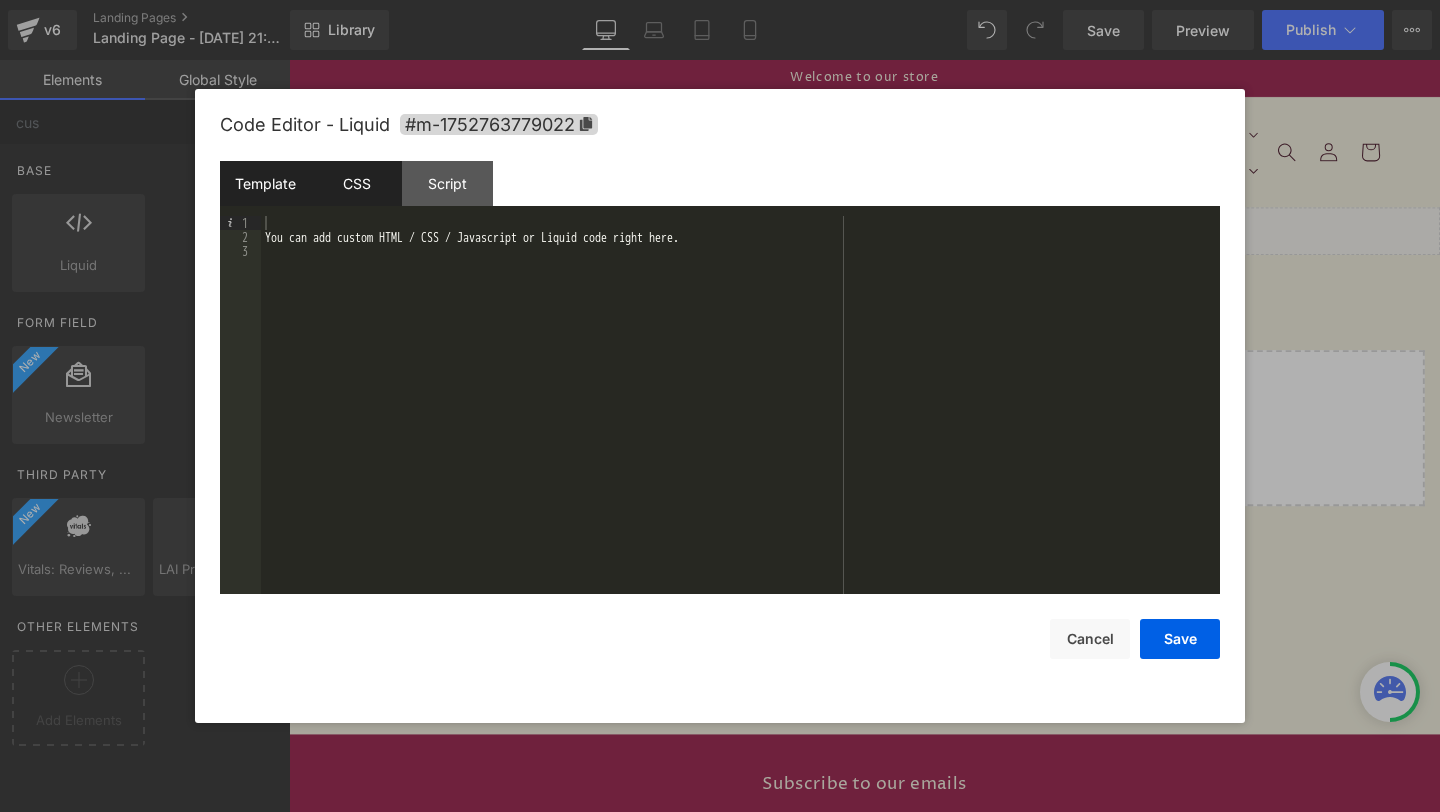 click on "CSS" at bounding box center (356, 183) 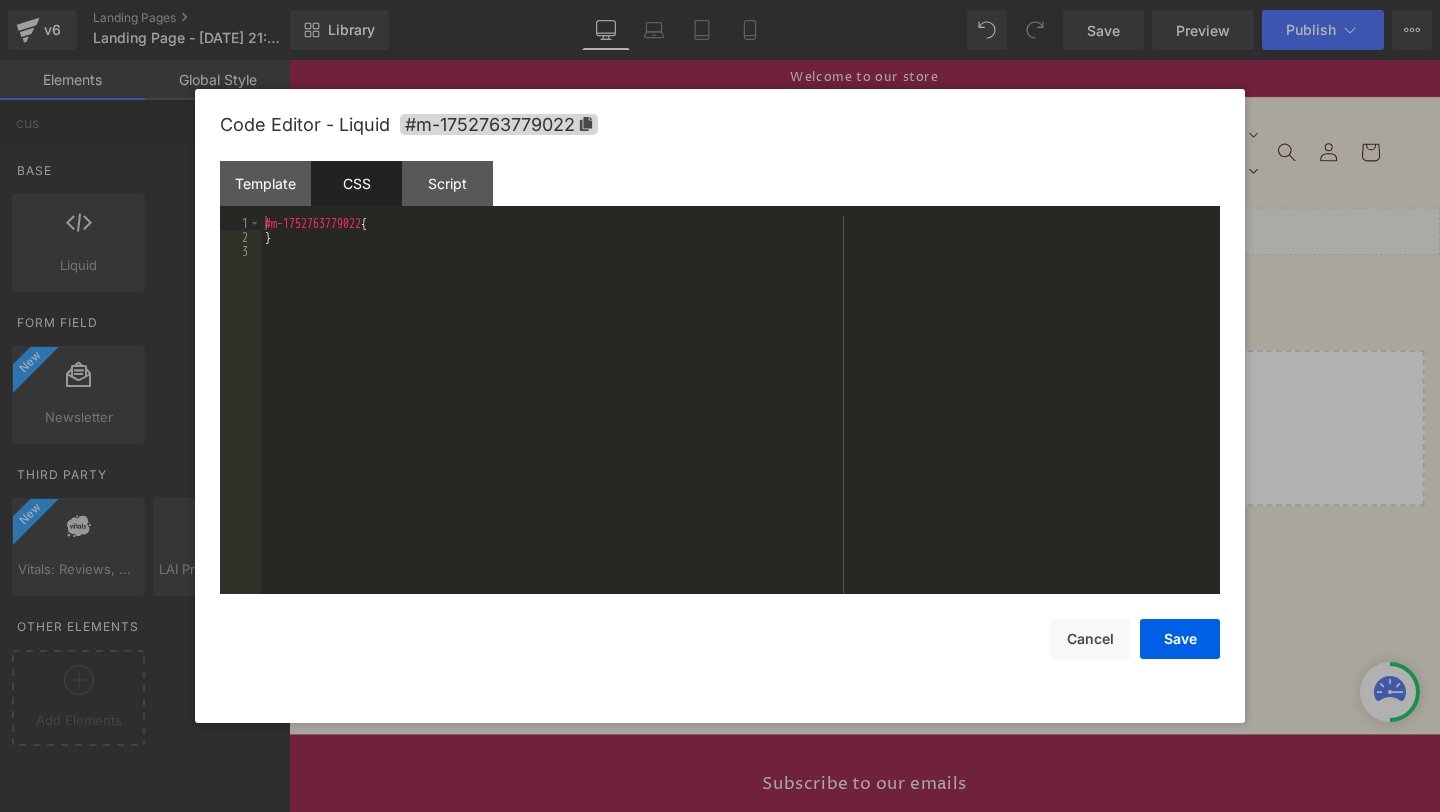 click on "#m-1752763779022 { }" at bounding box center (740, 419) 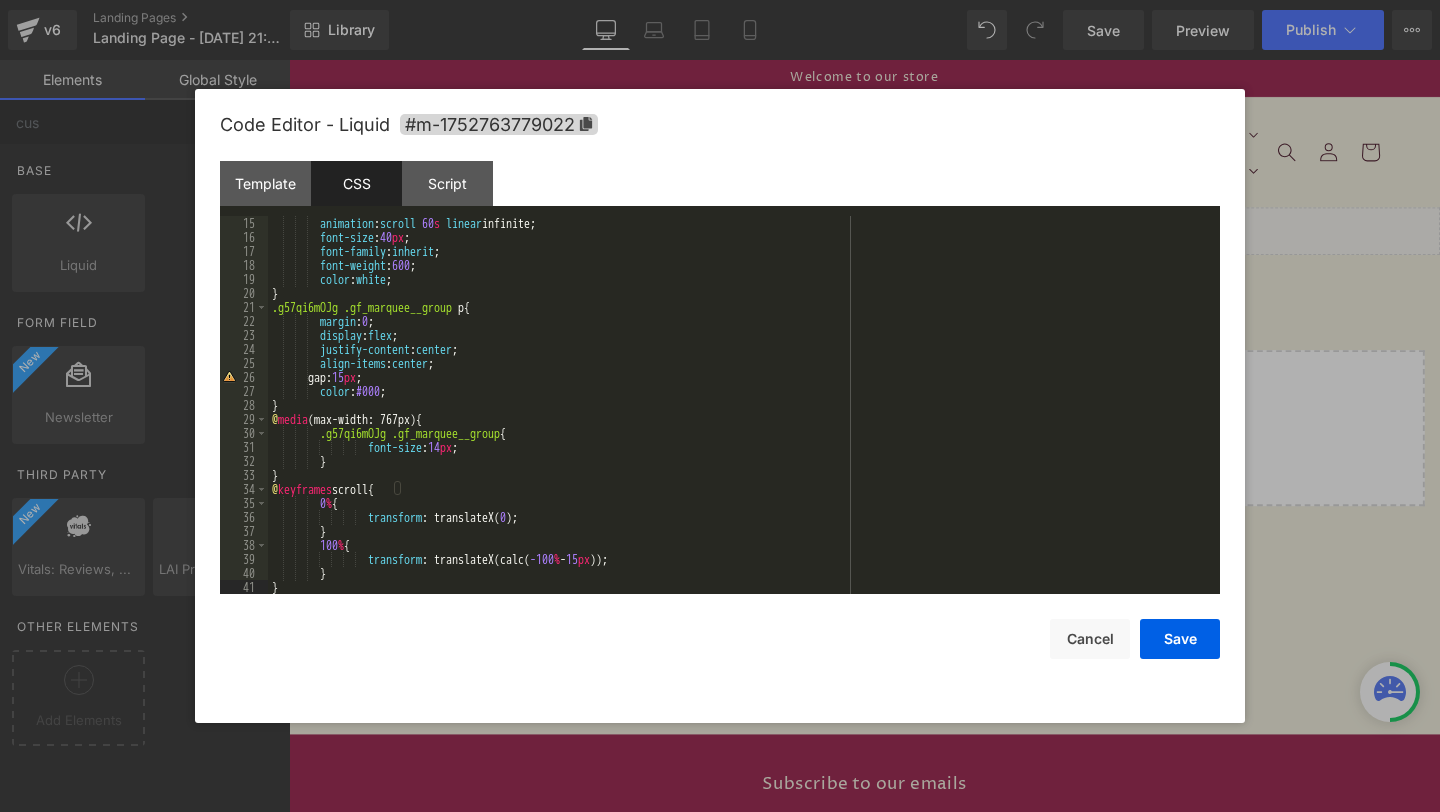 scroll, scrollTop: 0, scrollLeft: 0, axis: both 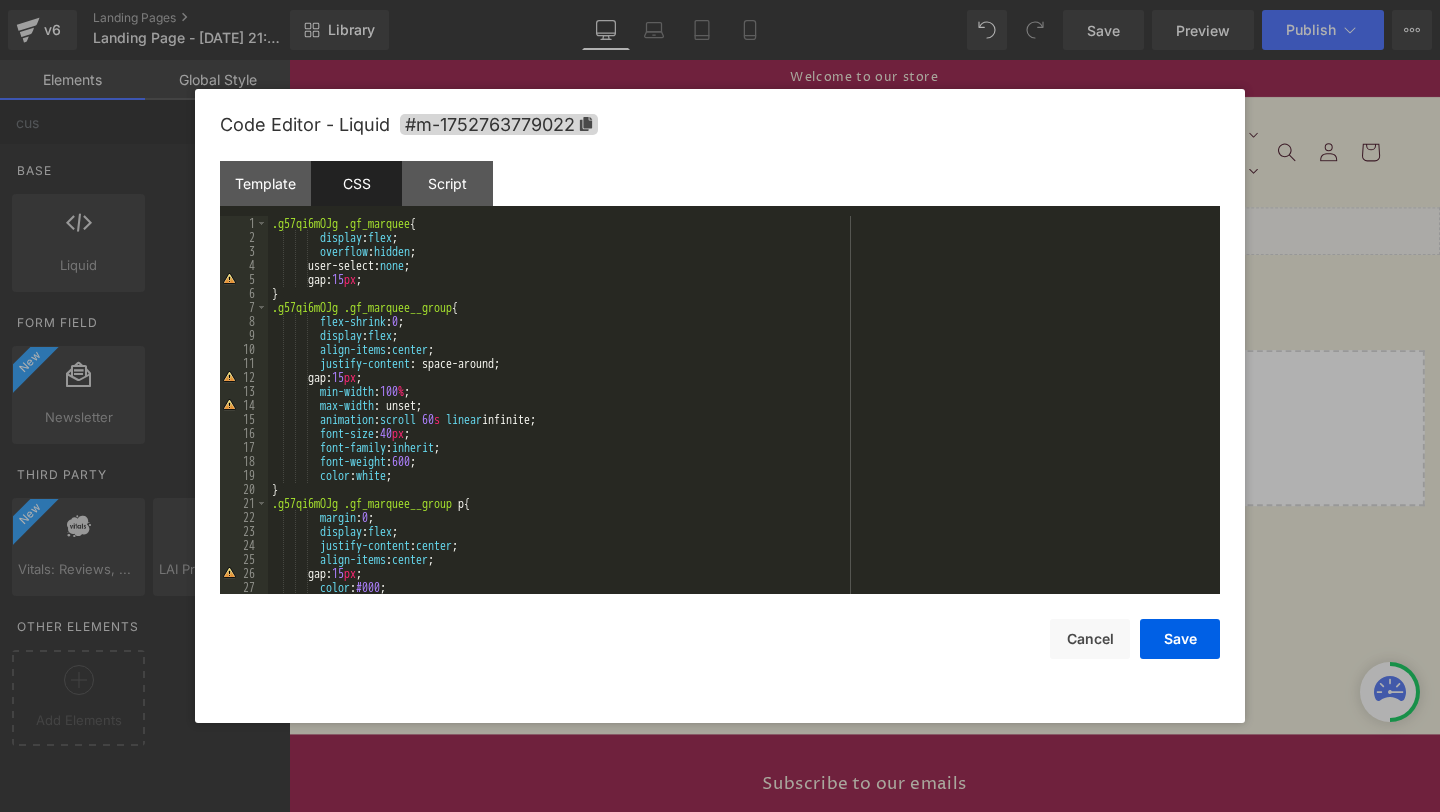 drag, startPoint x: 483, startPoint y: 130, endPoint x: 471, endPoint y: 138, distance: 14.422205 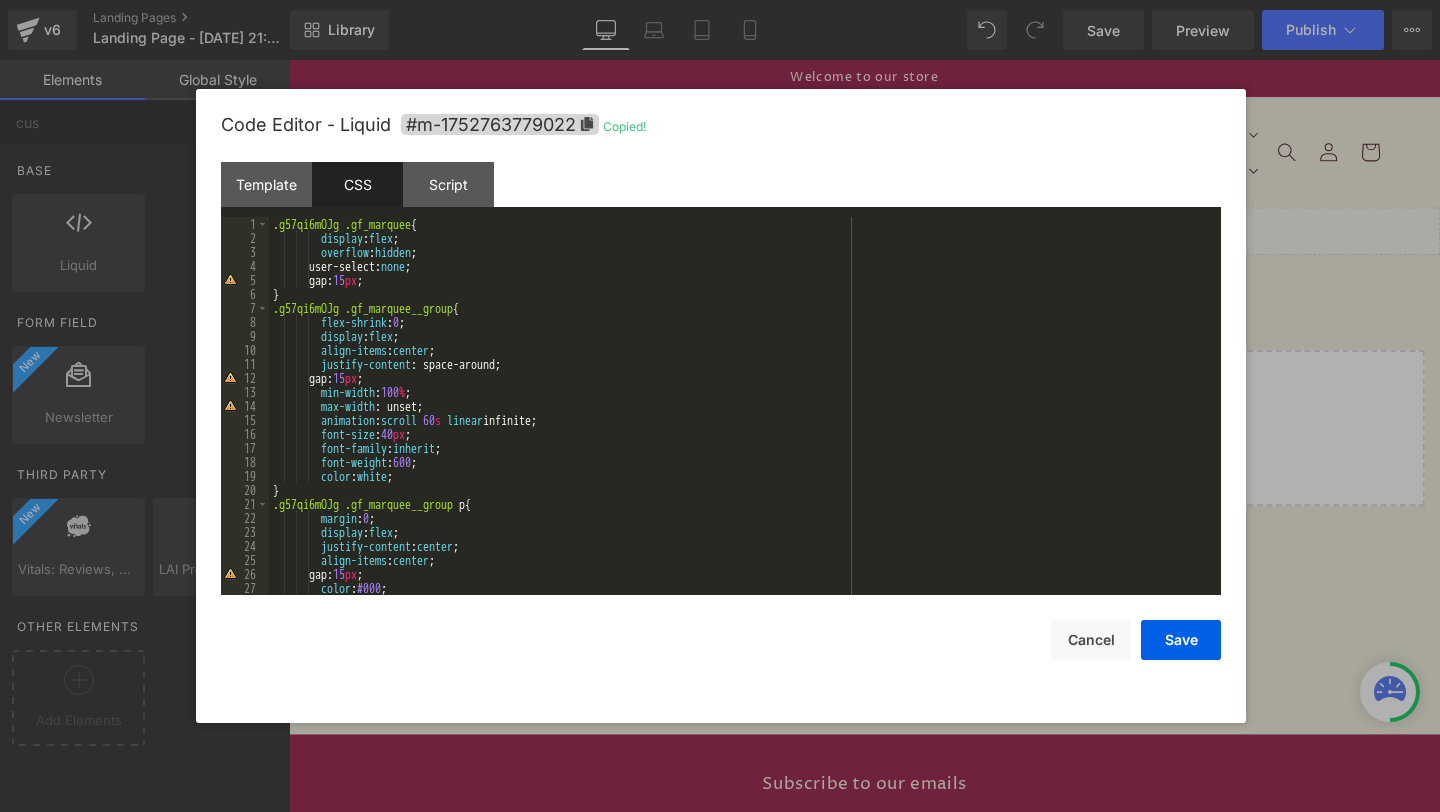 click on ".g57qi6mOJg   .gf_marquee {             display :  flex ;             overflow :  hidden ;            user-select:  none ;            gap:  15 px ; } .g57qi6mOJg   .gf_marquee__group {             flex-shrink :  0 ;             display :  flex ;             align-items :  center ;             justify-content : space-around;            gap:  15 px ;             min-width :  100 % ;             max-width : unset;             animation :  scroll   60 s   linear  infinite;             font-size :  40 px ;             font-family :  inherit ;             font-weight :  600 ;             color :  white ; } .g57qi6mOJg   .gf_marquee__group   p {             margin :  0 ;             display :  flex ;             justify-content :  center ;             align-items :  center ;            gap:  15 px ;             color :  #000 ; }" at bounding box center (741, 420) 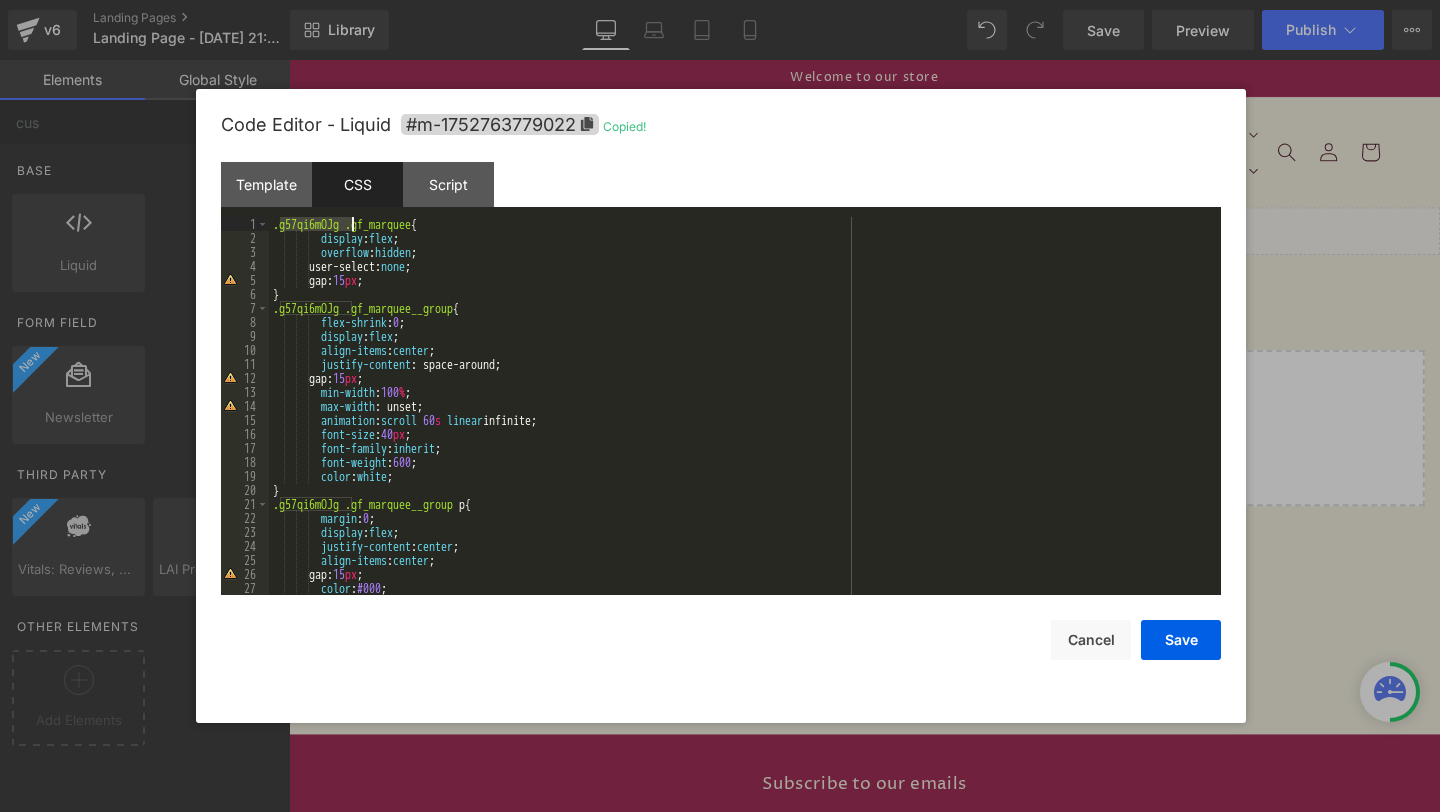 click on ".g57qi6mOJg   .gf_marquee {             display :  flex ;             overflow :  hidden ;            user-select:  none ;            gap:  15 px ; } .g57qi6mOJg   .gf_marquee__group {             flex-shrink :  0 ;             display :  flex ;             align-items :  center ;             justify-content : space-around;            gap:  15 px ;             min-width :  100 % ;             max-width : unset;             animation :  scroll   60 s   linear  infinite;             font-size :  40 px ;             font-family :  inherit ;             font-weight :  600 ;             color :  white ; } .g57qi6mOJg   .gf_marquee__group   p {             margin :  0 ;             display :  flex ;             justify-content :  center ;             align-items :  center ;            gap:  15 px ;             color :  #000 ; }" at bounding box center [741, 420] 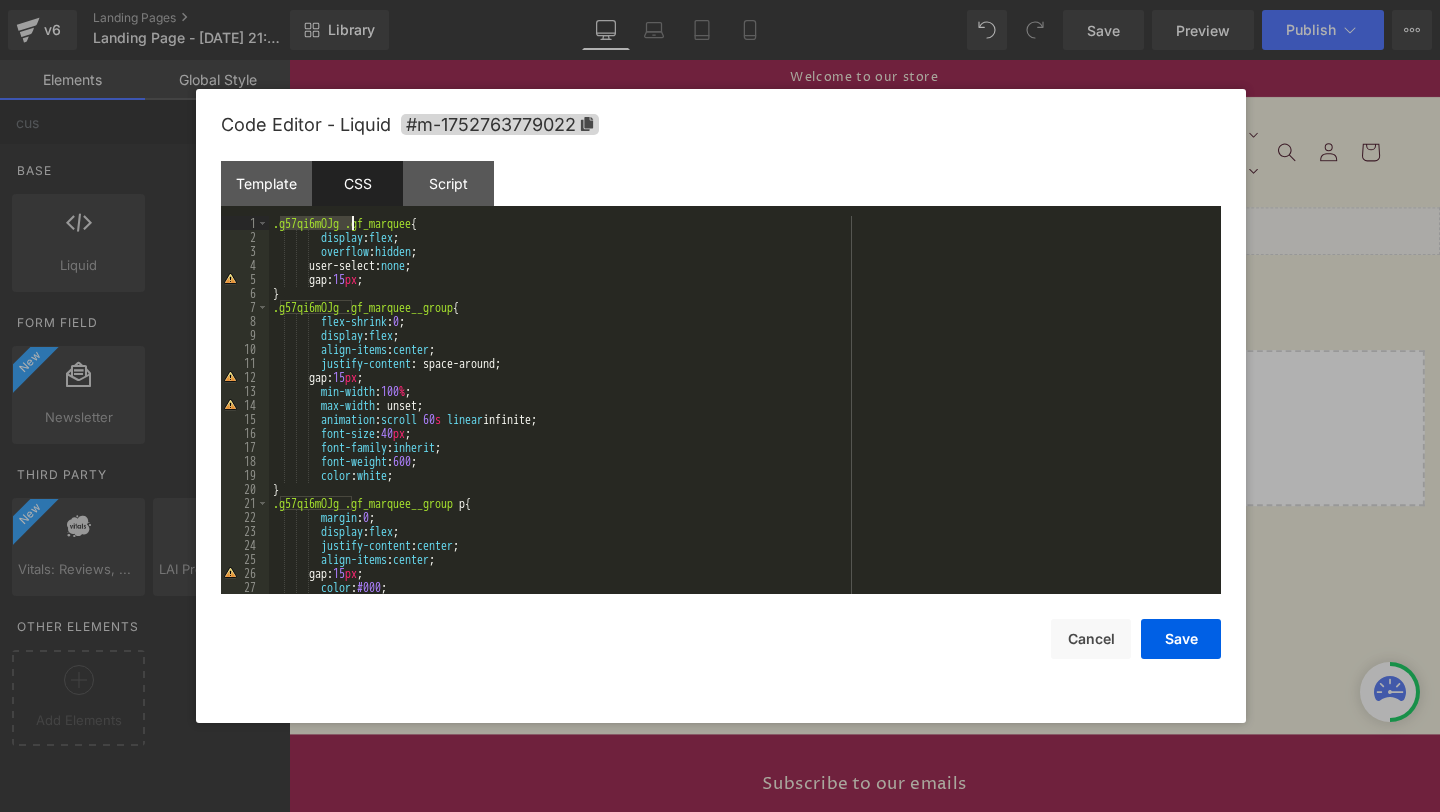 click on ".g57qi6mOJg   .gf_marquee {             display :  flex ;             overflow :  hidden ;            user-select:  none ;            gap:  15 px ; } .g57qi6mOJg   .gf_marquee__group {             flex-shrink :  0 ;             display :  flex ;             align-items :  center ;             justify-content : space-around;            gap:  15 px ;             min-width :  100 % ;             max-width : unset;             animation :  scroll   60 s   linear  infinite;             font-size :  40 px ;             font-family :  inherit ;             font-weight :  600 ;             color :  white ; } .g57qi6mOJg   .gf_marquee__group   p {             margin :  0 ;             display :  flex ;             justify-content :  center ;             align-items :  center ;            gap:  15 px ;             color :  #000 ; }" at bounding box center (741, 419) 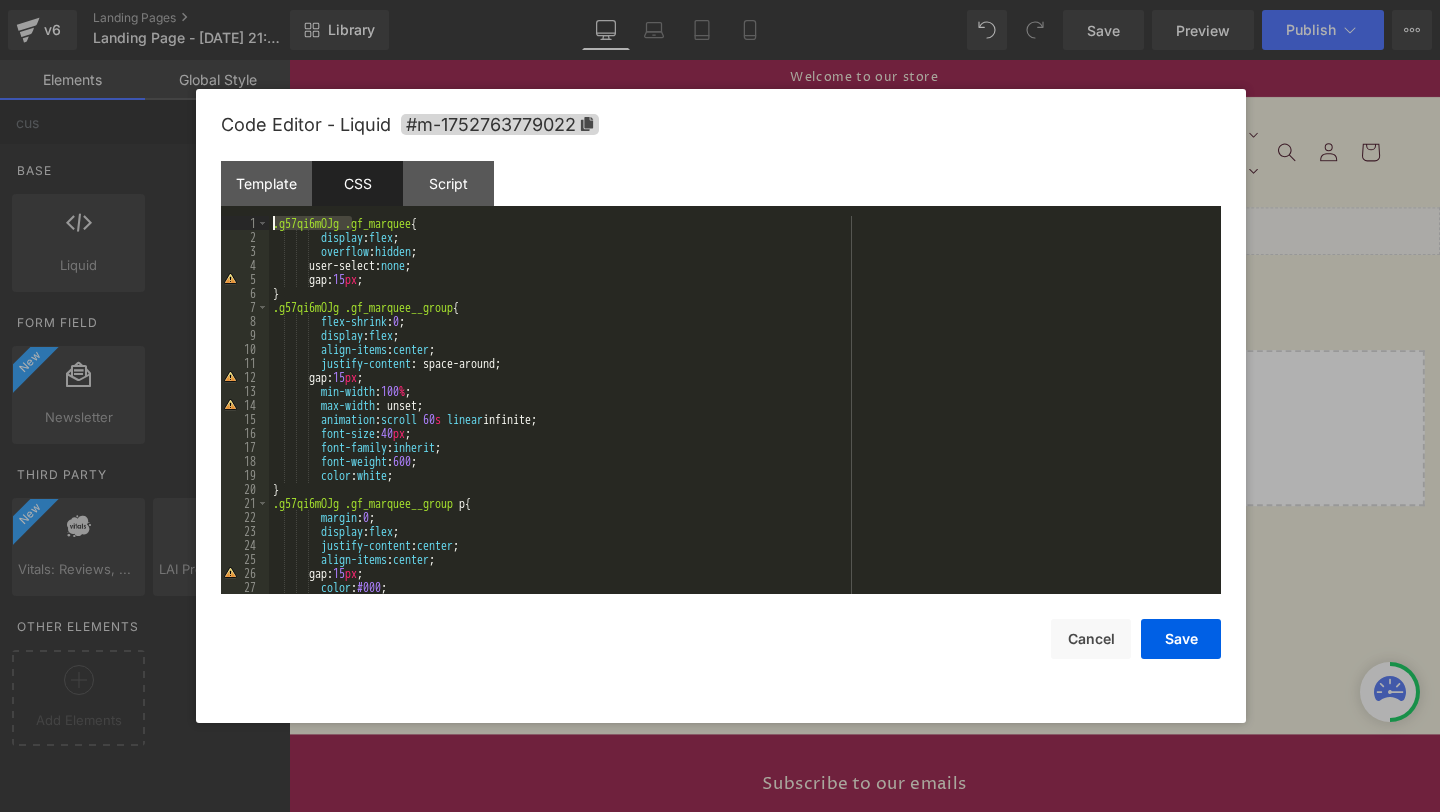 drag, startPoint x: 354, startPoint y: 220, endPoint x: 250, endPoint y: 216, distance: 104.0769 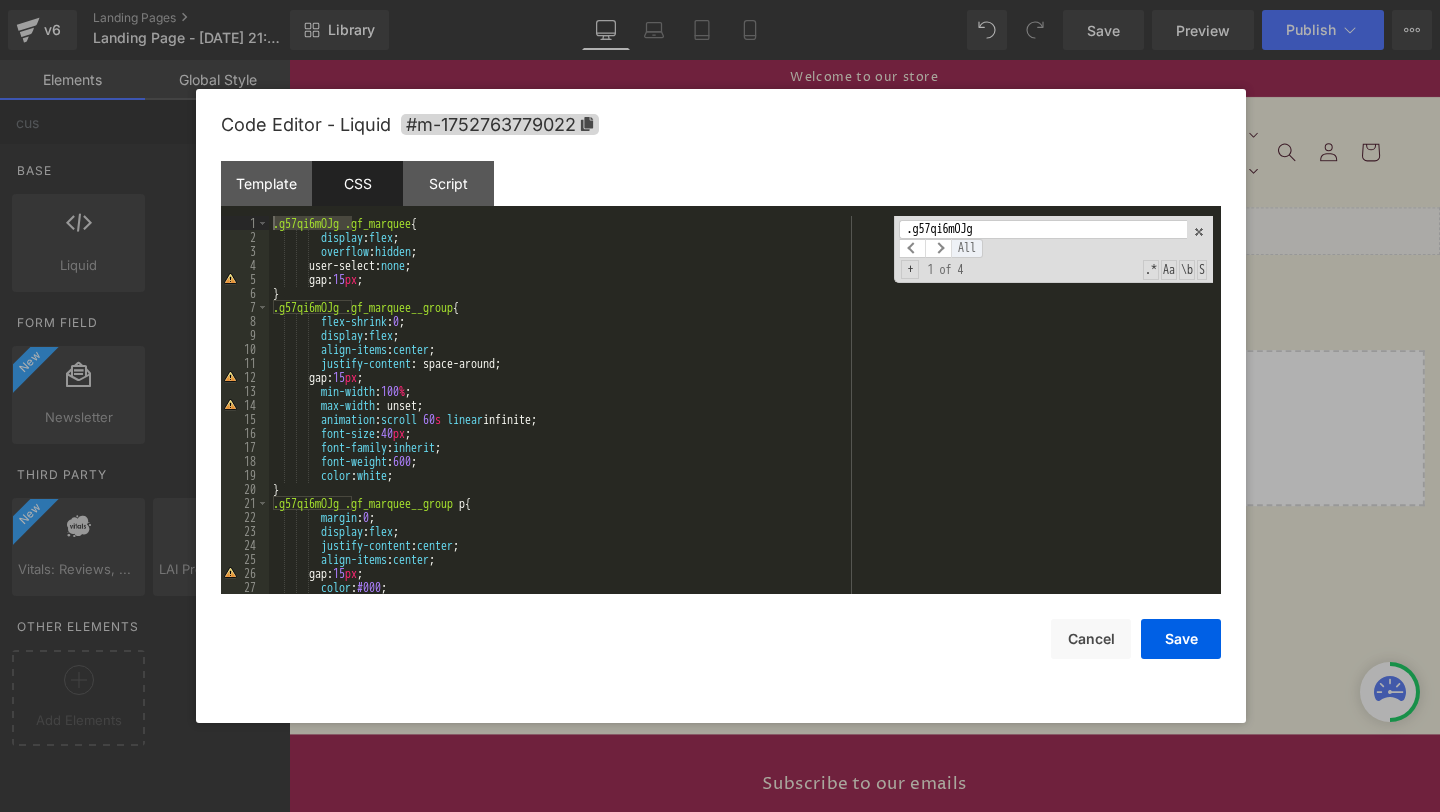 click on "All" at bounding box center [967, 248] 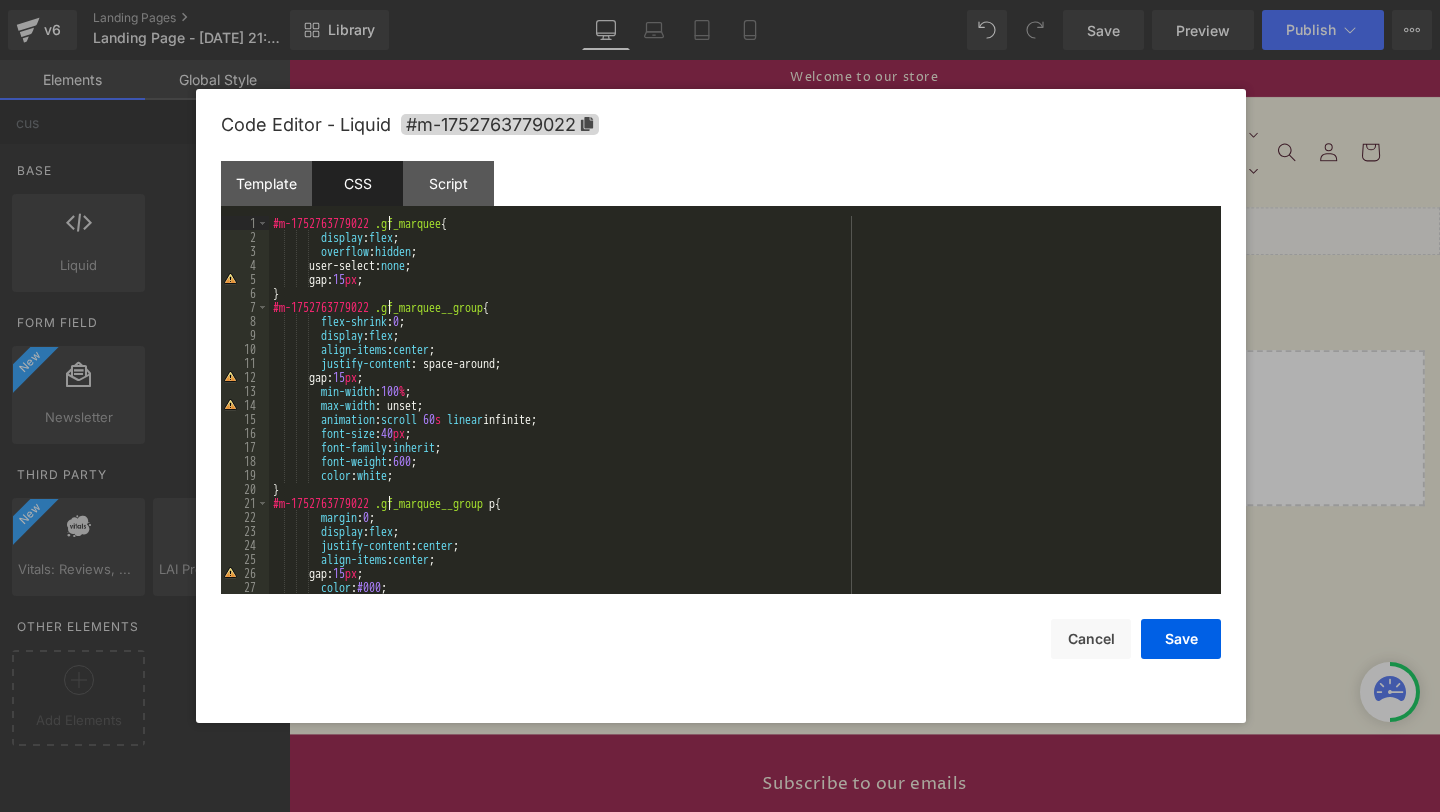 scroll, scrollTop: 0, scrollLeft: 0, axis: both 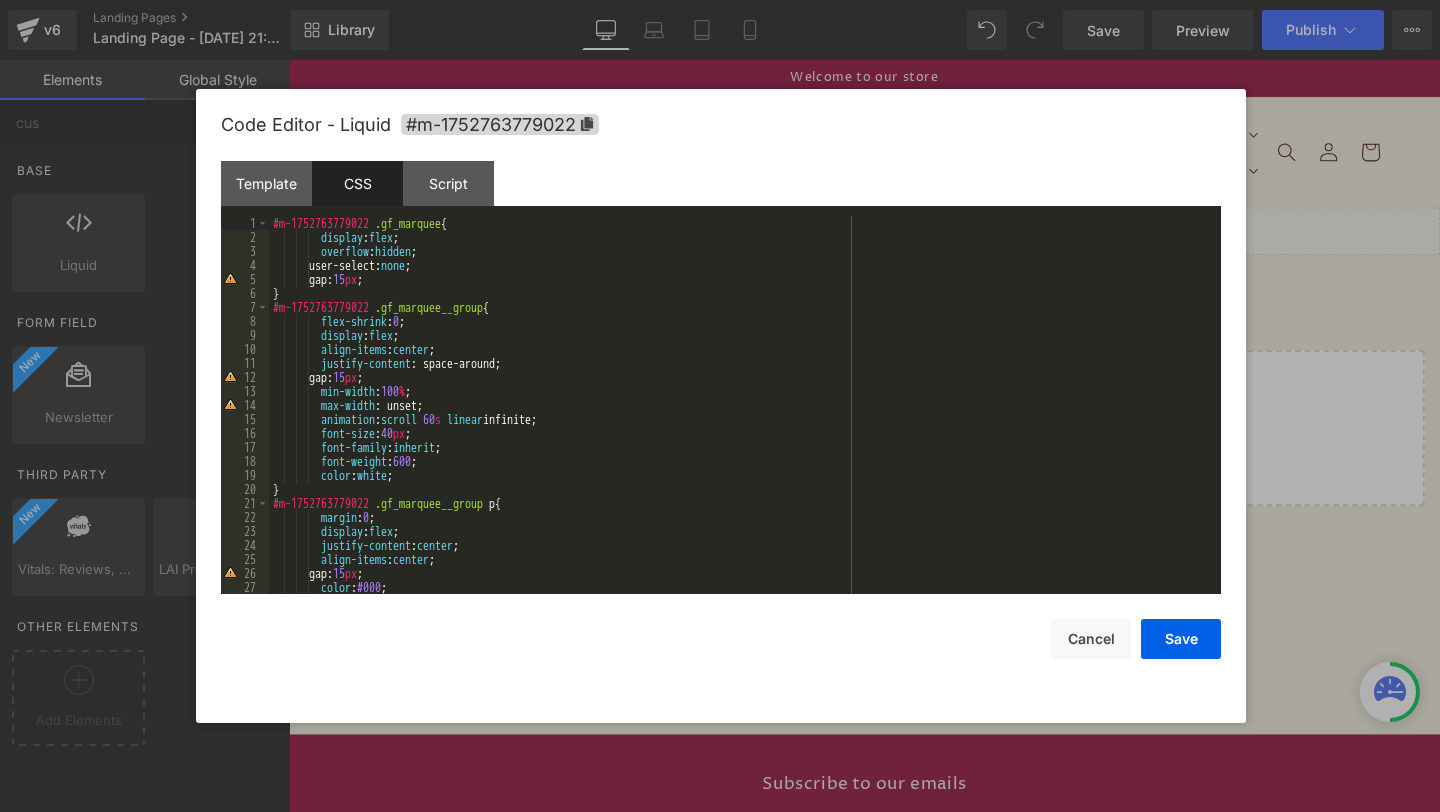 click on "#m-1752763779022   .gf_marquee {             display :  flex ;             overflow :  hidden ;            user-select:  none ;            gap:  15 px ; } #m-1752763779022   .gf_marquee__group {             flex-shrink :  0 ;             display :  flex ;             align-items :  center ;             justify-content : space-around;            gap:  15 px ;             min-width :  100 % ;             max-width : unset;             animation :  scroll   60 s   linear  infinite;             font-size :  40 px ;             font-family :  inherit ;             font-weight :  600 ;             color :  white ; } #m-1752763779022   .gf_marquee__group   p {             margin :  0 ;             display :  flex ;             justify-content :  center ;             align-items :  center ;            gap:  15 px ;             color :  #000 ; }" at bounding box center [741, 419] 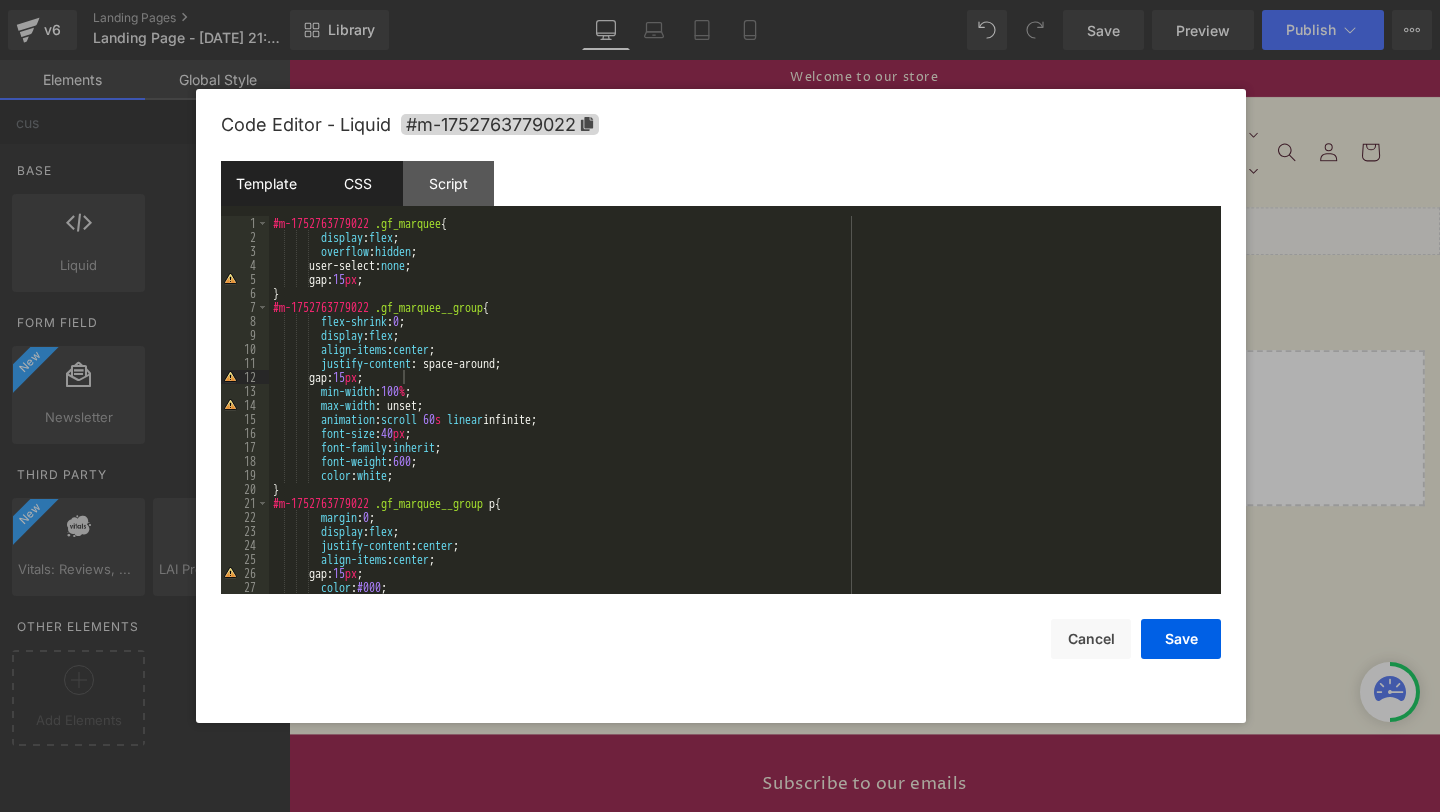 click on "Template" at bounding box center (266, 183) 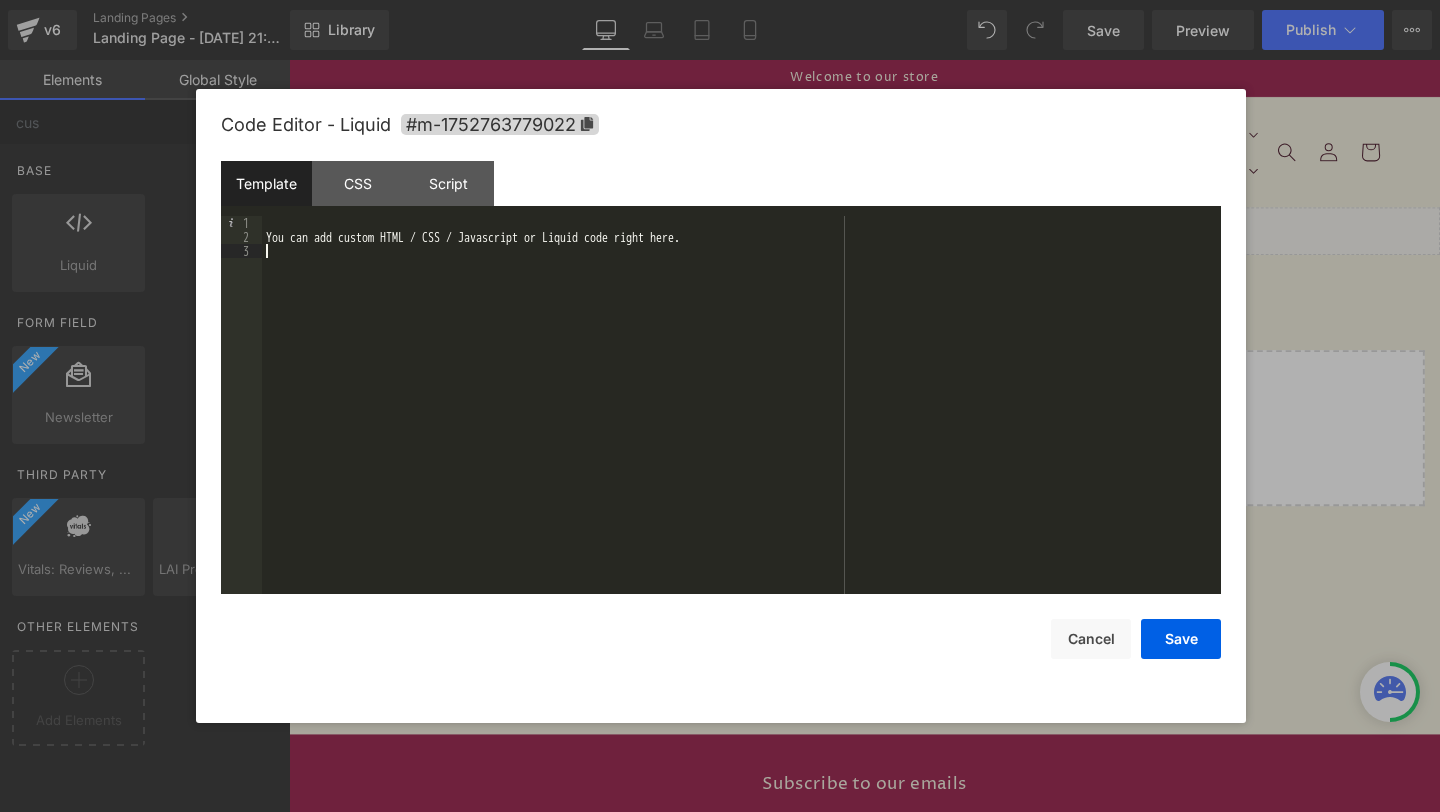 click on "You can add custom HTML / CSS / Javascript or Liquid code right here." at bounding box center (741, 419) 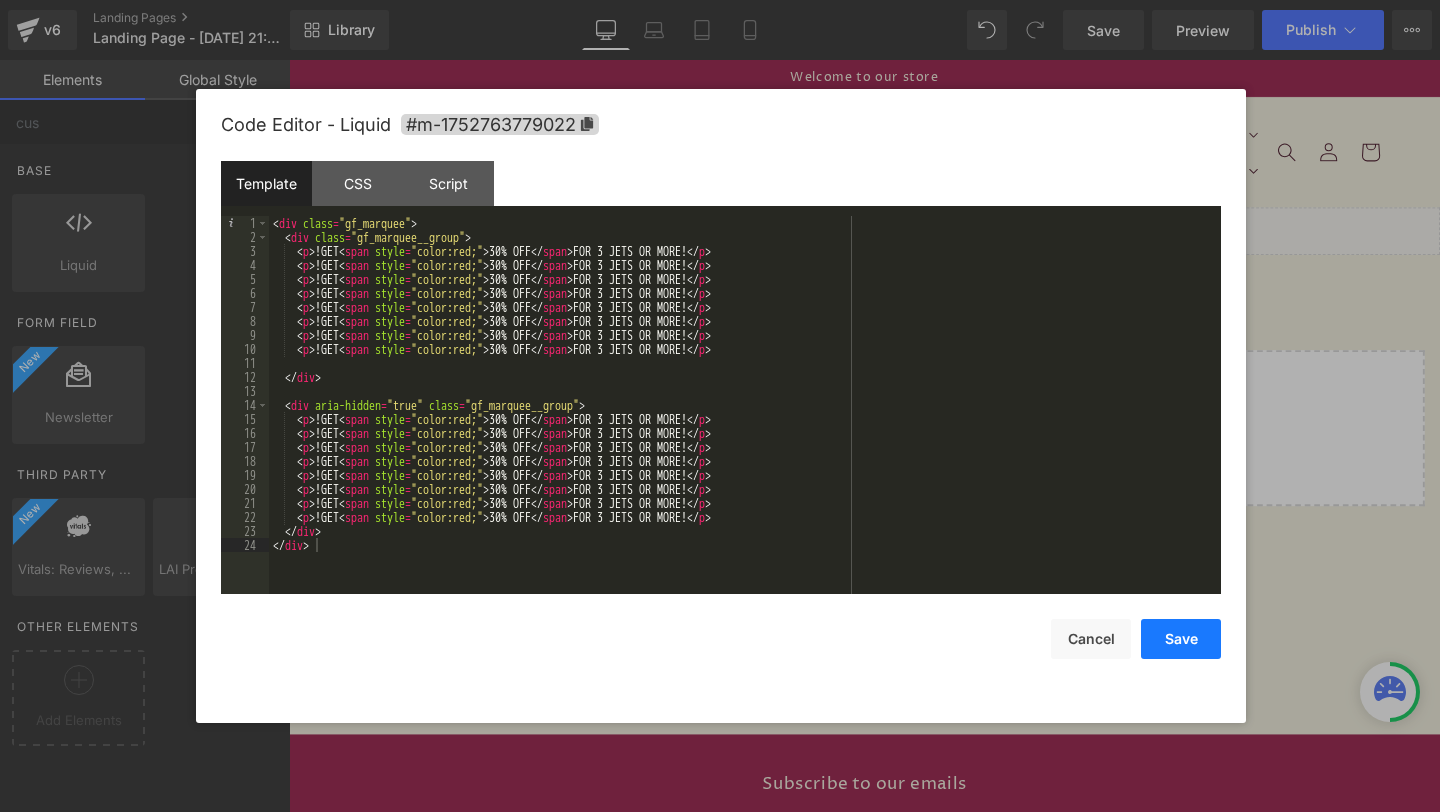 click on "Save" at bounding box center (1181, 639) 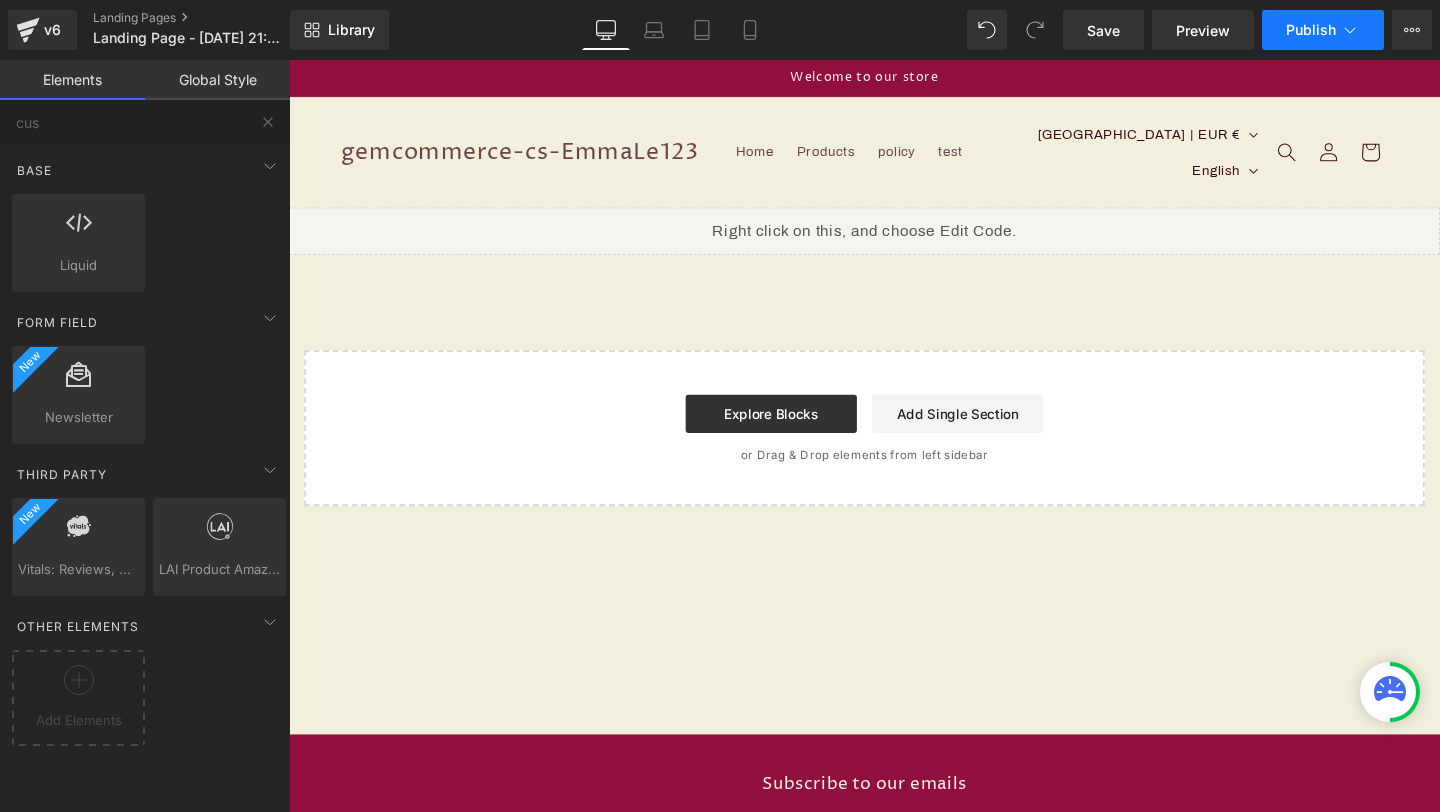 click on "Publish" at bounding box center (1311, 30) 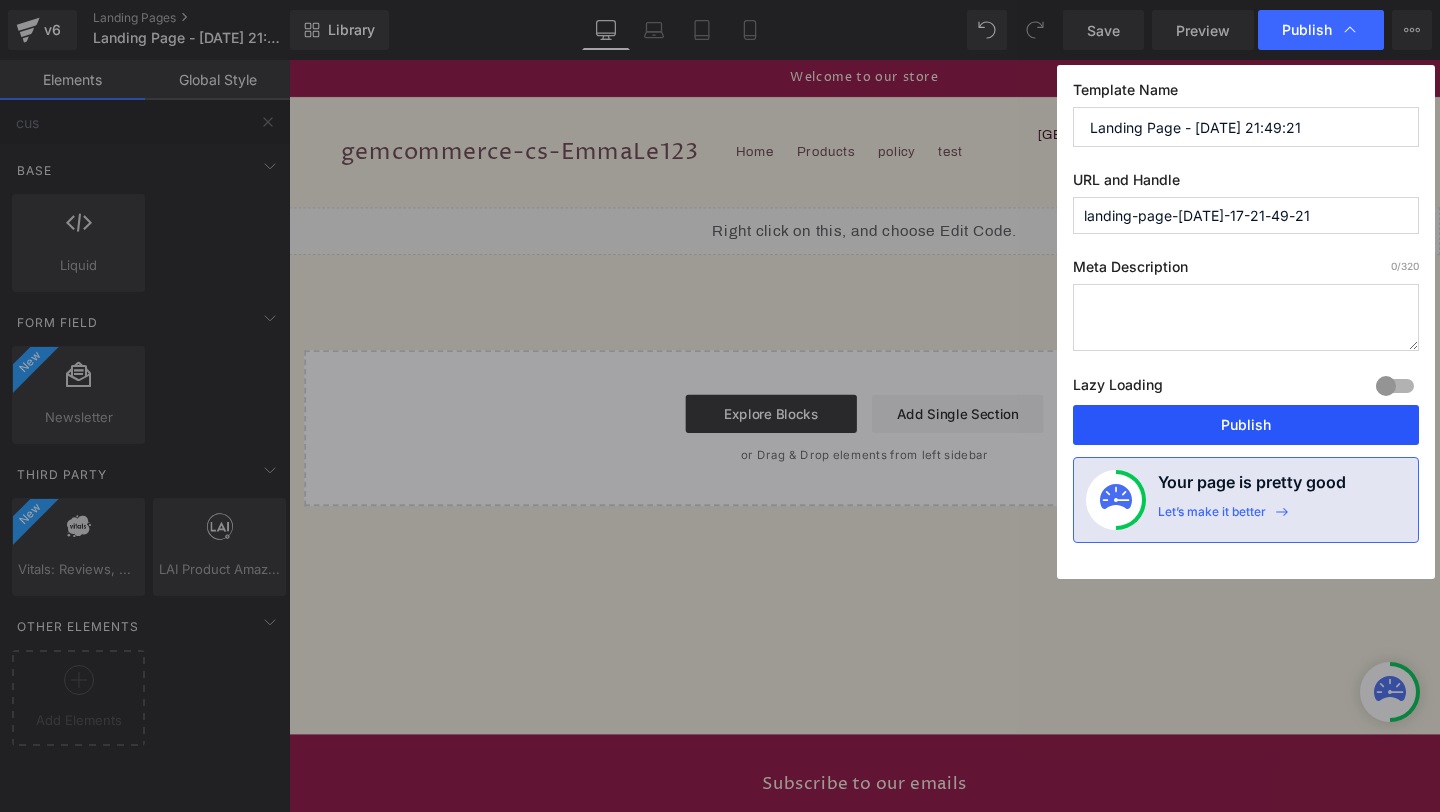 click on "Publish" at bounding box center (1246, 425) 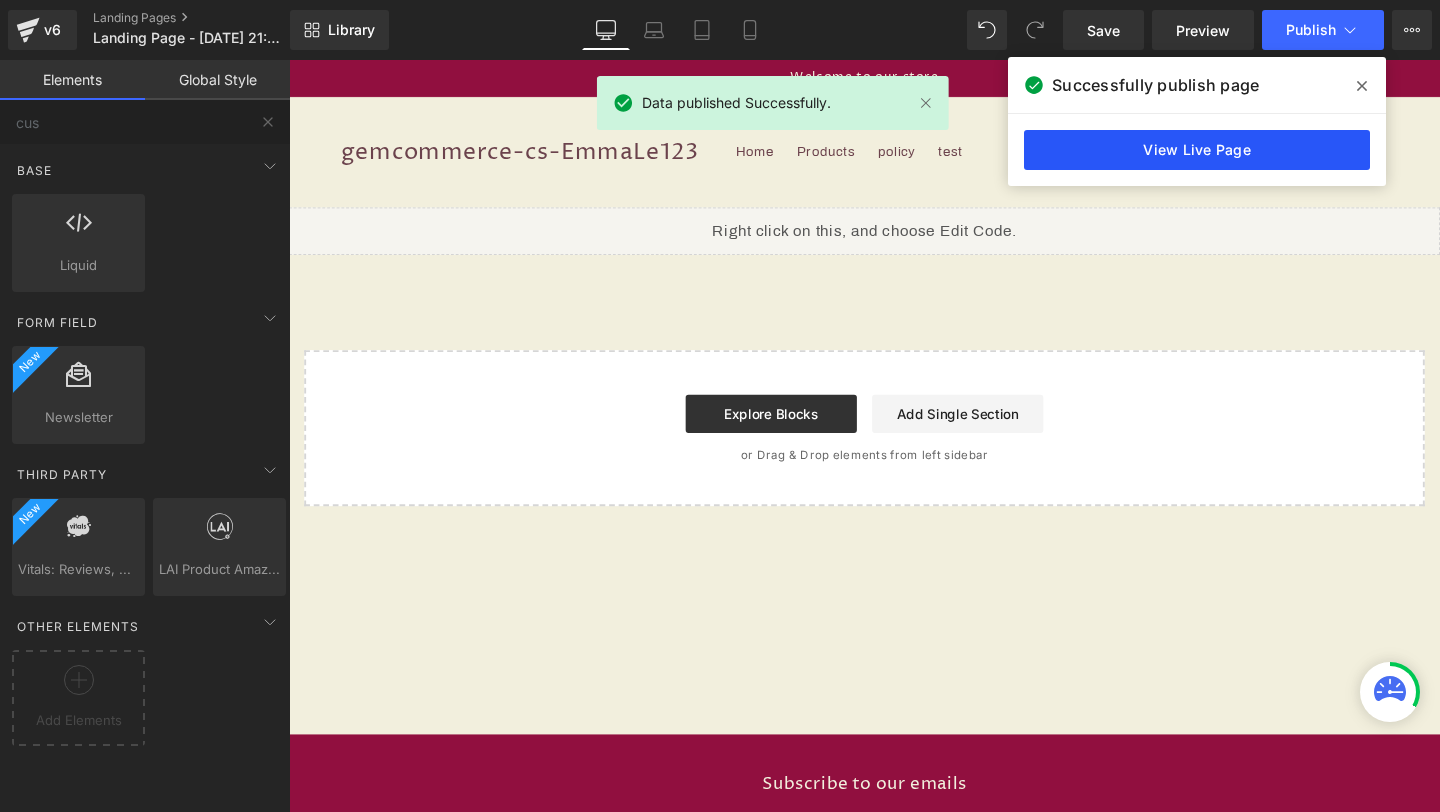 click on "View Live Page" at bounding box center [1197, 150] 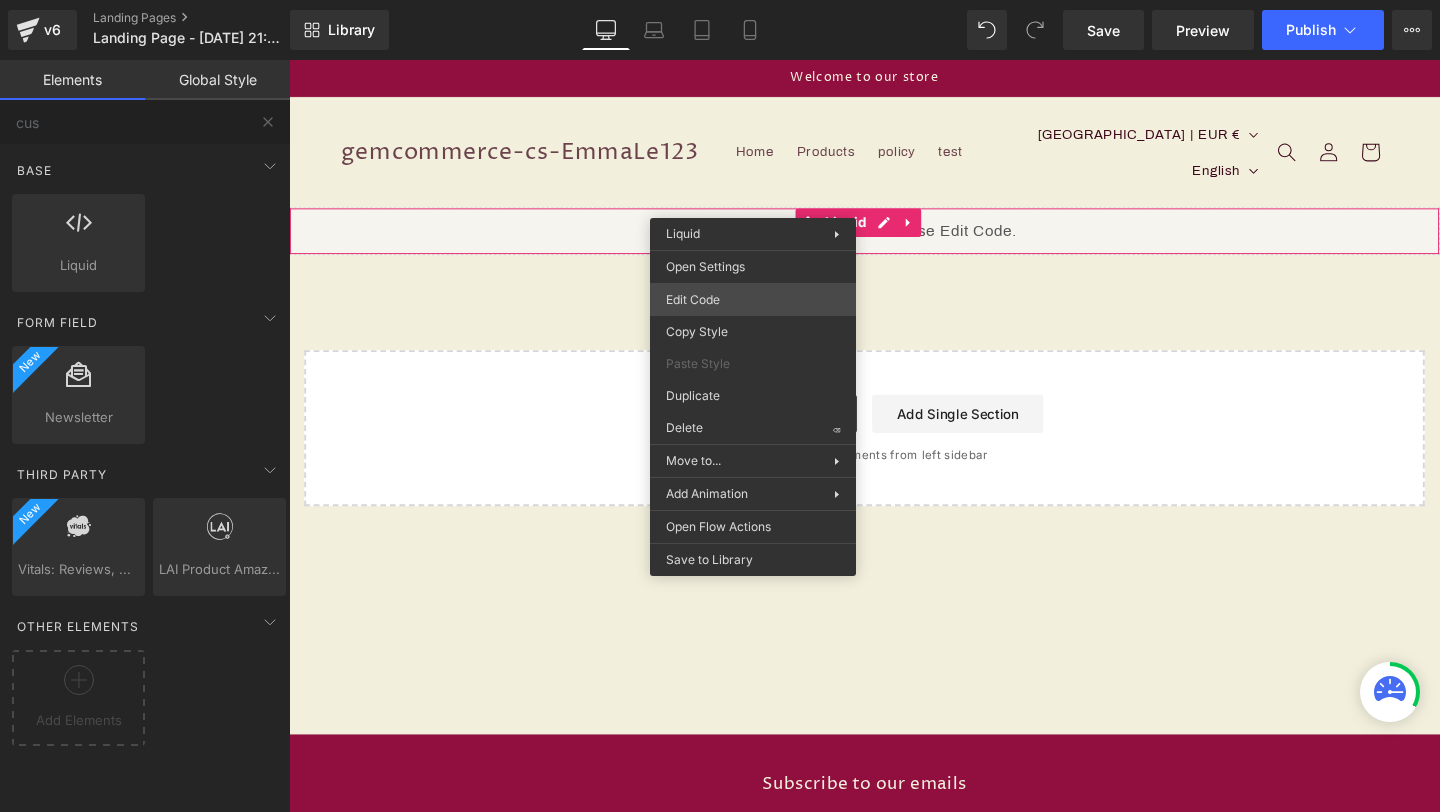 click on "Liquid  You are previewing how the   will restyle your page. You can not edit Elements in Preset Preview Mode.  v6 Landing Pages Landing Page - [DATE] 21:49:21 Library Desktop Desktop Laptop Tablet Mobile Save Preview Publish Scheduled View Live Page View with current Template Save Template to Library Schedule Publish  Optimize  Publish Settings Shortcuts  Your page can’t be published   You've reached the maximum number of published pages on your plan  (0/0).  You need to upgrade your plan or unpublish all your pages to get 1 publish slot.   Unpublish pages   Upgrade plan  Elements Global Style cus Base Row  rows, columns, layouts, div Heading  headings, titles, h1,h2,h3,h4,h5,h6 Text Block  texts, paragraphs, contents, blocks Image  images, photos, alts, uploads Icon  icons, symbols Button  button, call to action, cta Separator  separators, dividers, horizontal lines Liquid  liquid, custom code, html, javascript, css, reviews, apps, applications, embeded, iframe Banner Parallax  Hero Banner  Stack Tabs" at bounding box center [720, 0] 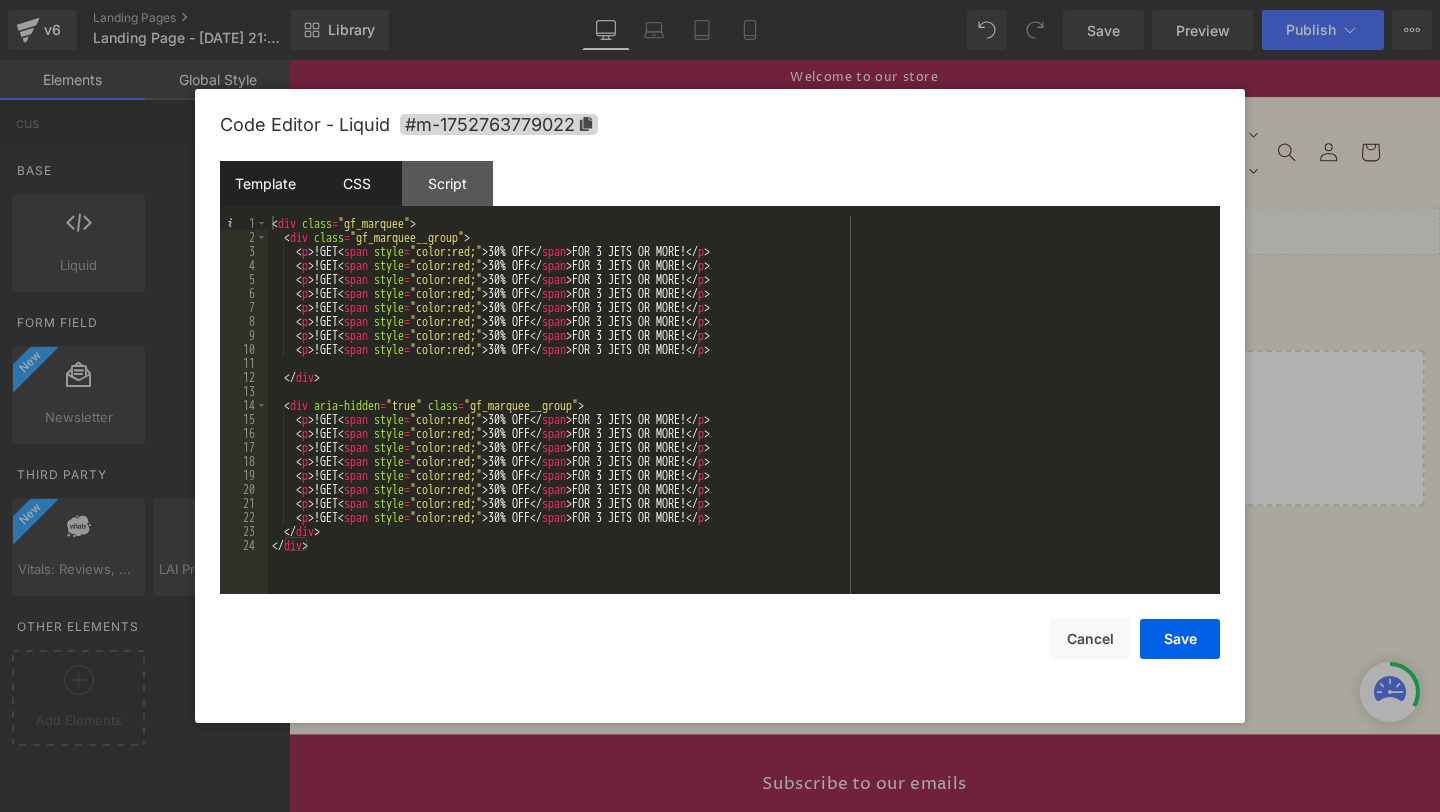 click on "CSS" at bounding box center (356, 183) 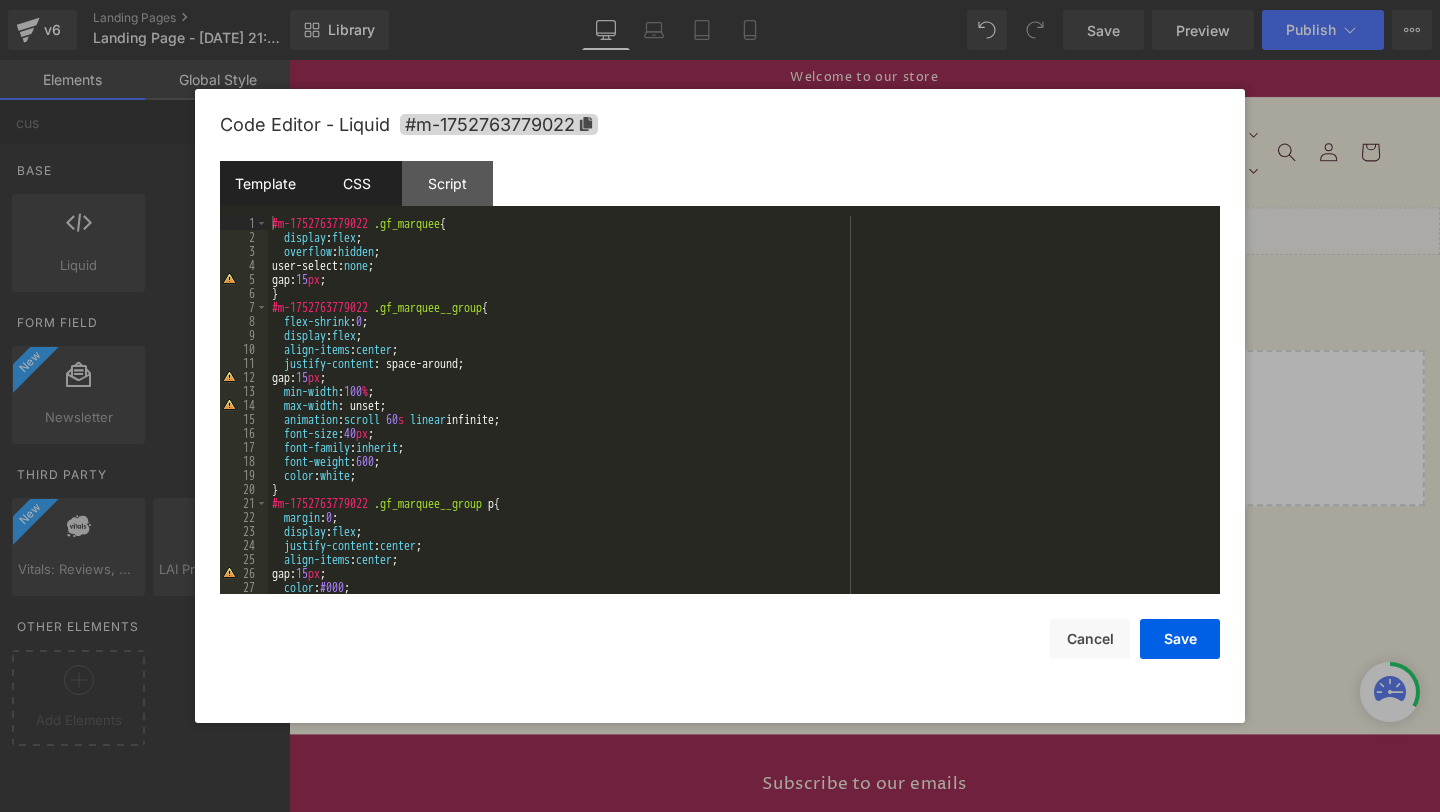 click on "Template" at bounding box center [265, 183] 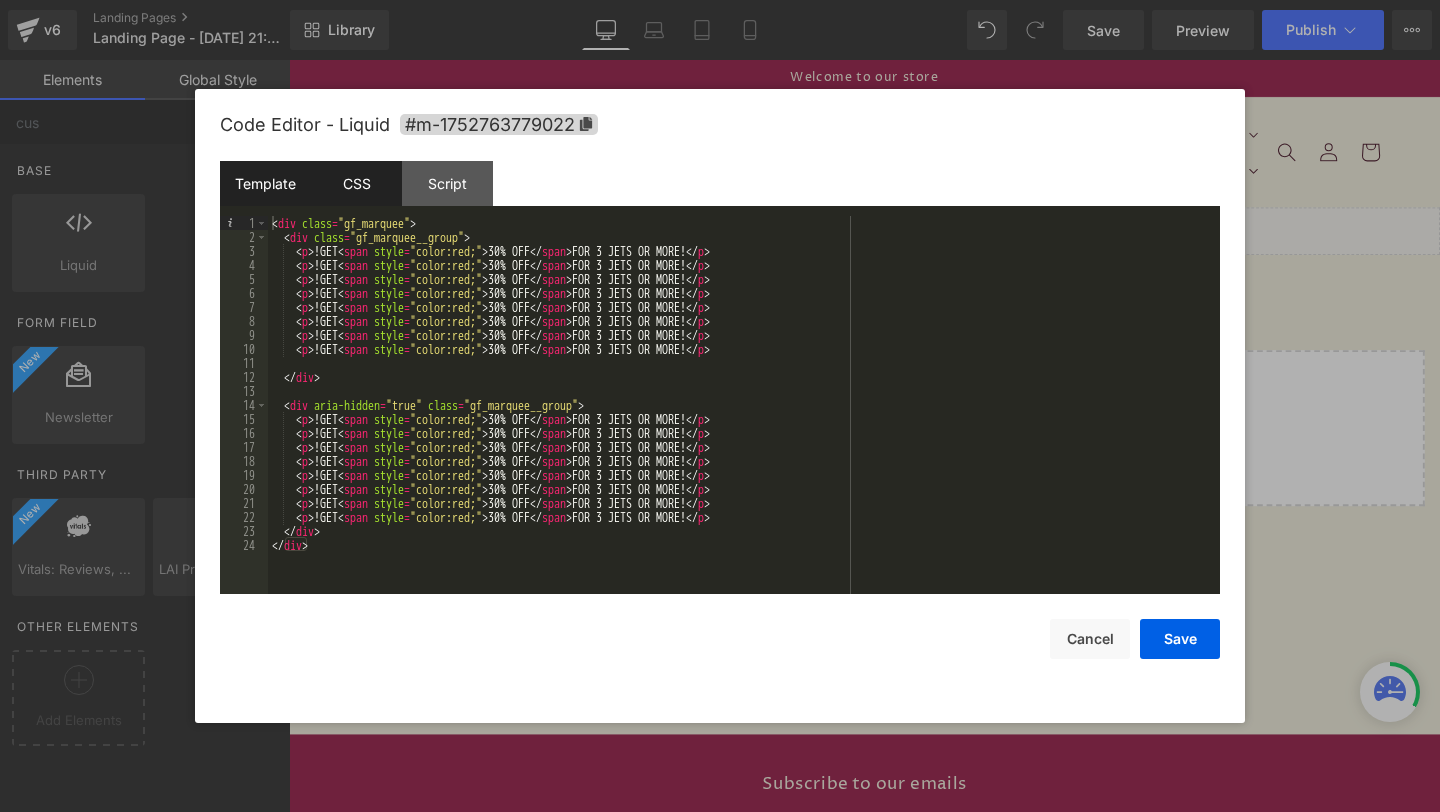click on "CSS" at bounding box center (356, 183) 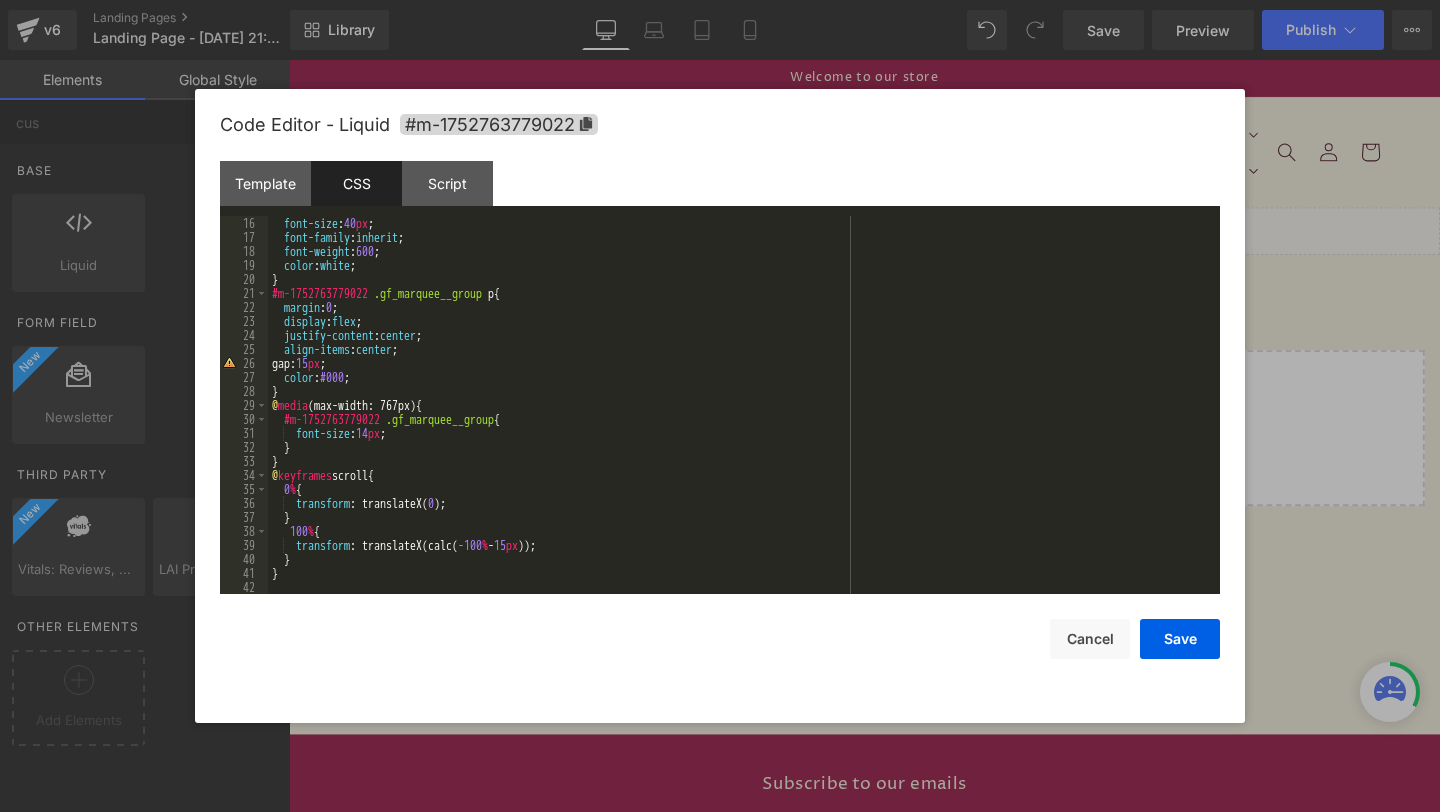scroll, scrollTop: 0, scrollLeft: 0, axis: both 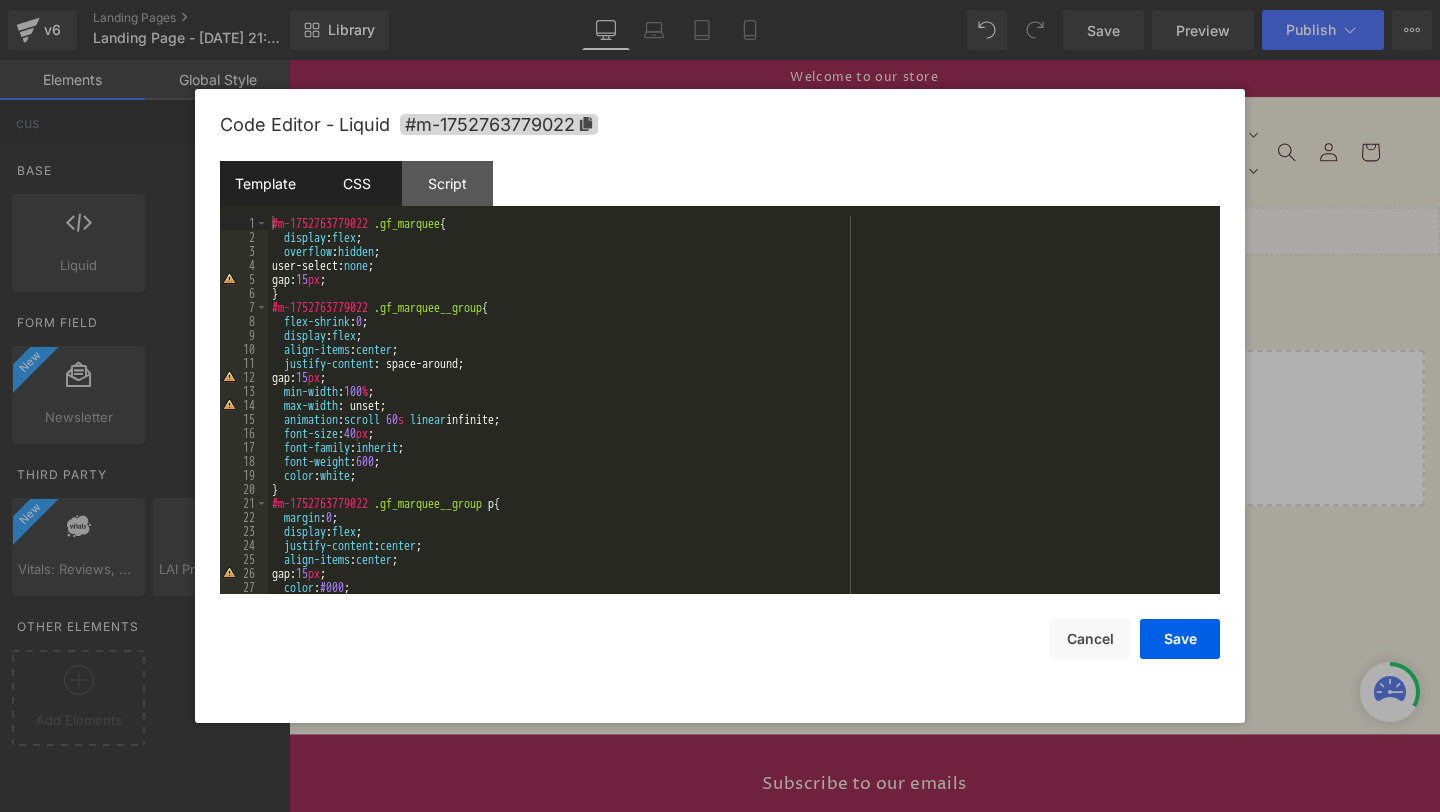 click on "Template" at bounding box center [265, 183] 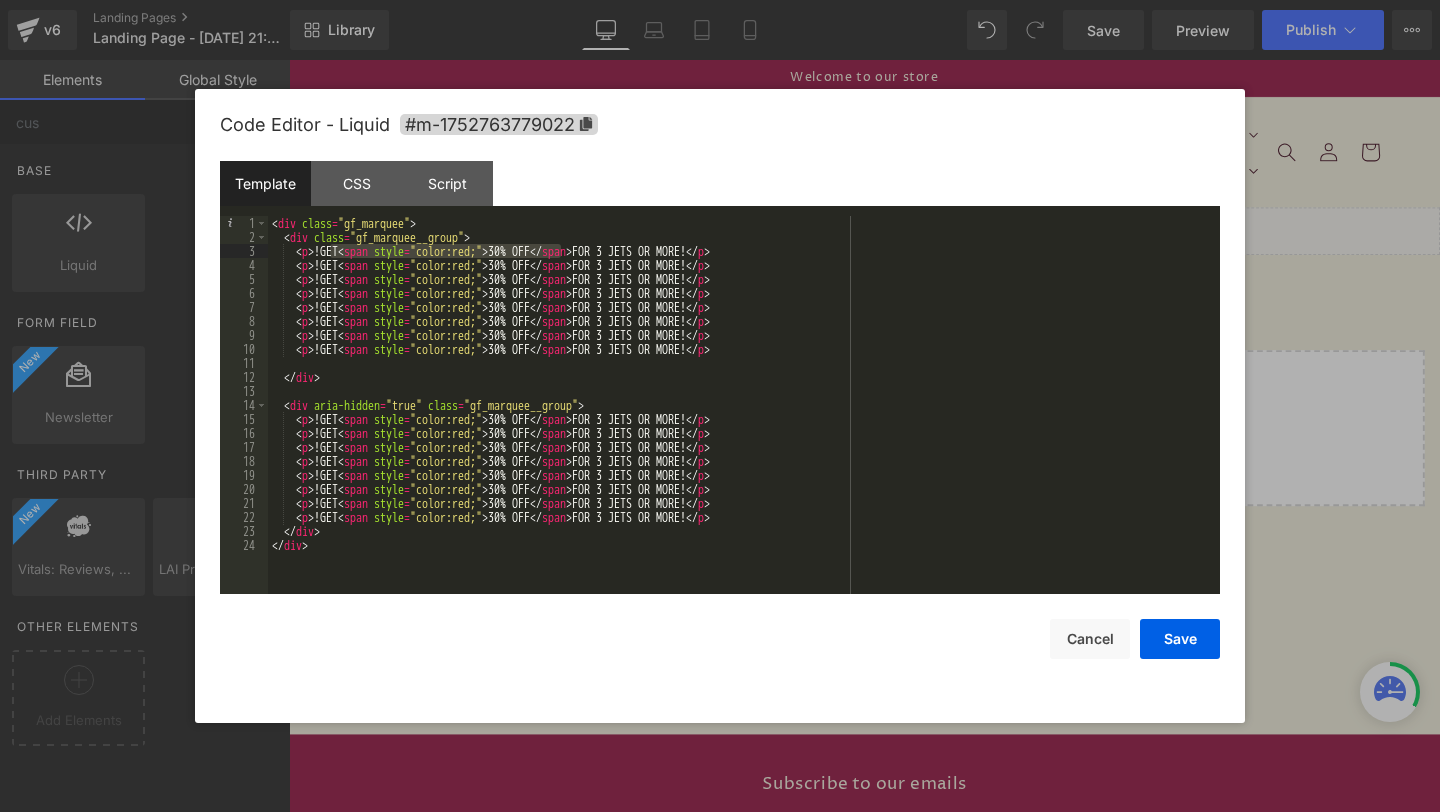 drag, startPoint x: 561, startPoint y: 251, endPoint x: 328, endPoint y: 252, distance: 233.00215 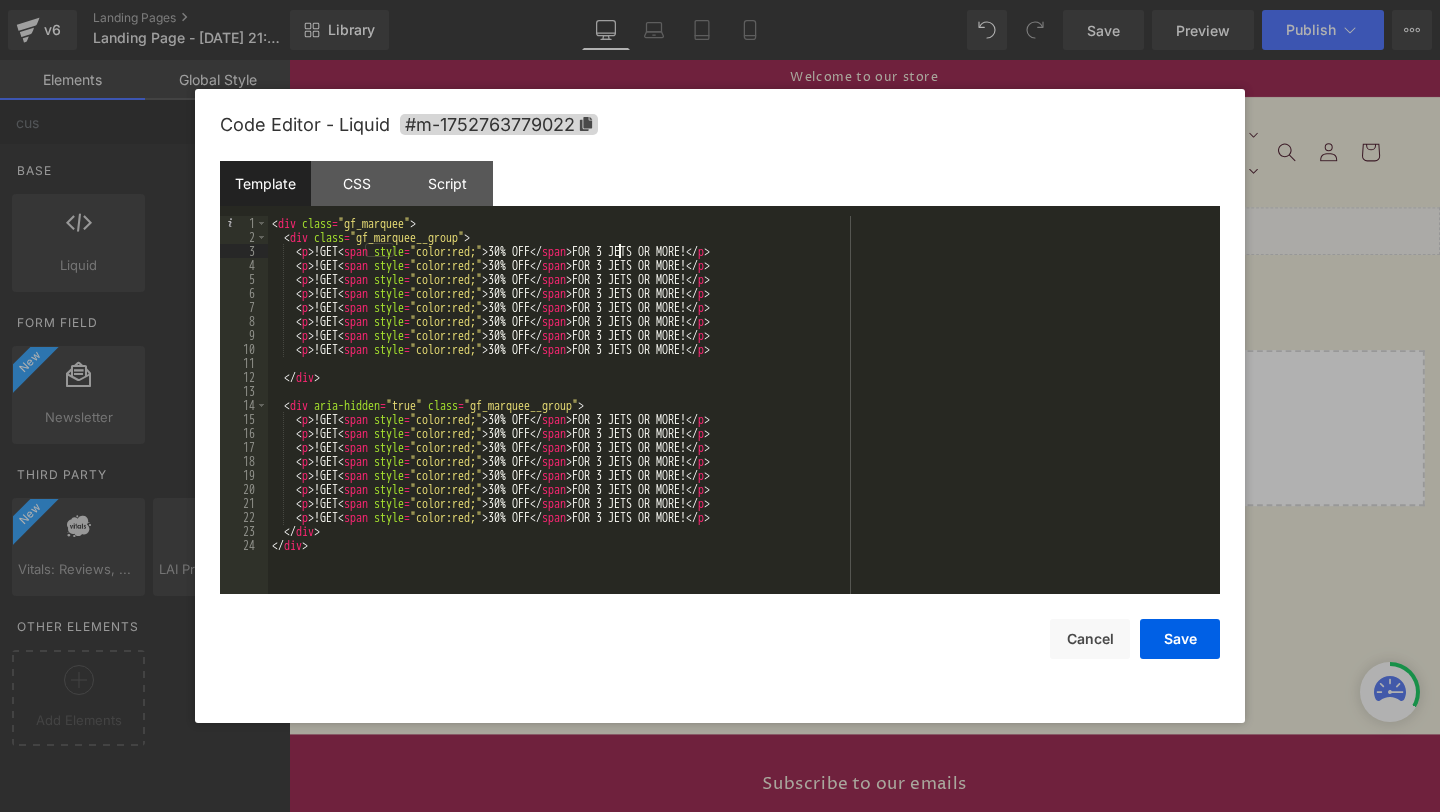 drag, startPoint x: 619, startPoint y: 252, endPoint x: 631, endPoint y: 246, distance: 13.416408 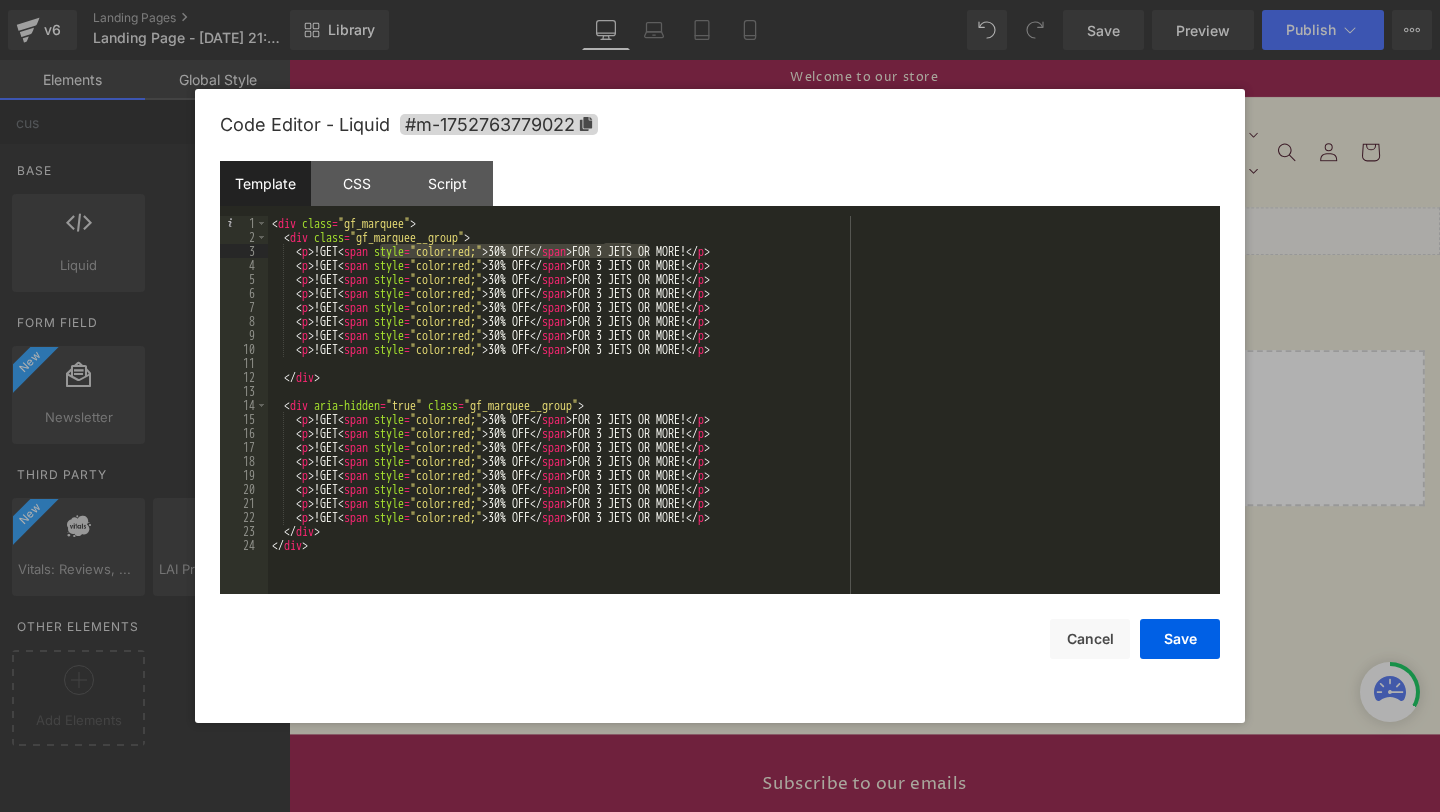 drag, startPoint x: 645, startPoint y: 246, endPoint x: 382, endPoint y: 254, distance: 263.12164 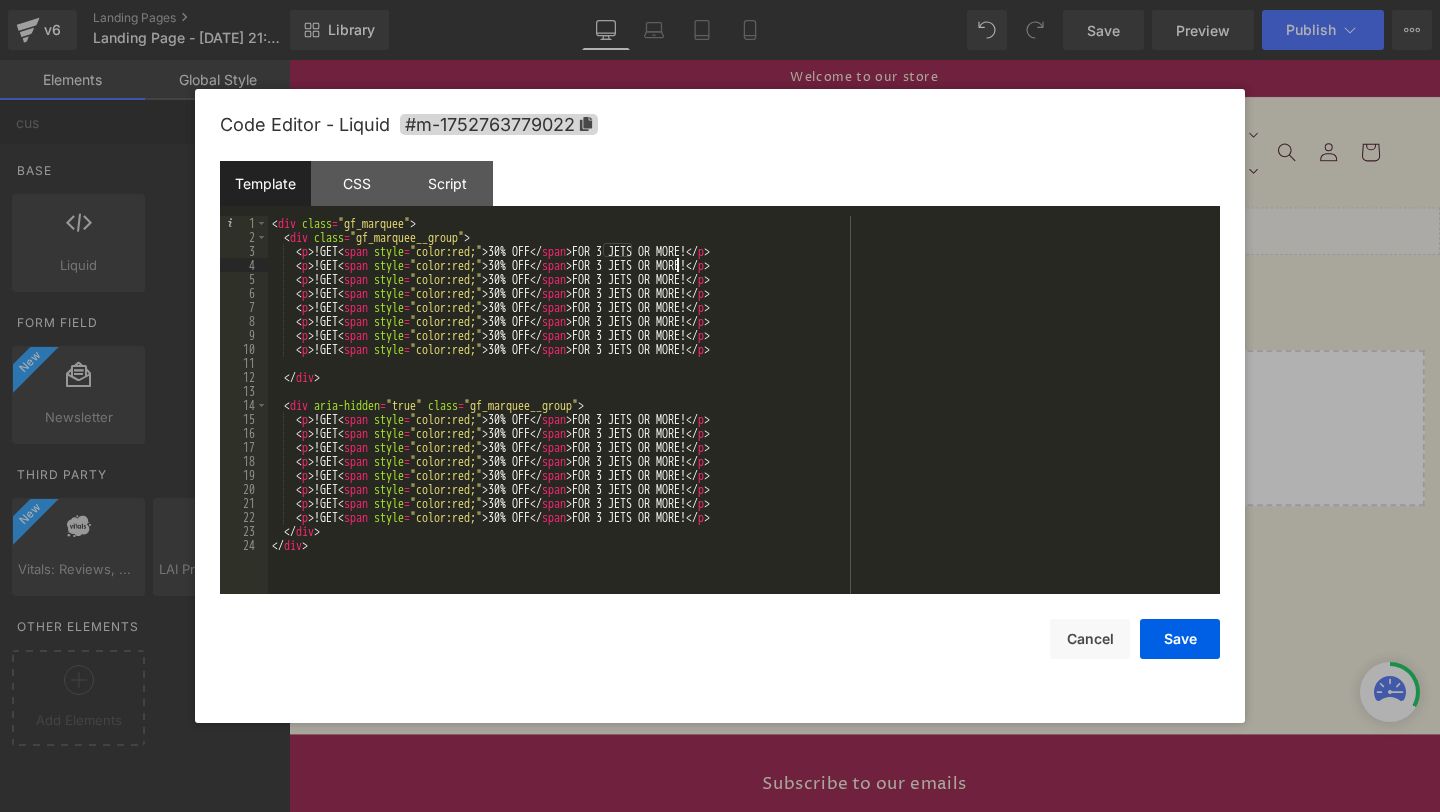 drag, startPoint x: 678, startPoint y: 262, endPoint x: 656, endPoint y: 256, distance: 22.803509 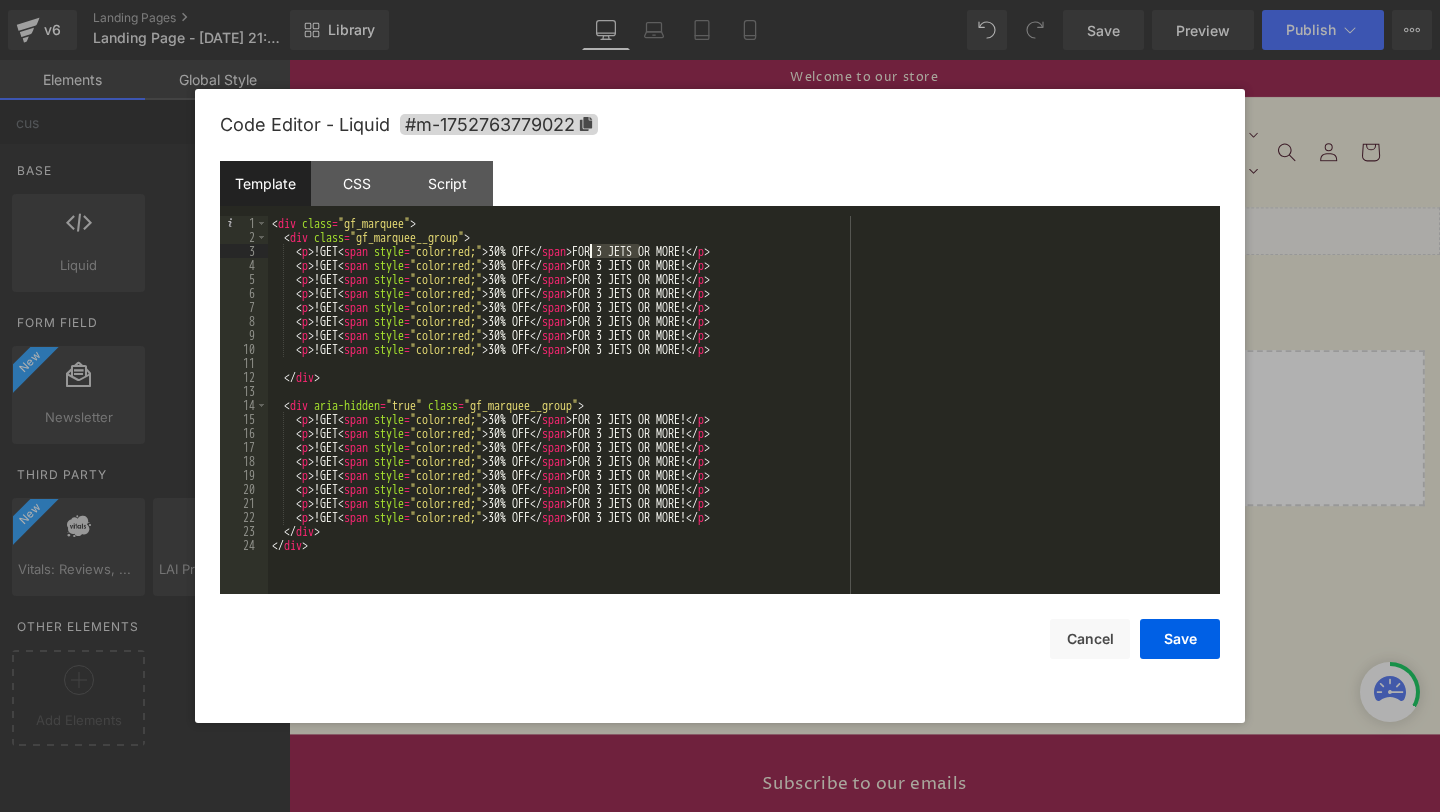 drag, startPoint x: 641, startPoint y: 248, endPoint x: 592, endPoint y: 250, distance: 49.0408 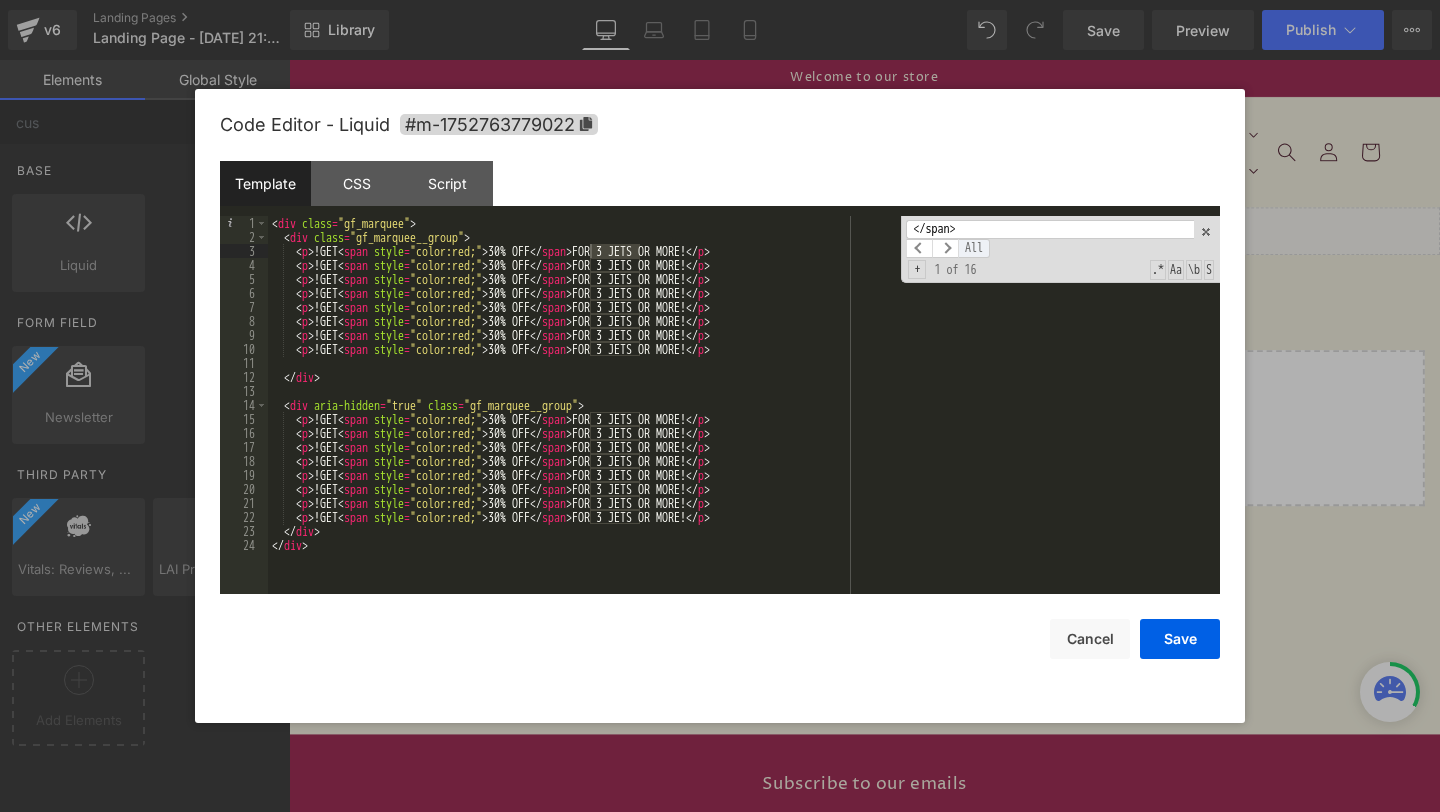 click on "All" at bounding box center (974, 248) 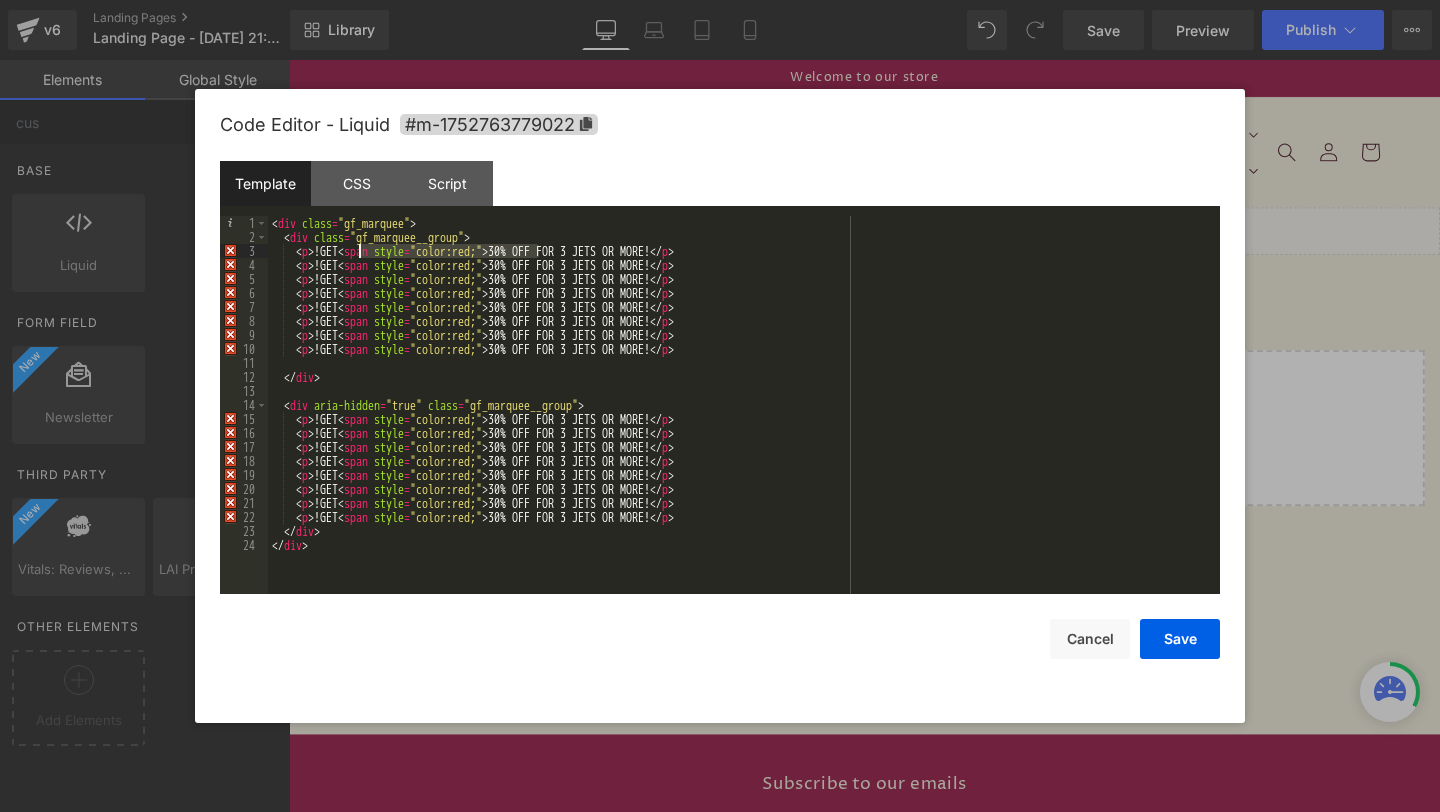 drag, startPoint x: 539, startPoint y: 247, endPoint x: 358, endPoint y: 250, distance: 181.02486 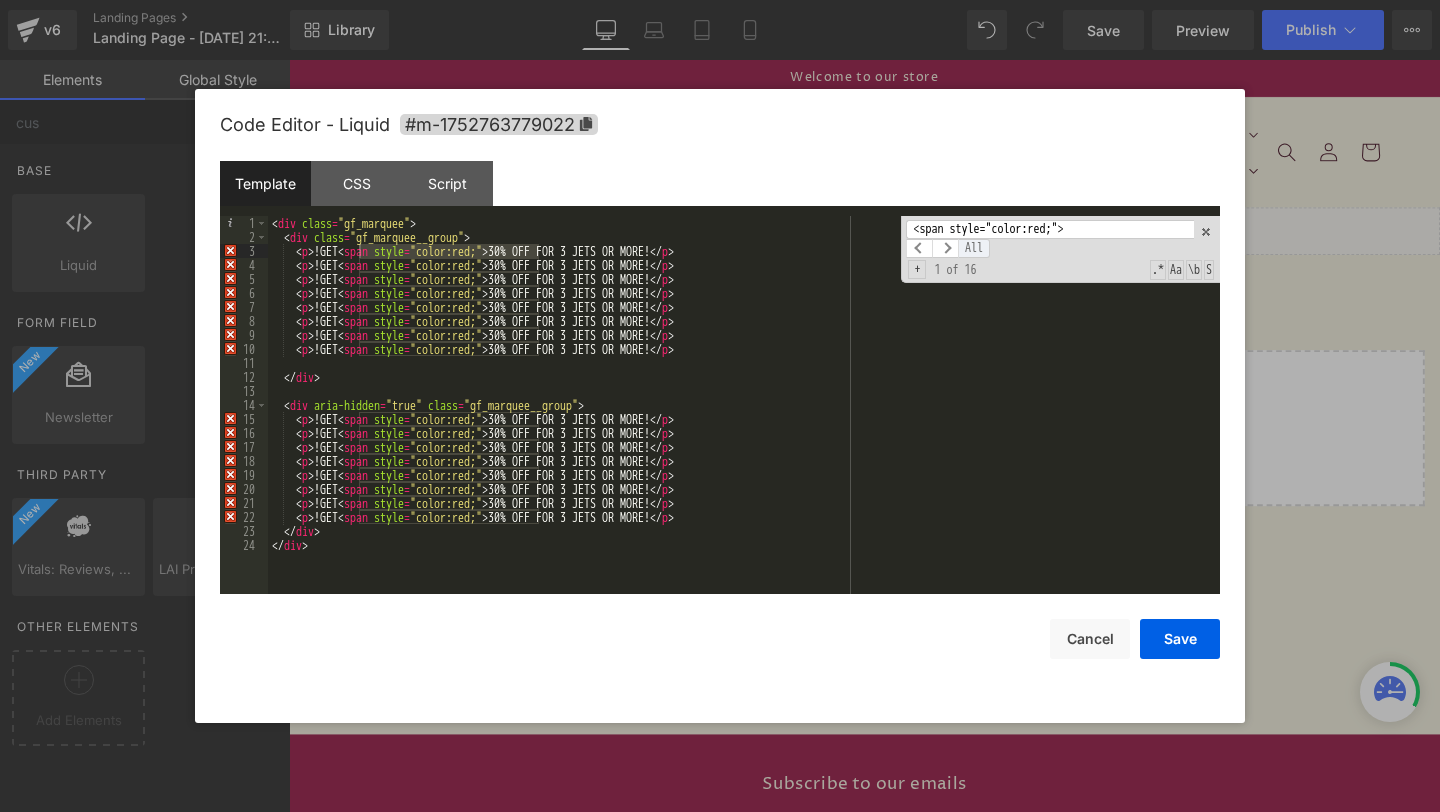 click on "All" at bounding box center (974, 248) 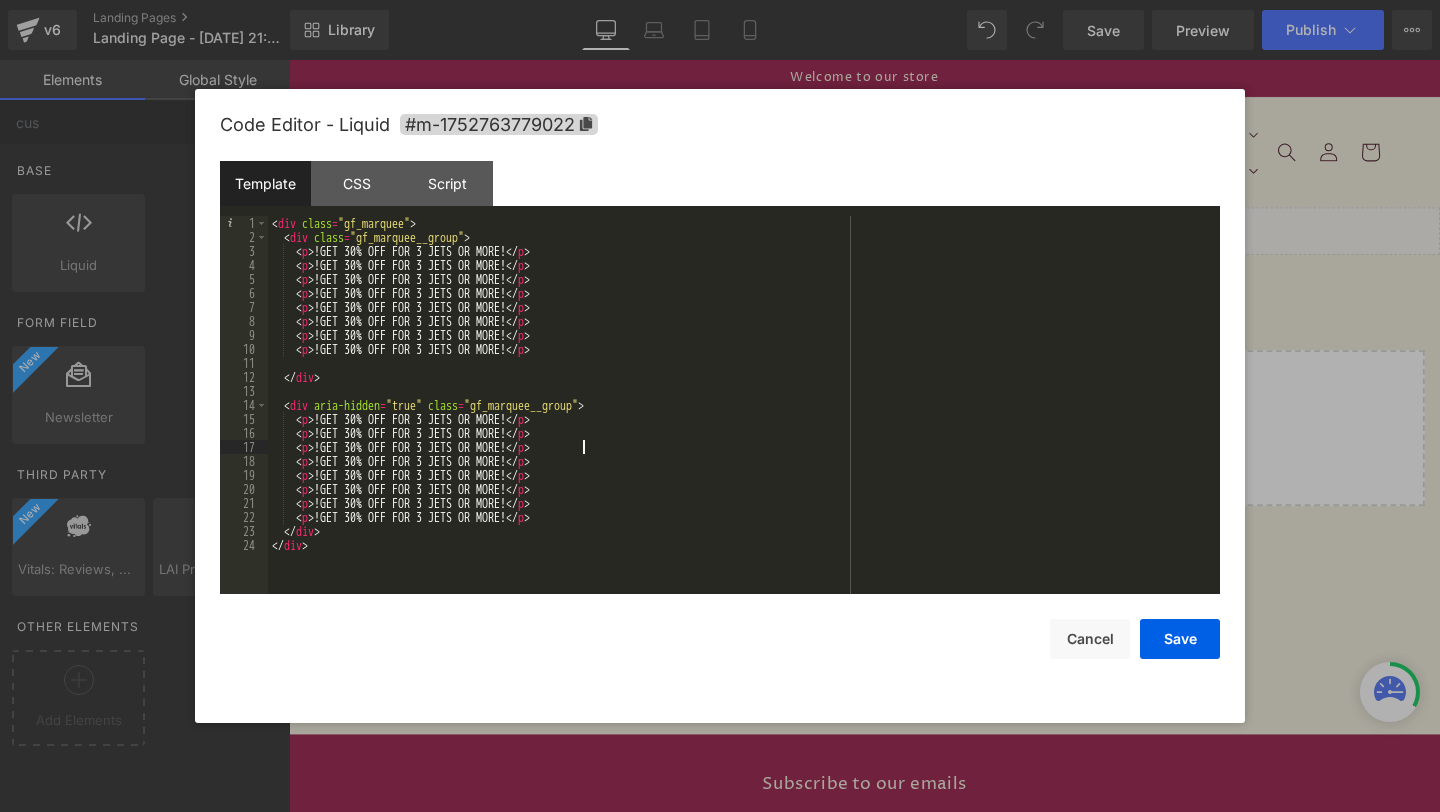 click on "< div   class = "gf_marquee" >    < div   class = "gf_marquee__group" >       < p > !GET 30% OFF FOR 3 JETS OR MORE! </ p >       < p > !GET 30% OFF FOR 3 JETS OR MORE! </ p >       < p > !GET 30% OFF FOR 3 JETS OR MORE! </ p >       < p > !GET 30% OFF FOR 3 JETS OR MORE! </ p >       < p > !GET 30% OFF FOR 3 JETS OR MORE! </ p >       < p > !GET 30% OFF FOR 3 JETS OR MORE! </ p >       < p > !GET 30% OFF FOR 3 JETS OR MORE! </ p >       < p > !GET 30% OFF FOR 3 JETS OR MORE! </ p >       </ div >    < div   aria-hidden = "true"   class = "gf_marquee__group" >       < p > !GET 30% OFF FOR 3 JETS OR MORE! </ p >       < p > !GET 30% OFF FOR 3 JETS OR MORE! </ p >       < p > !GET 30% OFF FOR 3 JETS OR MORE! </ p >       < p > !GET 30% OFF FOR 3 JETS OR MORE! </ p >       < p > !GET 30% OFF FOR 3 JETS OR MORE! </ p >       < p > !GET 30% OFF FOR 3 JETS OR MORE! </ p >       < p > !GET 30% OFF FOR 3 JETS OR MORE! </ p >       < p > !GET 30% OFF FOR 3 JETS OR MORE! </ p >    </ div > </ div >" at bounding box center [744, 419] 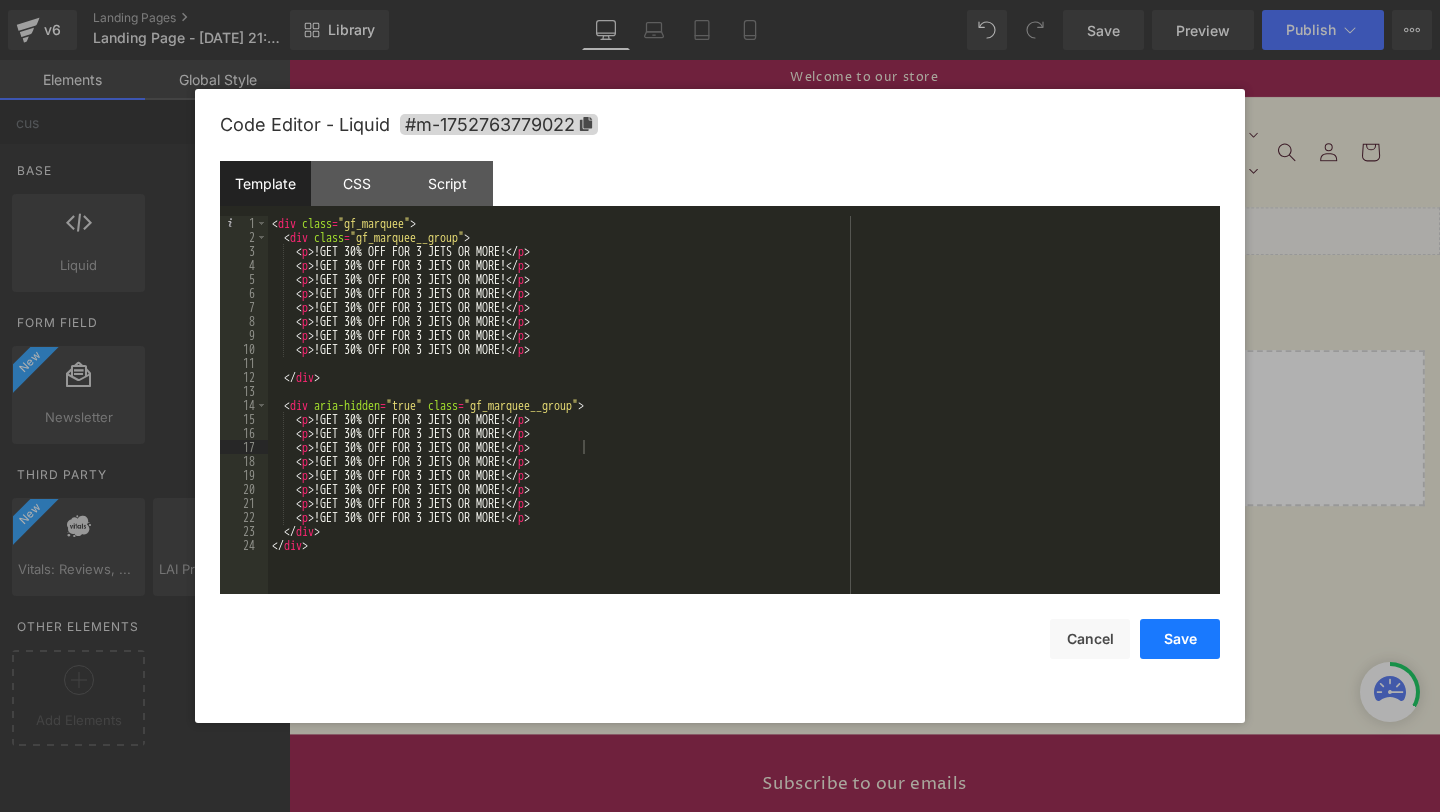 click on "Save" at bounding box center (1180, 639) 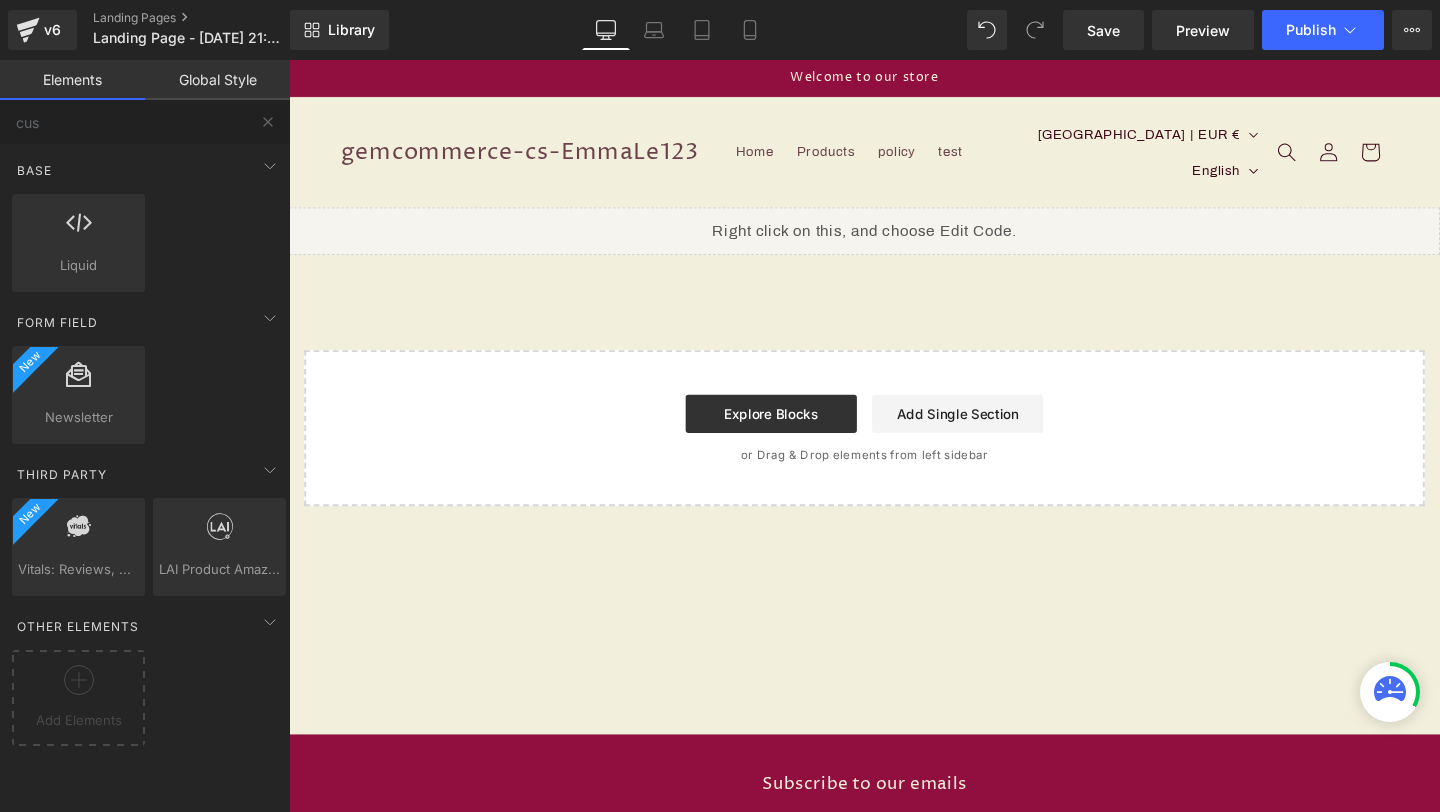 click on "Library Desktop Desktop Laptop Tablet Mobile Save Preview Publish Scheduled View Live Page View with current Template Save Template to Library Schedule Publish  Optimize  Publish Settings Shortcuts  Your page can’t be published   You've reached the maximum number of published pages on your plan  (0/0).  You need to upgrade your plan or unpublish all your pages to get 1 publish slot.   Unpublish pages   Upgrade plan" at bounding box center [865, 30] 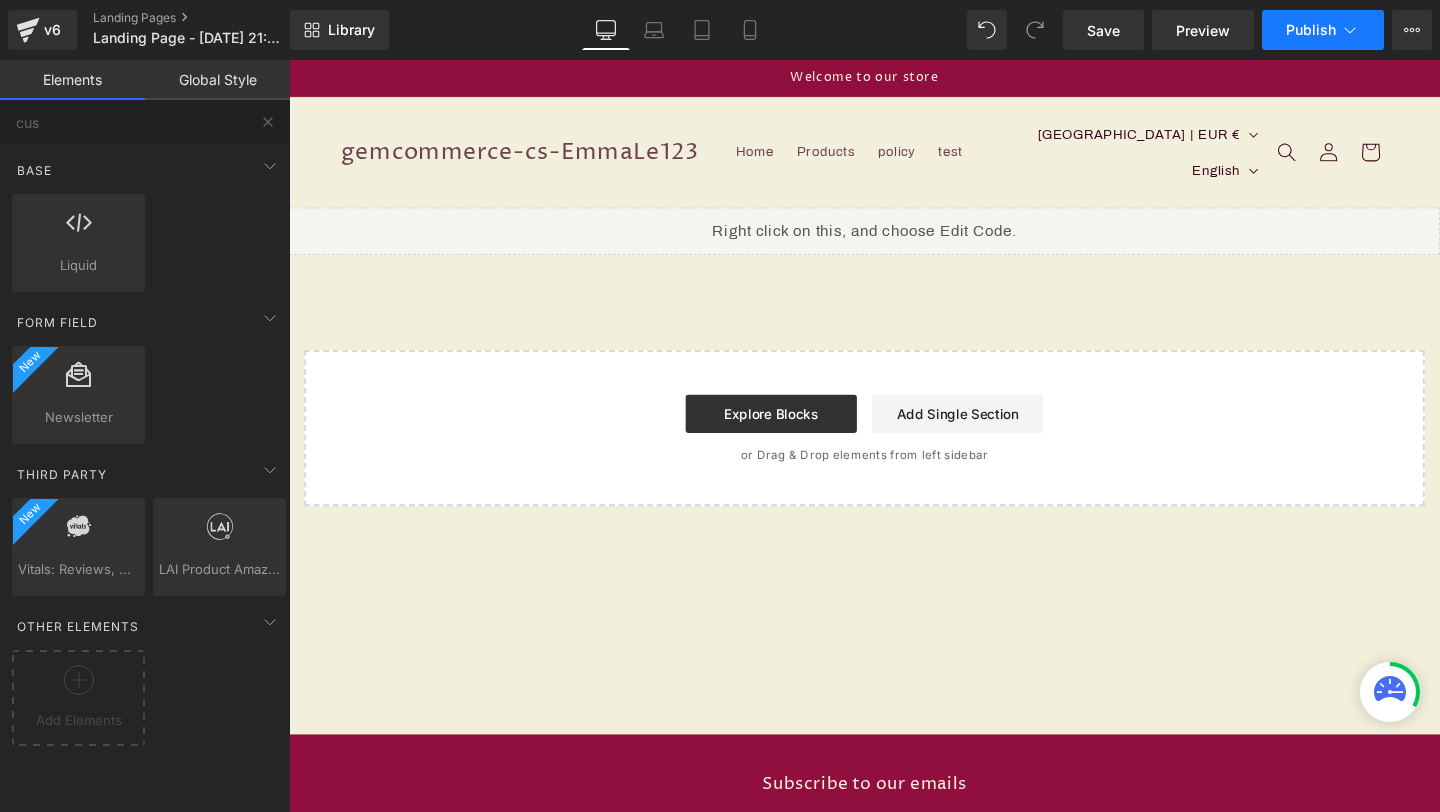 click on "Publish" at bounding box center [1323, 30] 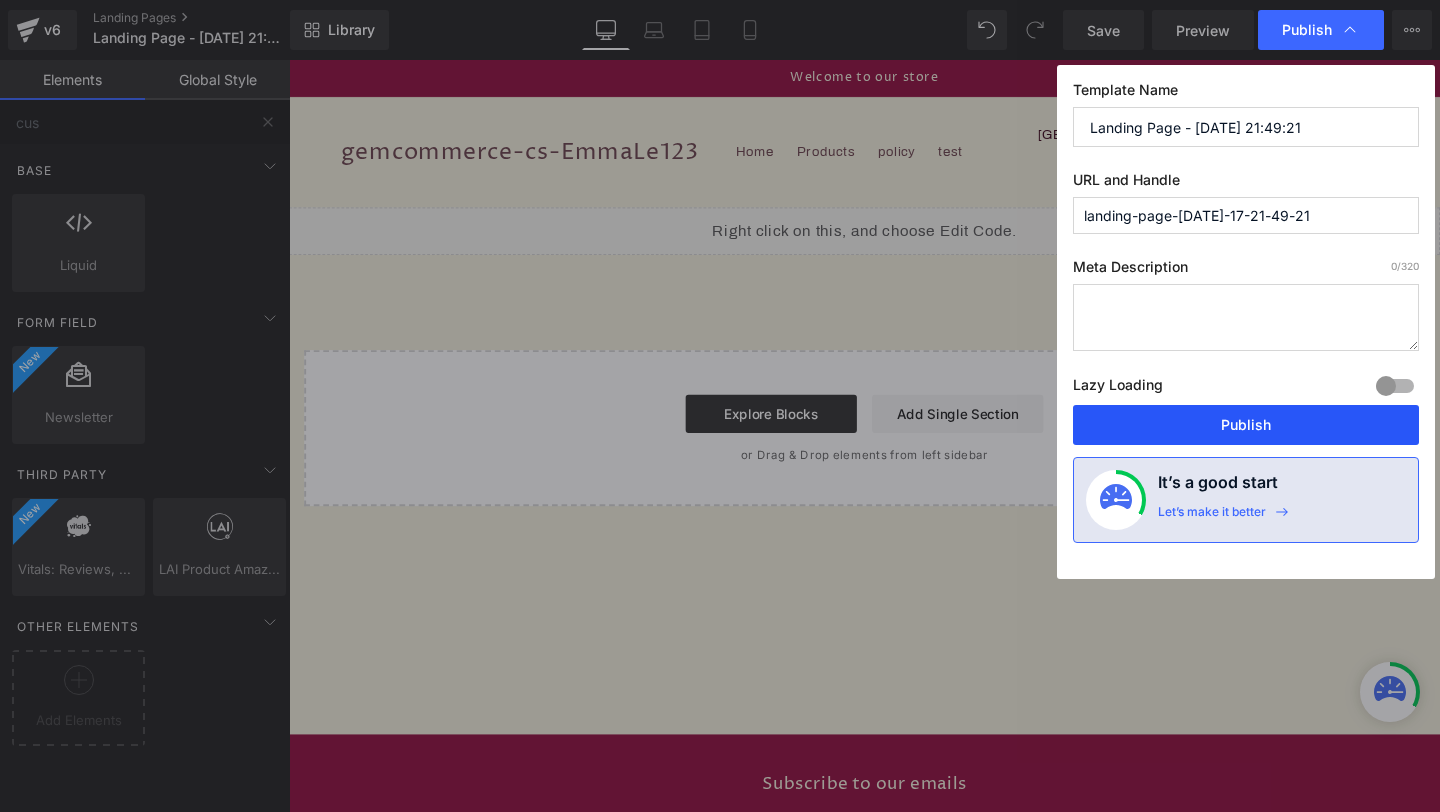 click on "Publish" at bounding box center [1246, 425] 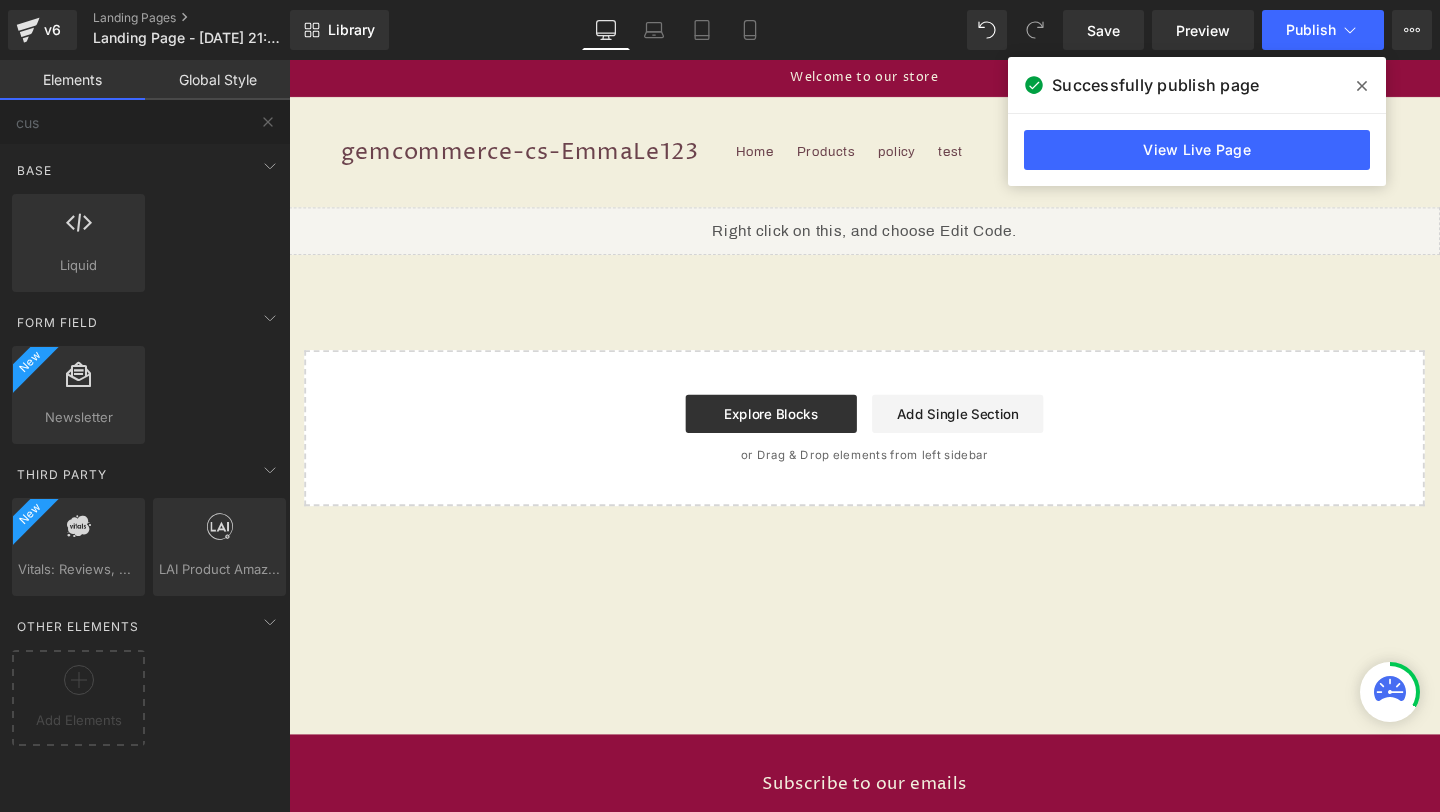click at bounding box center (1362, 86) 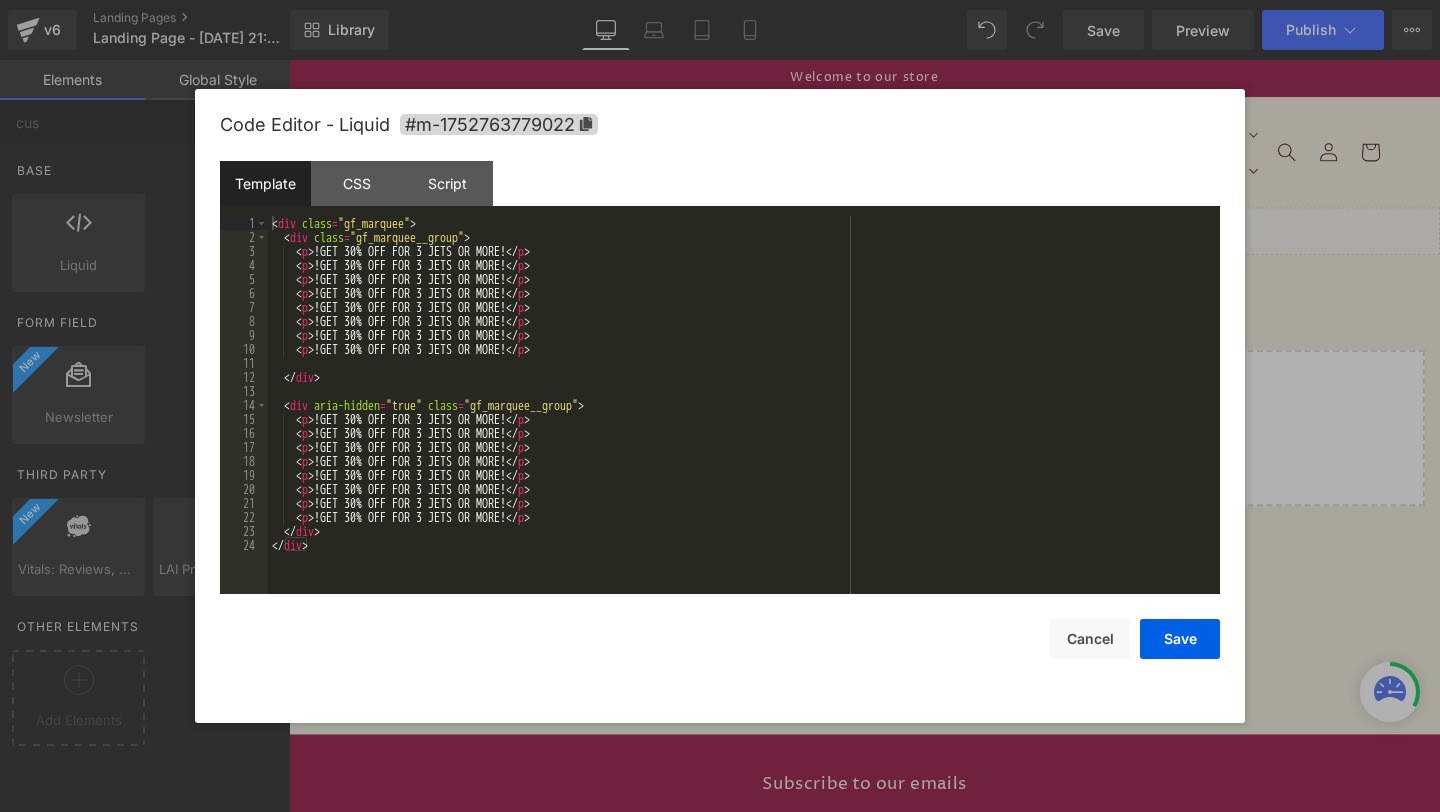 click on "Liquid  You are previewing how the   will restyle your page. You can not edit Elements in Preset Preview Mode.  v6 Landing Pages Landing Page - [DATE] 21:49:21 Library Desktop Desktop Laptop Tablet Mobile Save Preview Publish Scheduled View Live Page View with current Template Save Template to Library Schedule Publish  Optimize  Publish Settings Shortcuts  Your page can’t be published   You've reached the maximum number of published pages on your plan  (0/0).  You need to upgrade your plan or unpublish all your pages to get 1 publish slot.   Unpublish pages   Upgrade plan  Elements Global Style cus Base Row  rows, columns, layouts, div Heading  headings, titles, h1,h2,h3,h4,h5,h6 Text Block  texts, paragraphs, contents, blocks Image  images, photos, alts, uploads Icon  icons, symbols Button  button, call to action, cta Separator  separators, dividers, horizontal lines Liquid  liquid, custom code, html, javascript, css, reviews, apps, applications, embeded, iframe Banner Parallax  Hero Banner  Stack Tabs" at bounding box center [720, 0] 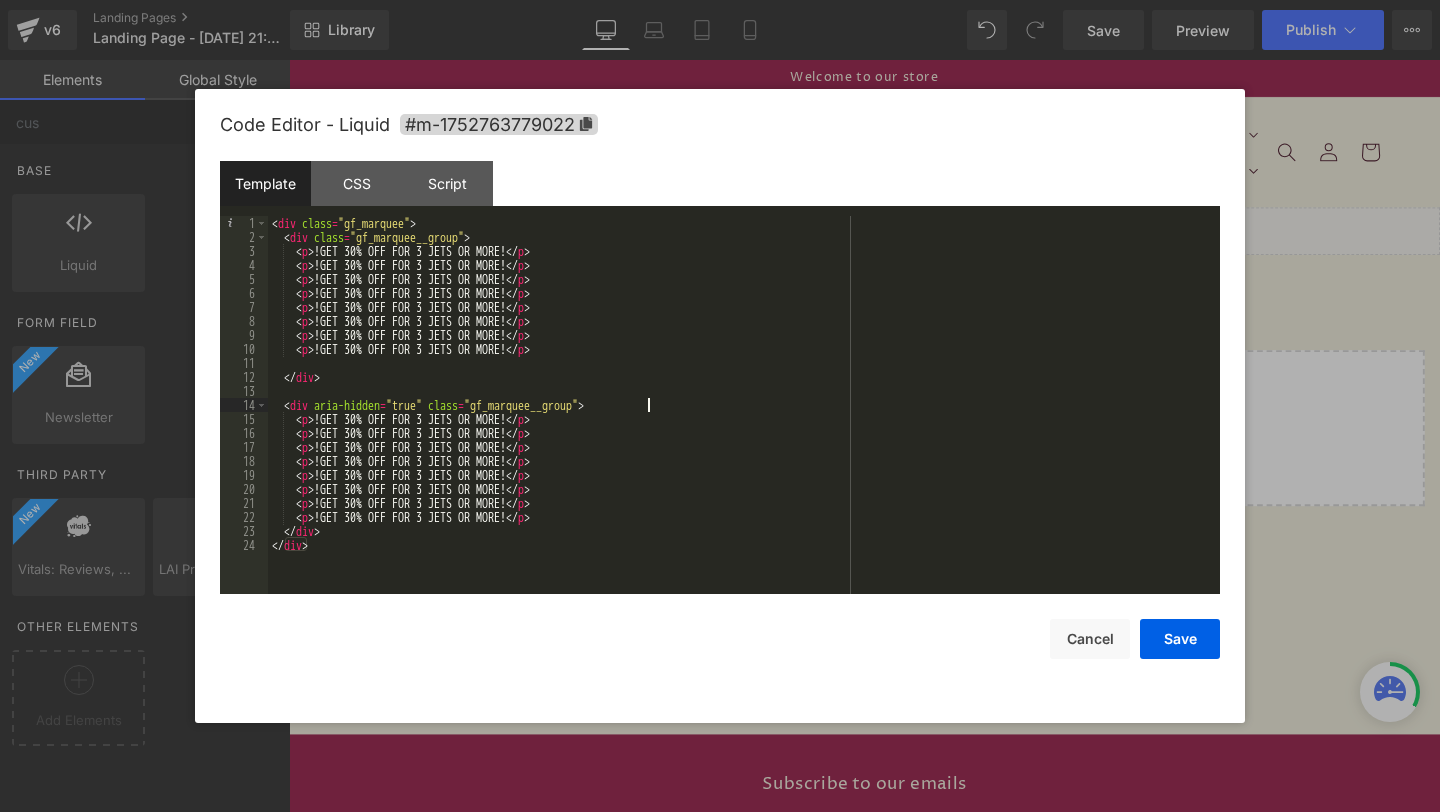 click on "< div   class = "gf_marquee" >    < div   class = "gf_marquee__group" >       < p > !GET 30% OFF FOR 3 JETS OR MORE! </ p >       < p > !GET 30% OFF FOR 3 JETS OR MORE! </ p >       < p > !GET 30% OFF FOR 3 JETS OR MORE! </ p >       < p > !GET 30% OFF FOR 3 JETS OR MORE! </ p >       < p > !GET 30% OFF FOR 3 JETS OR MORE! </ p >       < p > !GET 30% OFF FOR 3 JETS OR MORE! </ p >       < p > !GET 30% OFF FOR 3 JETS OR MORE! </ p >       < p > !GET 30% OFF FOR 3 JETS OR MORE! </ p >       </ div >    < div   aria-hidden = "true"   class = "gf_marquee__group" >       < p > !GET 30% OFF FOR 3 JETS OR MORE! </ p >       < p > !GET 30% OFF FOR 3 JETS OR MORE! </ p >       < p > !GET 30% OFF FOR 3 JETS OR MORE! </ p >       < p > !GET 30% OFF FOR 3 JETS OR MORE! </ p >       < p > !GET 30% OFF FOR 3 JETS OR MORE! </ p >       < p > !GET 30% OFF FOR 3 JETS OR MORE! </ p >       < p > !GET 30% OFF FOR 3 JETS OR MORE! </ p >       < p > !GET 30% OFF FOR 3 JETS OR MORE! </ p >    </ div > </ div >" at bounding box center [744, 419] 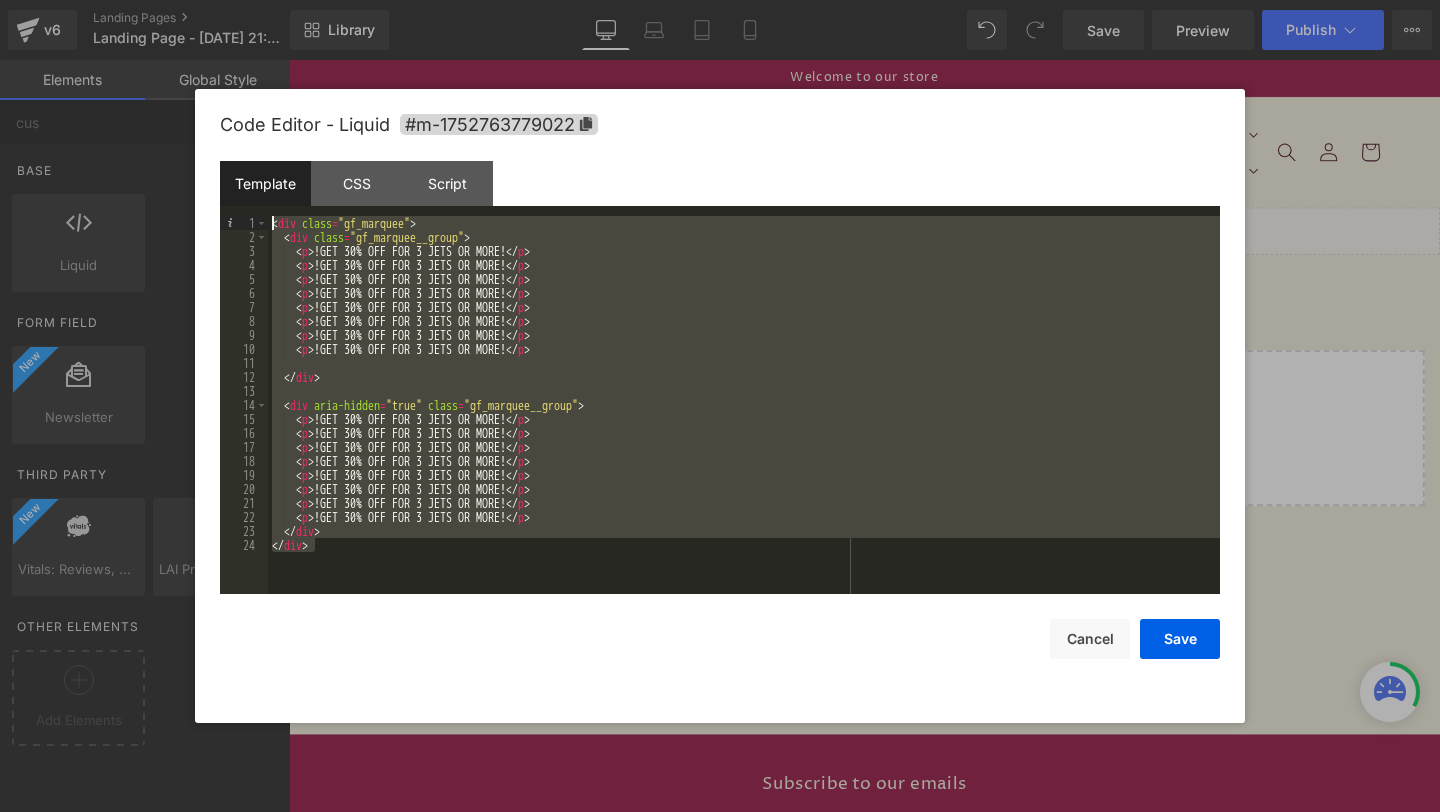 drag, startPoint x: 343, startPoint y: 565, endPoint x: 219, endPoint y: 195, distance: 390.2256 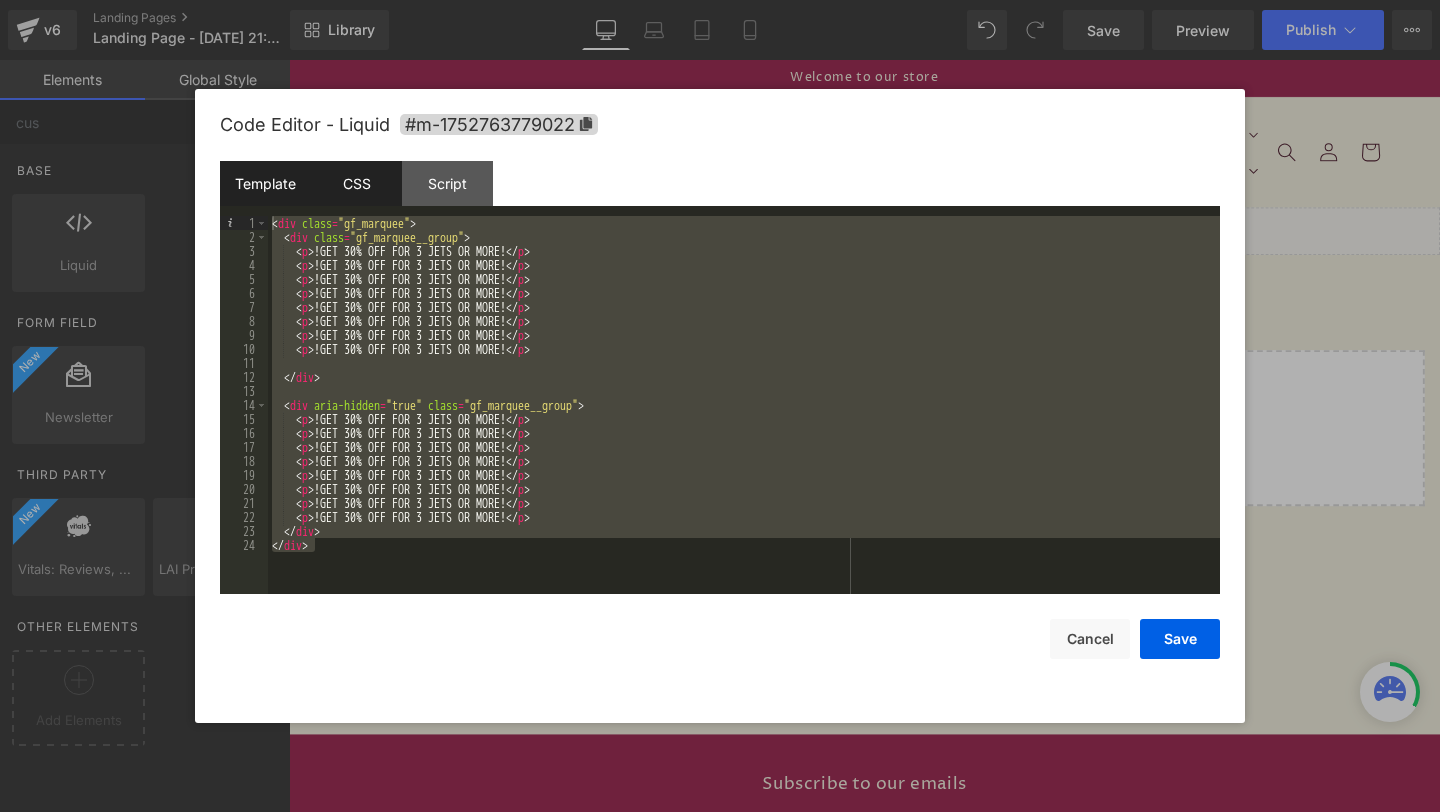 drag, startPoint x: 359, startPoint y: 197, endPoint x: 373, endPoint y: 191, distance: 15.231546 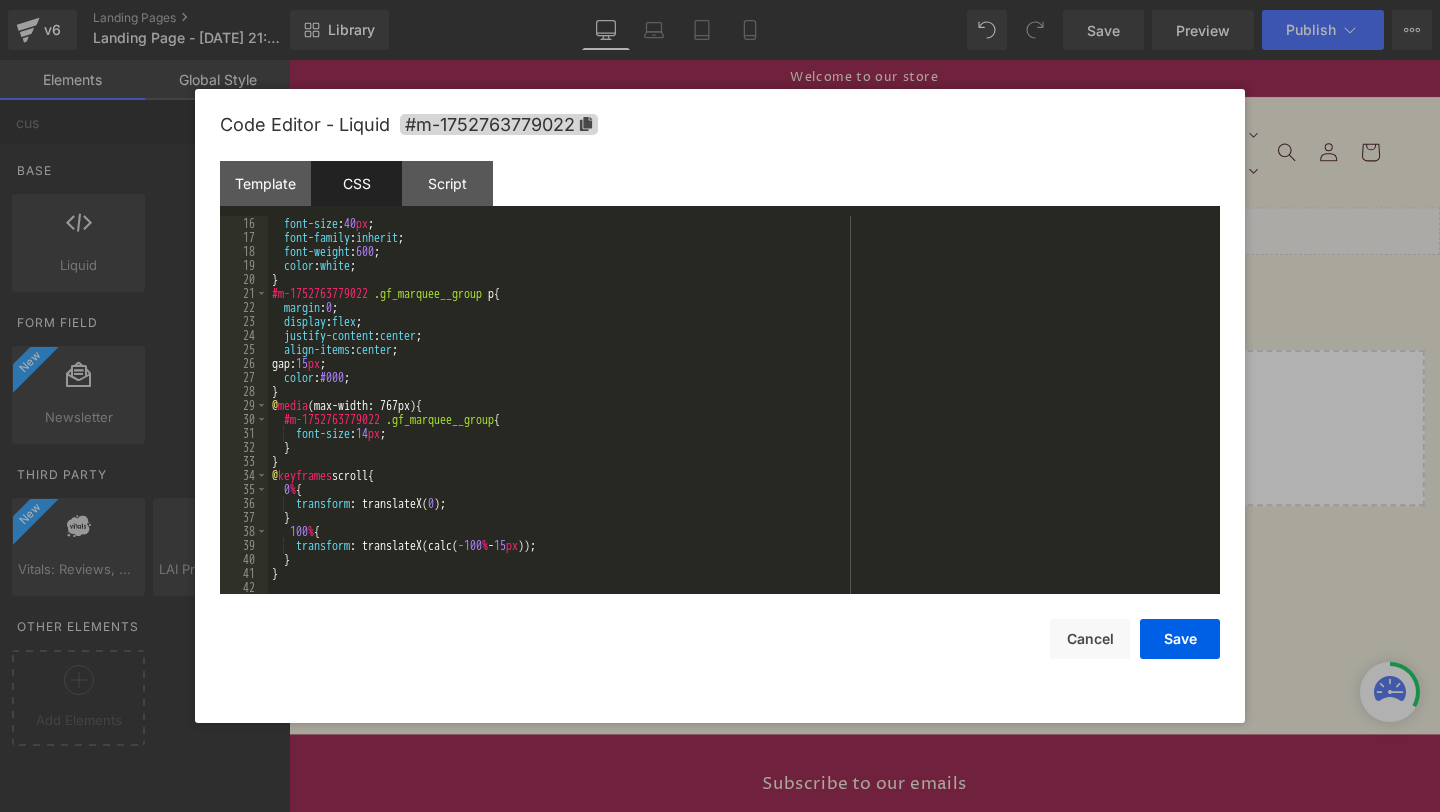 scroll, scrollTop: 210, scrollLeft: 0, axis: vertical 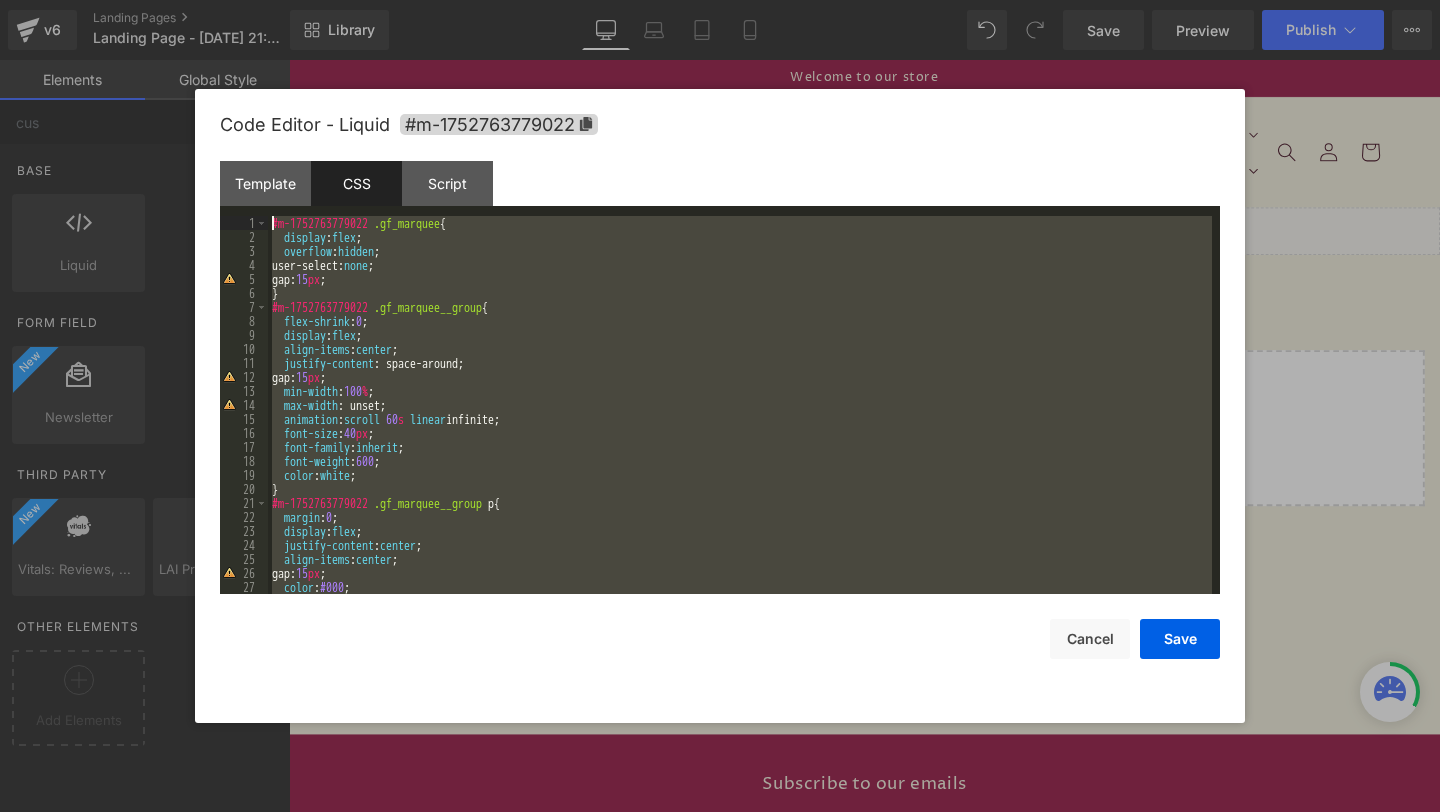 drag, startPoint x: 332, startPoint y: 579, endPoint x: 223, endPoint y: 212, distance: 382.8446 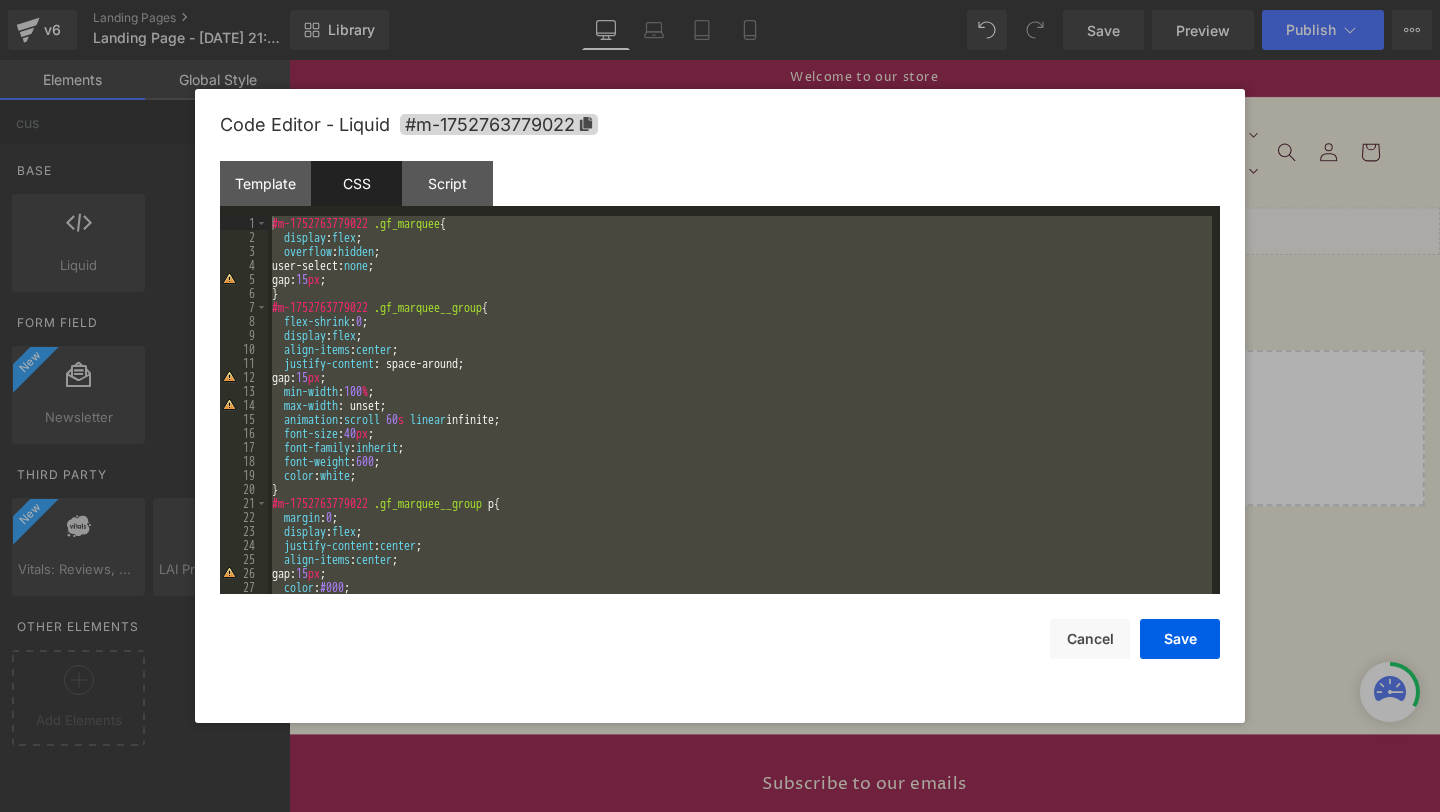 click at bounding box center [720, 406] 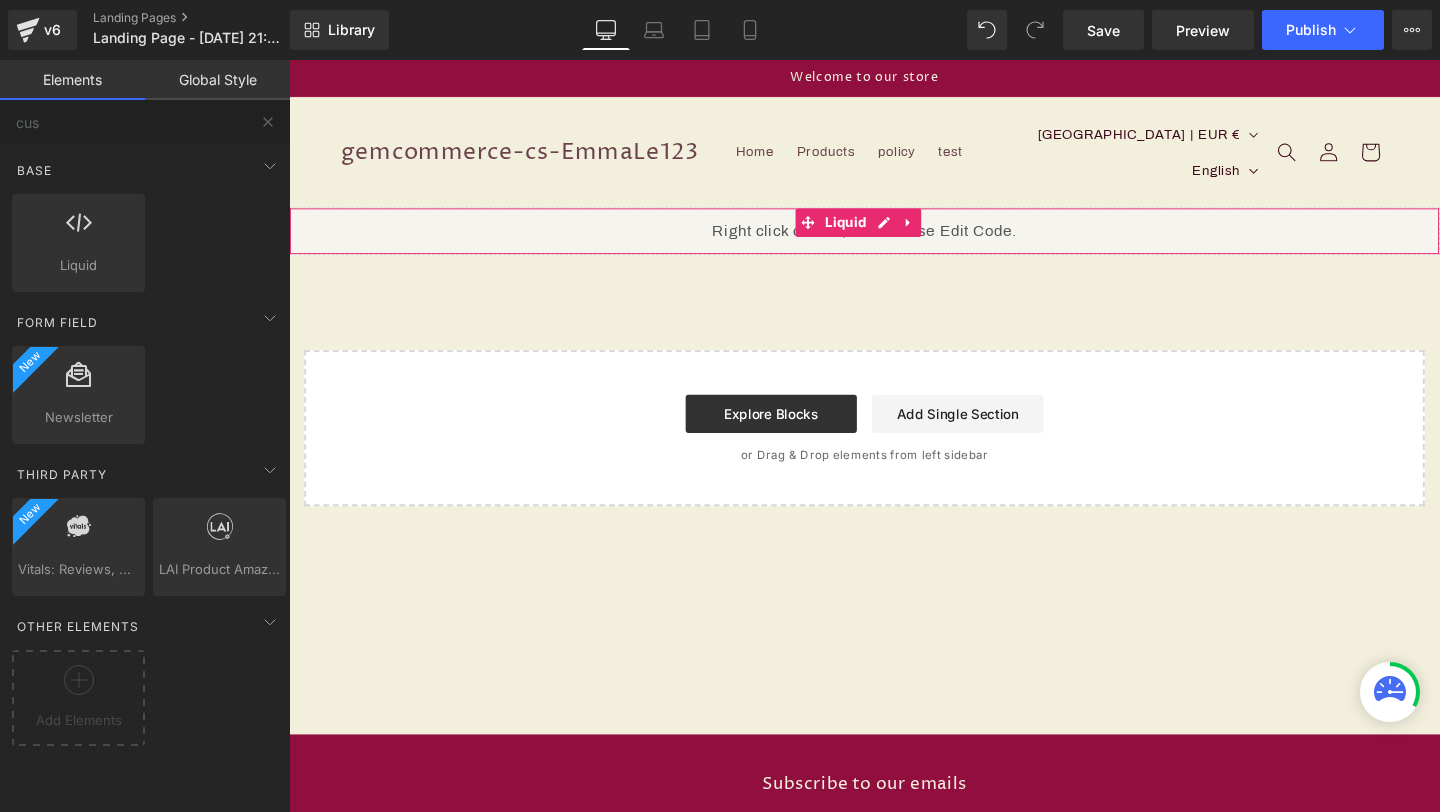 click on "Liquid
Select your layout" at bounding box center [894, 372] 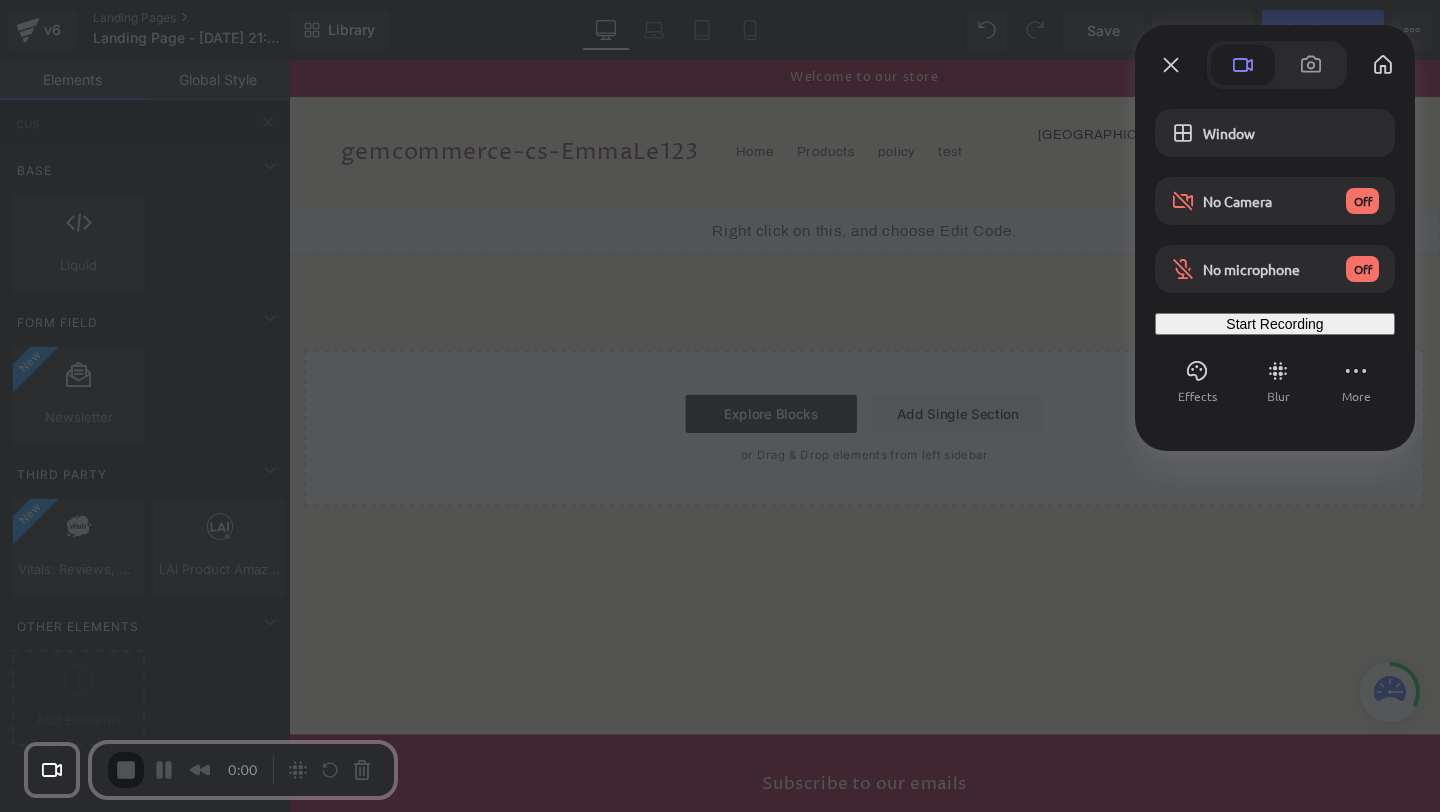 click on "Start Recording" at bounding box center (1275, 324) 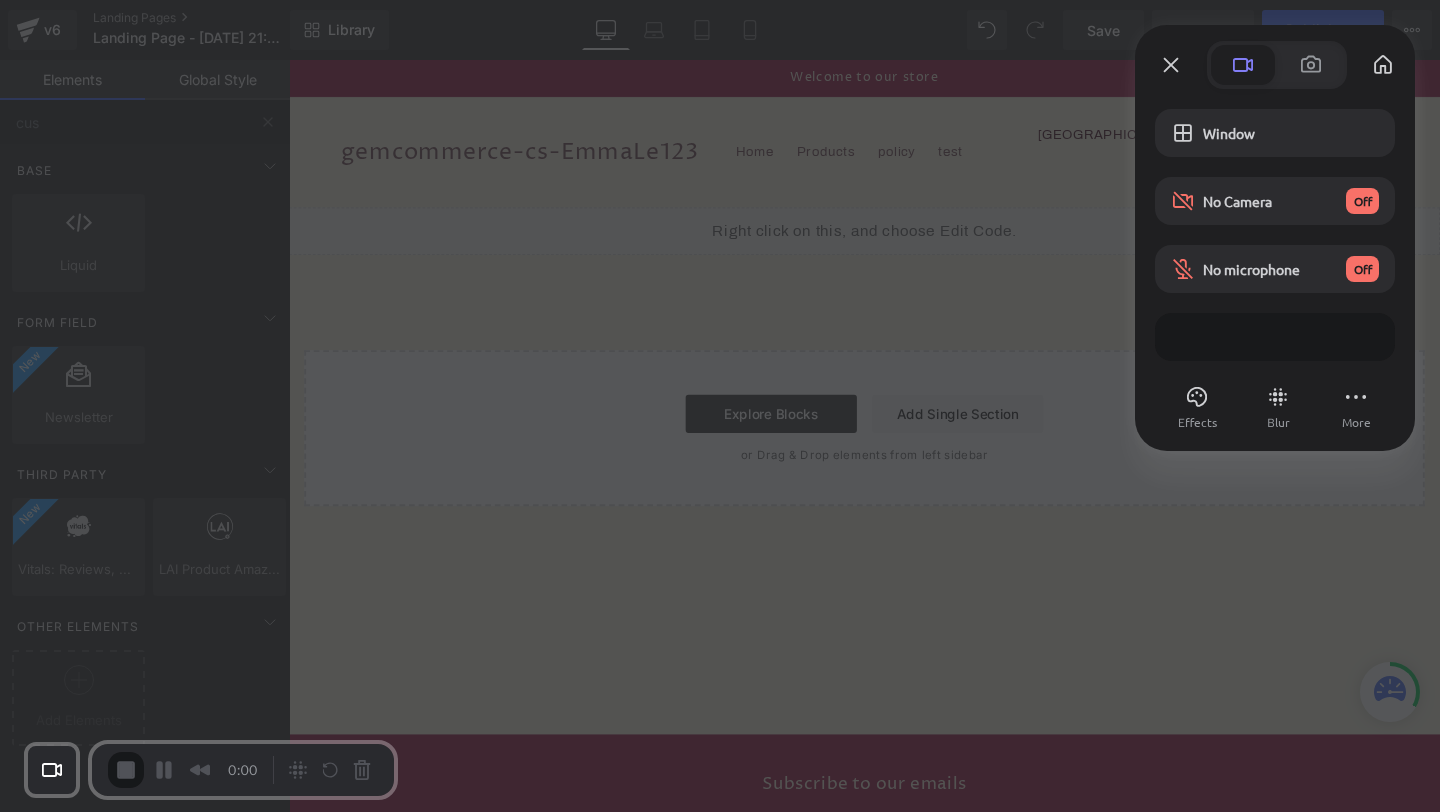 click on "Yes, proceed" at bounding box center (65, 1843) 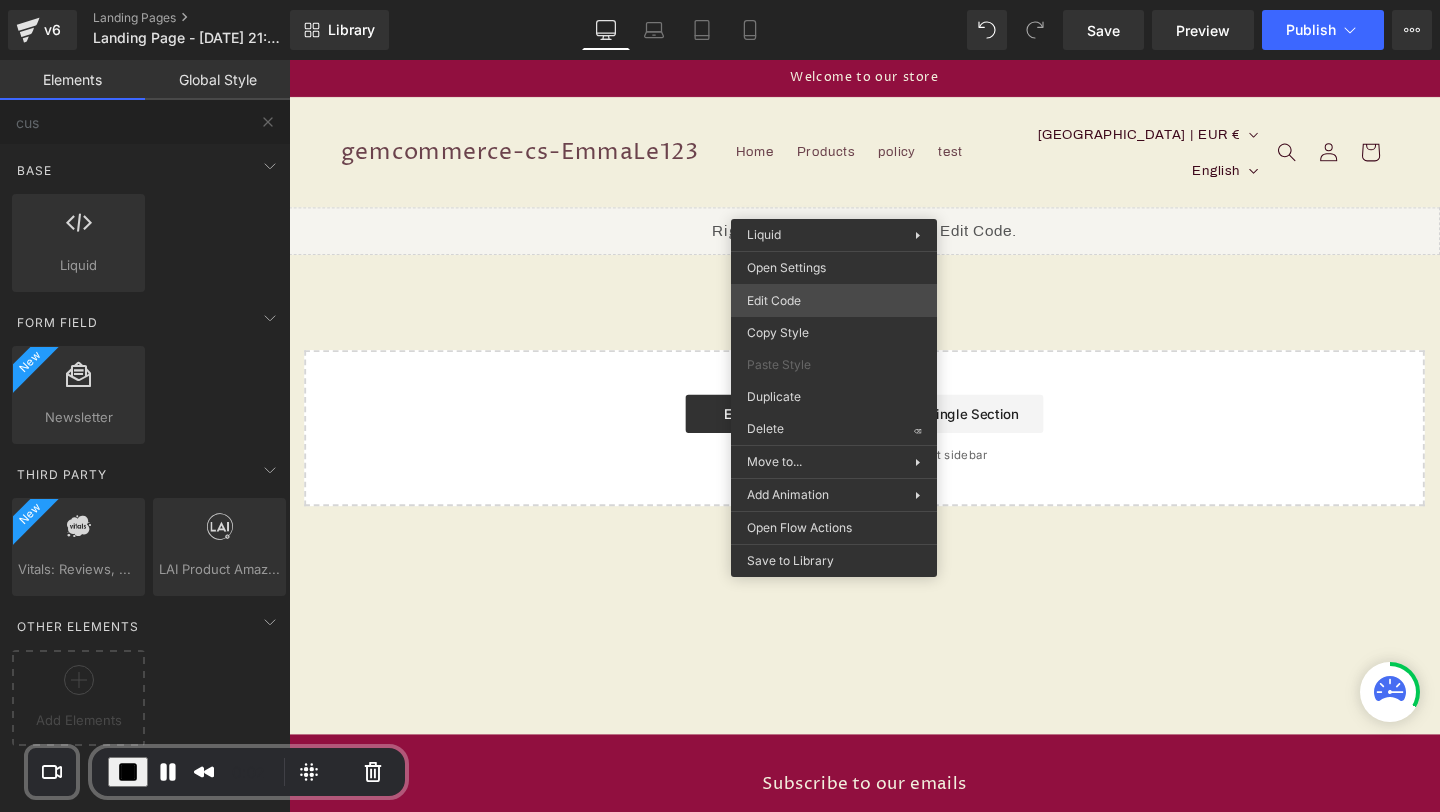 click on "Liquid  You are previewing how the   will restyle your page. You can not edit Elements in Preset Preview Mode.  v6 Landing Pages Landing Page - [DATE] 21:49:21 Library Desktop Desktop Laptop Tablet Mobile Save Preview Publish Scheduled View Live Page View with current Template Save Template to Library Schedule Publish  Optimize  Publish Settings Shortcuts  Your page can’t be published   You've reached the maximum number of published pages on your plan  (0/0).  You need to upgrade your plan or unpublish all your pages to get 1 publish slot.   Unpublish pages   Upgrade plan  Elements Global Style cus Base Row  rows, columns, layouts, div Heading  headings, titles, h1,h2,h3,h4,h5,h6 Text Block  texts, paragraphs, contents, blocks Image  images, photos, alts, uploads Icon  icons, symbols Button  button, call to action, cta Separator  separators, dividers, horizontal lines Liquid  liquid, custom code, html, javascript, css, reviews, apps, applications, embeded, iframe Banner Parallax  Hero Banner  Stack Tabs" at bounding box center (720, 0) 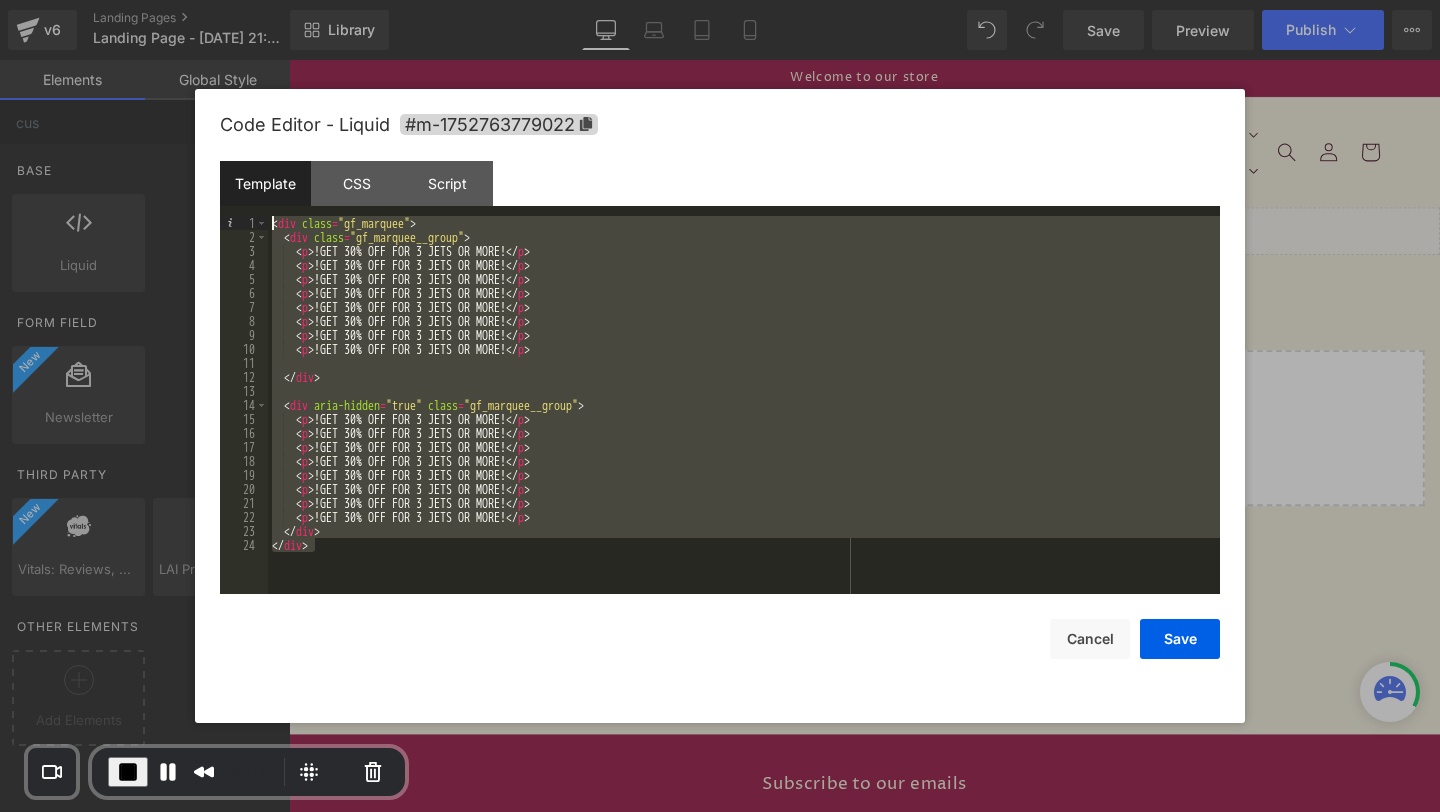 drag, startPoint x: 363, startPoint y: 562, endPoint x: 169, endPoint y: 215, distance: 397.54874 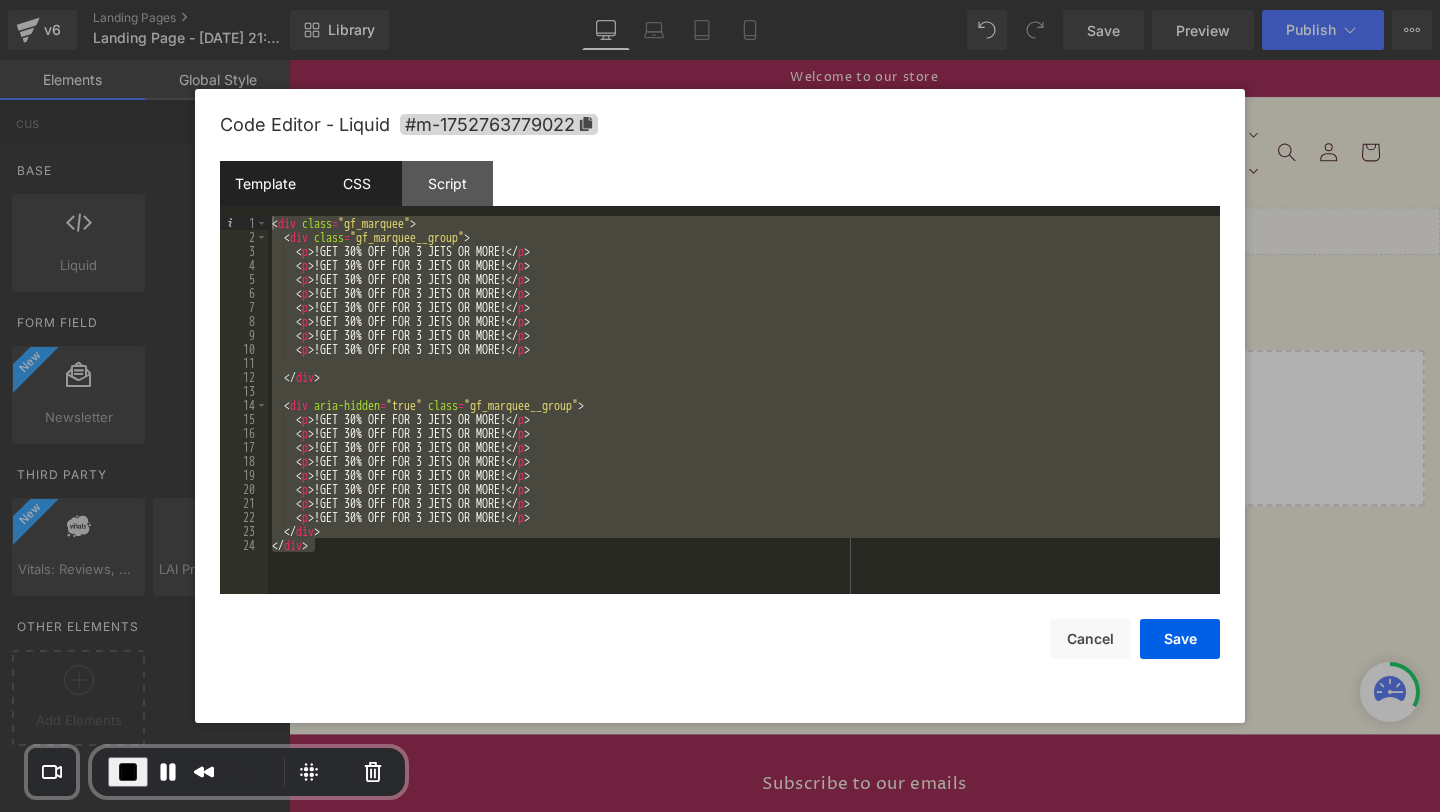 click on "CSS" at bounding box center (356, 183) 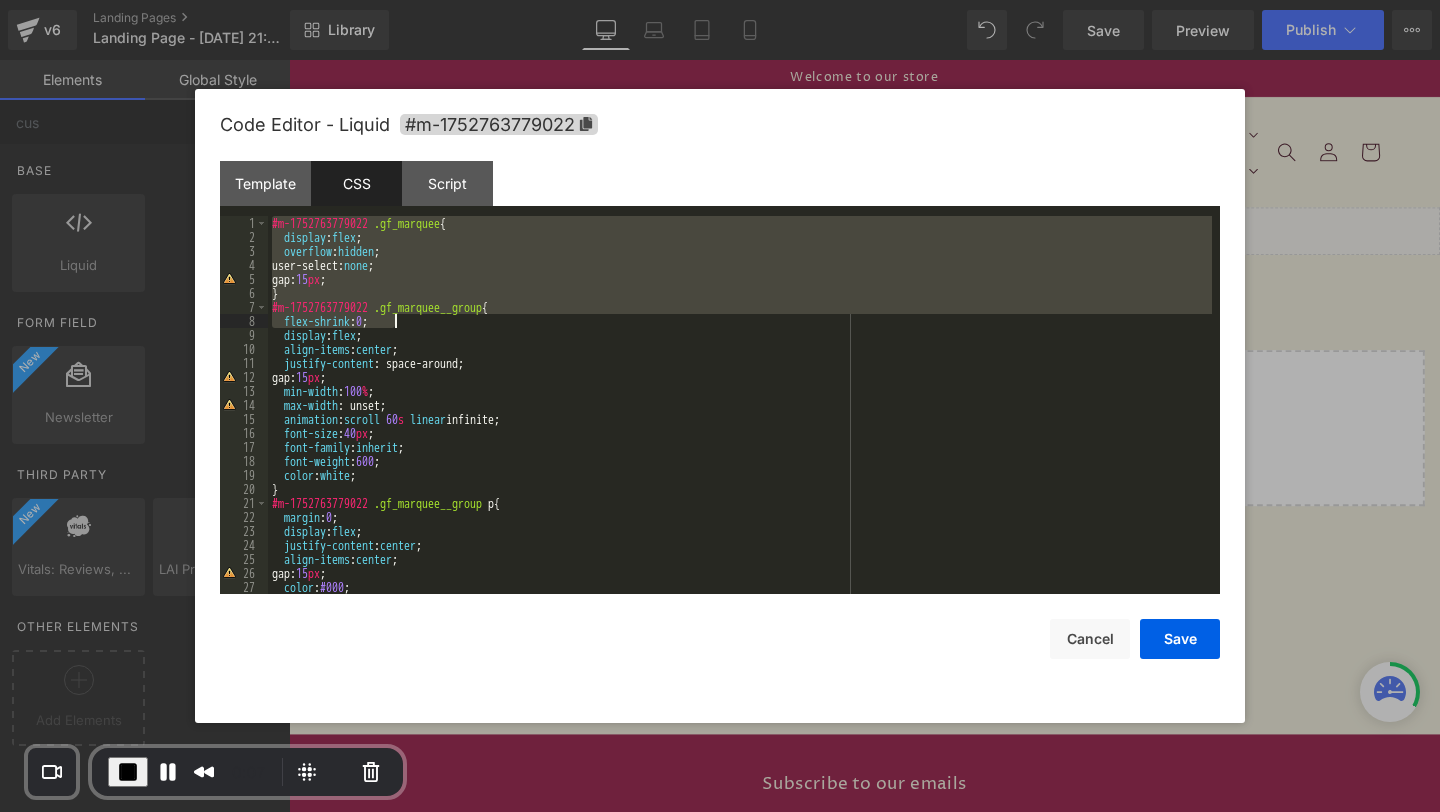 drag, startPoint x: 275, startPoint y: 220, endPoint x: 443, endPoint y: 328, distance: 199.7198 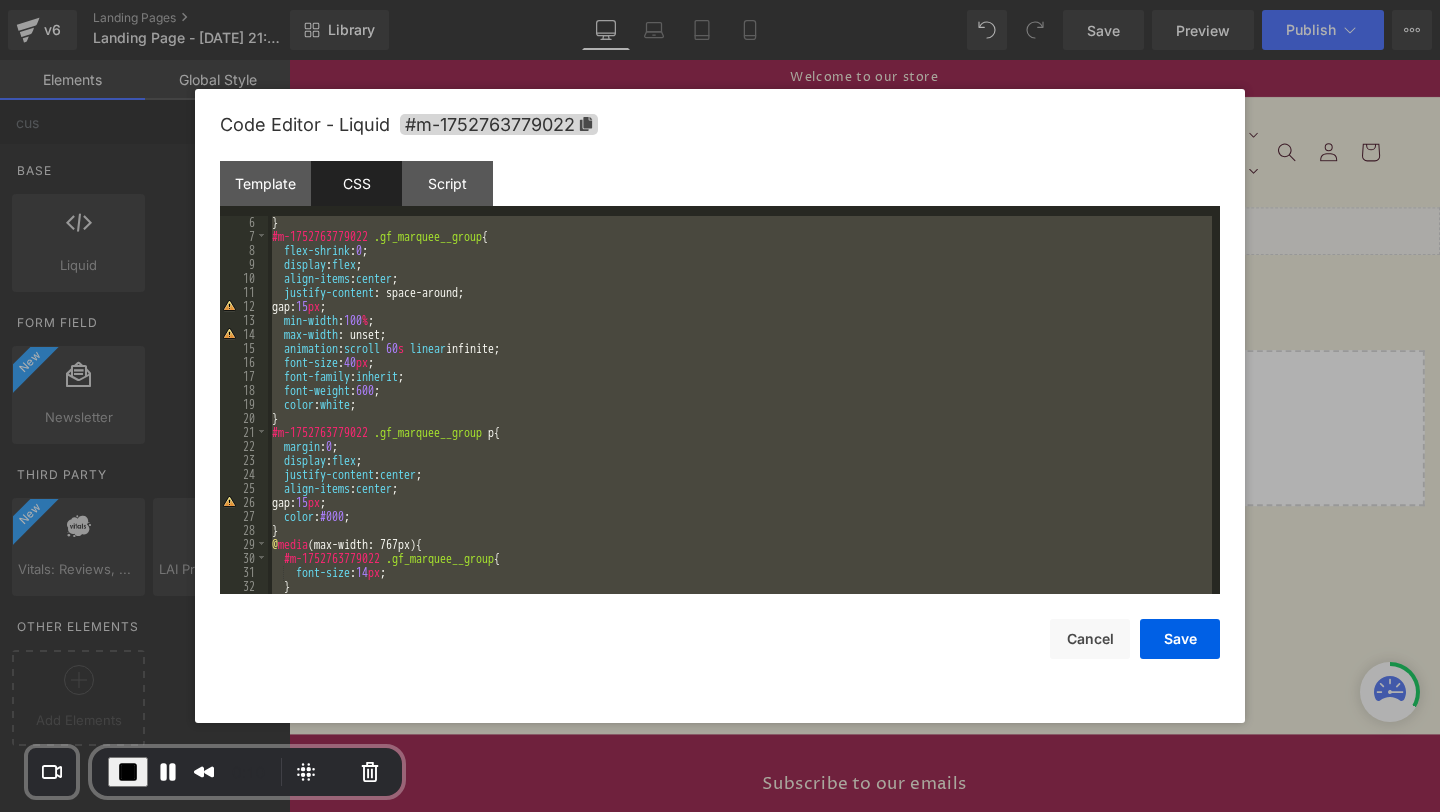 scroll, scrollTop: 210, scrollLeft: 0, axis: vertical 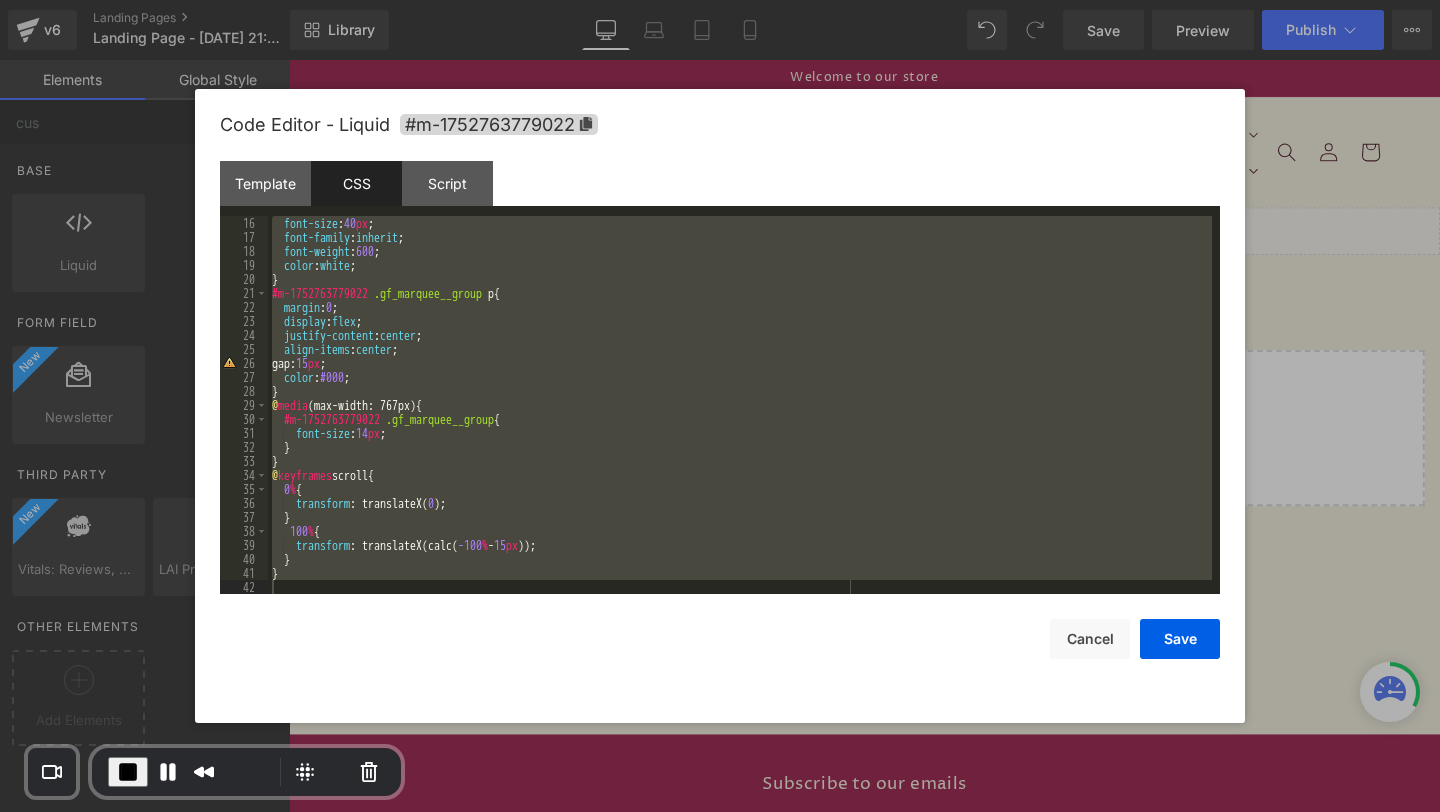 drag, startPoint x: 1275, startPoint y: 358, endPoint x: 1165, endPoint y: 179, distance: 210.0976 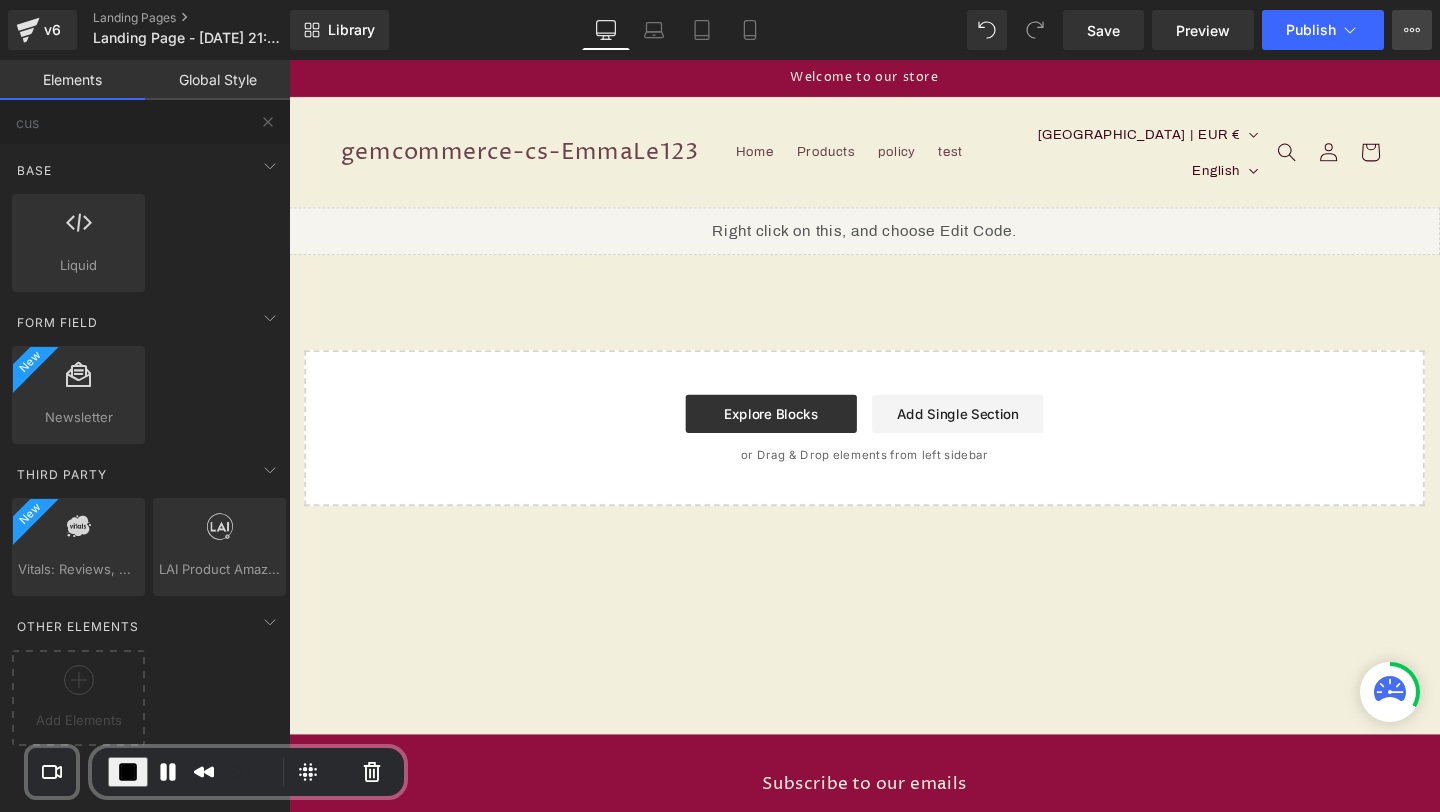 click on "View Live Page View with current Template Save Template to Library Schedule Publish  Optimize  Publish Settings Shortcuts" at bounding box center (1412, 30) 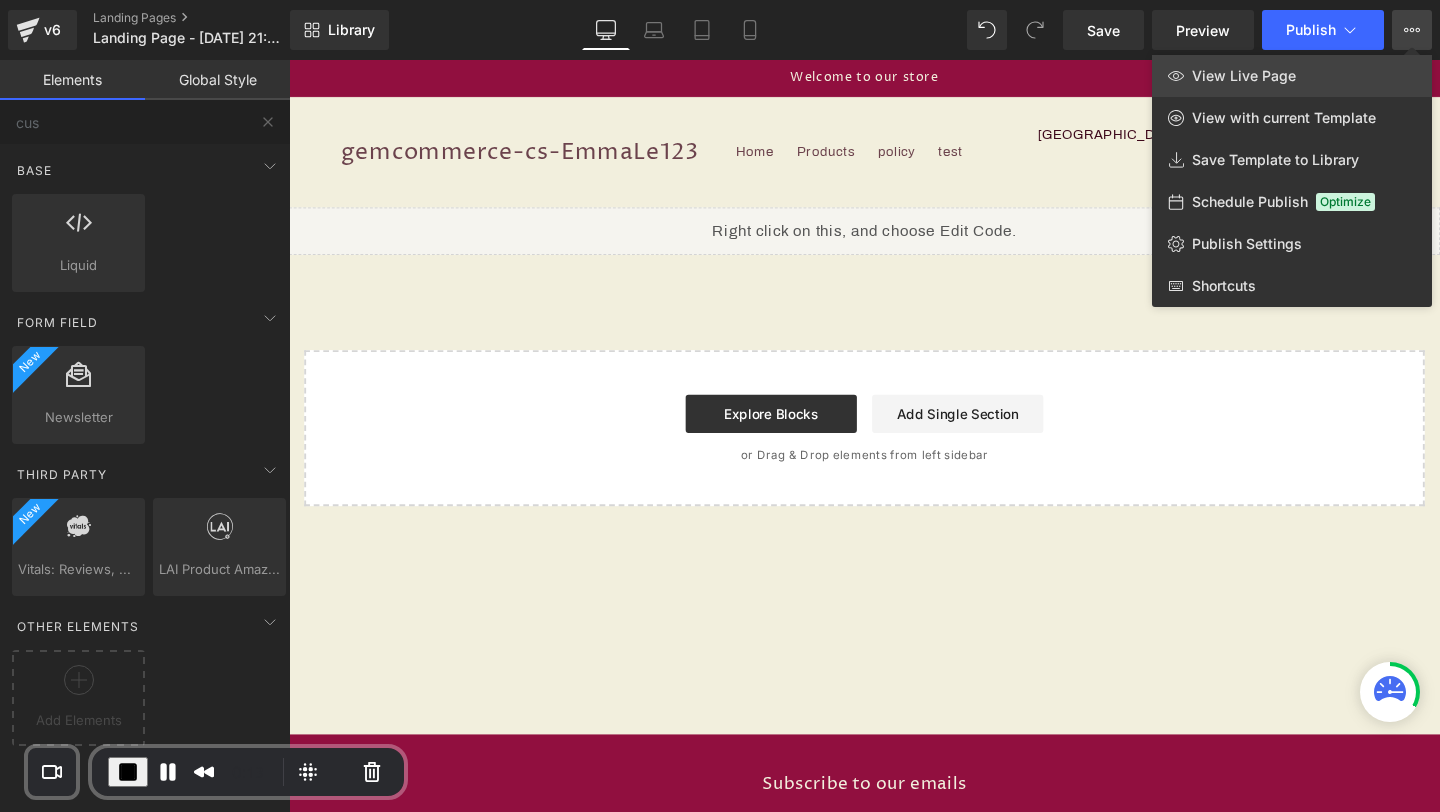 click on "View Live Page" at bounding box center [1292, 76] 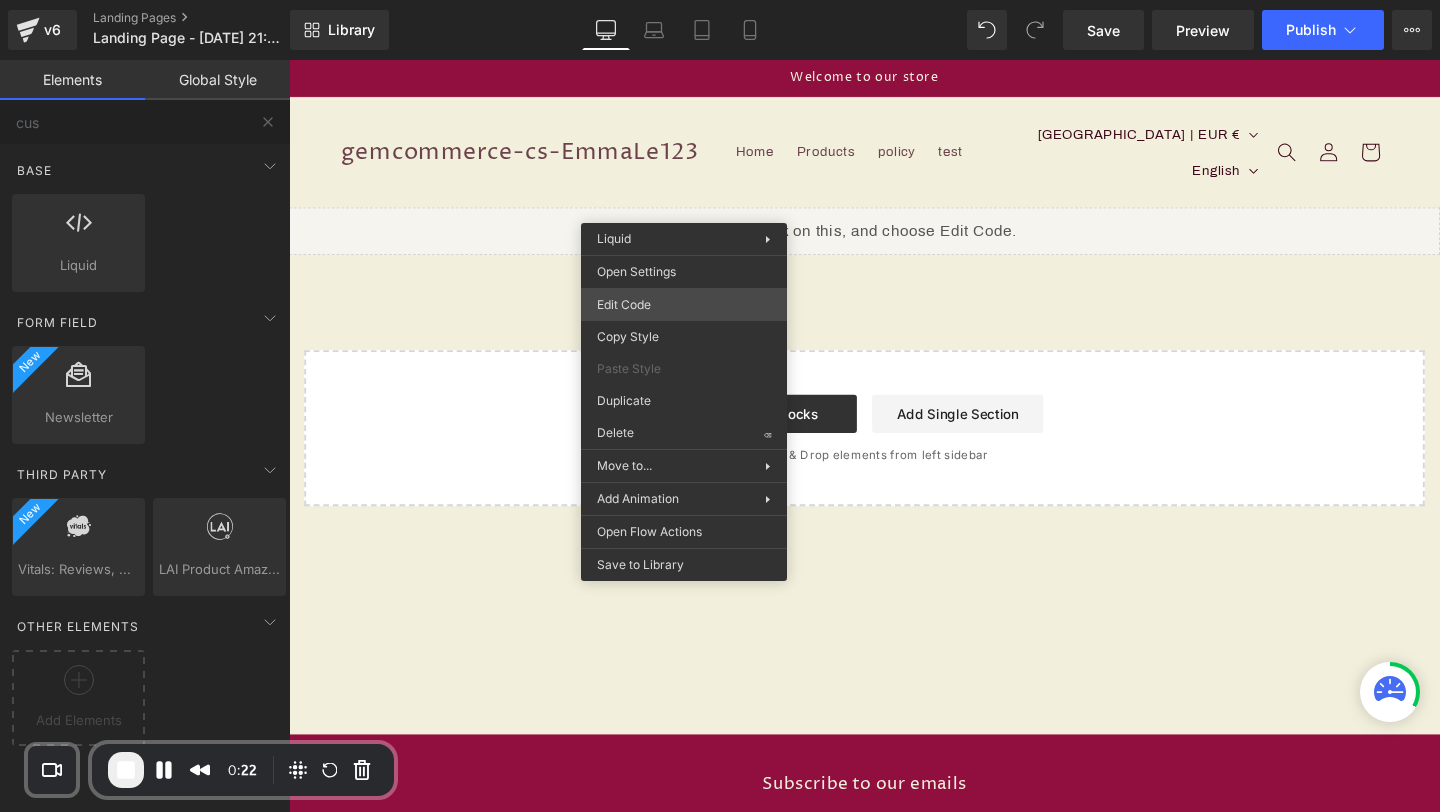 click on "Liquid  You are previewing how the   will restyle your page. You can not edit Elements in Preset Preview Mode.  v6 Landing Pages Landing Page - [DATE] 21:49:21 Library Desktop Desktop Laptop Tablet Mobile Save Preview Publish Scheduled View Live Page View with current Template Save Template to Library Schedule Publish  Optimize  Publish Settings Shortcuts  Your page can’t be published   You've reached the maximum number of published pages on your plan  (0/0).  You need to upgrade your plan or unpublish all your pages to get 1 publish slot.   Unpublish pages   Upgrade plan  Elements Global Style cus Base Row  rows, columns, layouts, div Heading  headings, titles, h1,h2,h3,h4,h5,h6 Text Block  texts, paragraphs, contents, blocks Image  images, photos, alts, uploads Icon  icons, symbols Button  button, call to action, cta Separator  separators, dividers, horizontal lines Liquid  liquid, custom code, html, javascript, css, reviews, apps, applications, embeded, iframe Banner Parallax  Hero Banner  Stack Tabs" at bounding box center (720, 0) 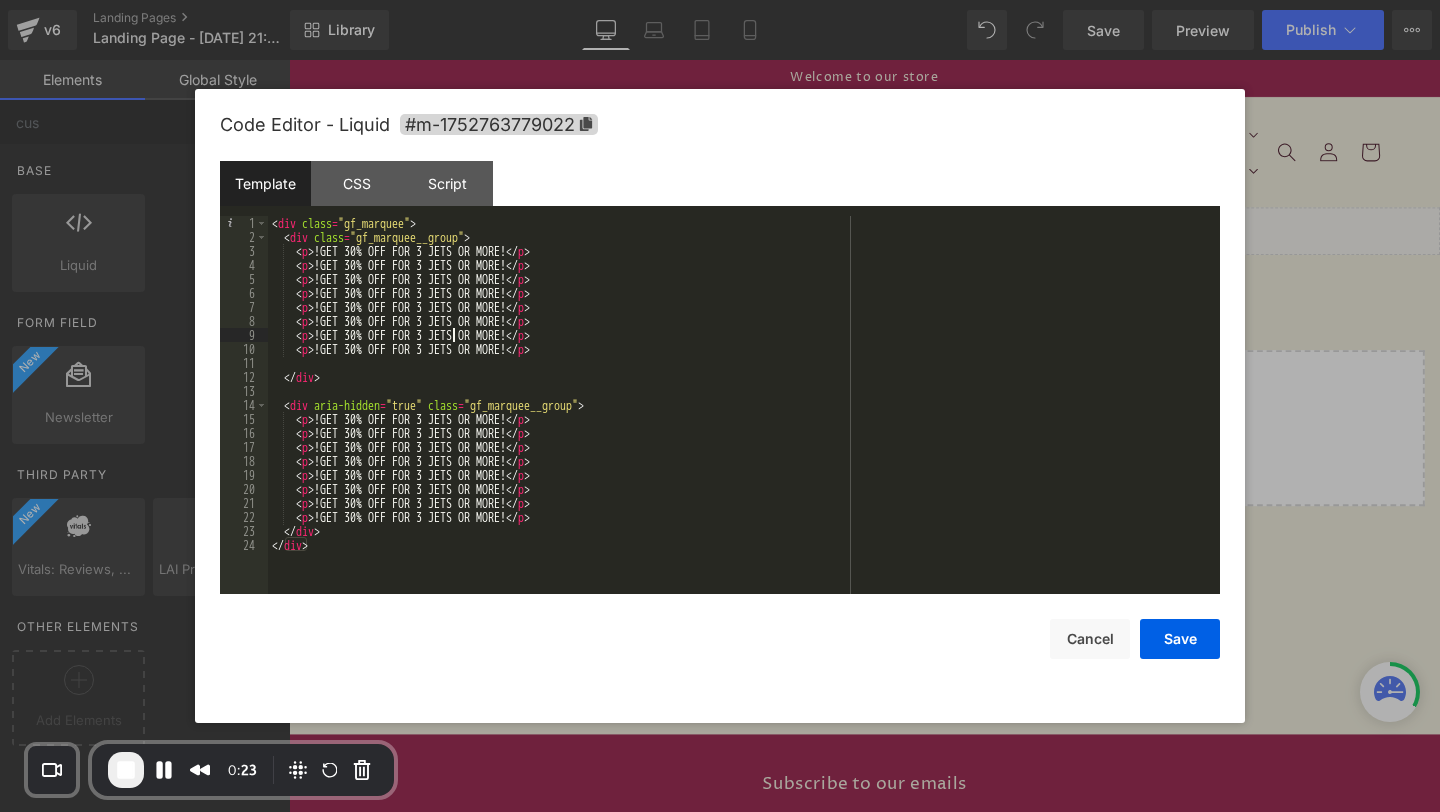 click on "< div   class = "gf_marquee" >    < div   class = "gf_marquee__group" >       < p > !GET 30% OFF FOR 3 JETS OR MORE! </ p >       < p > !GET 30% OFF FOR 3 JETS OR MORE! </ p >       < p > !GET 30% OFF FOR 3 JETS OR MORE! </ p >       < p > !GET 30% OFF FOR 3 JETS OR MORE! </ p >       < p > !GET 30% OFF FOR 3 JETS OR MORE! </ p >       < p > !GET 30% OFF FOR 3 JETS OR MORE! </ p >       < p > !GET 30% OFF FOR 3 JETS OR MORE! </ p >       < p > !GET 30% OFF FOR 3 JETS OR MORE! </ p >       </ div >    < div   aria-hidden = "true"   class = "gf_marquee__group" >       < p > !GET 30% OFF FOR 3 JETS OR MORE! </ p >       < p > !GET 30% OFF FOR 3 JETS OR MORE! </ p >       < p > !GET 30% OFF FOR 3 JETS OR MORE! </ p >       < p > !GET 30% OFF FOR 3 JETS OR MORE! </ p >       < p > !GET 30% OFF FOR 3 JETS OR MORE! </ p >       < p > !GET 30% OFF FOR 3 JETS OR MORE! </ p >       < p > !GET 30% OFF FOR 3 JETS OR MORE! </ p >       < p > !GET 30% OFF FOR 3 JETS OR MORE! </ p >    </ div > </ div >" at bounding box center (744, 419) 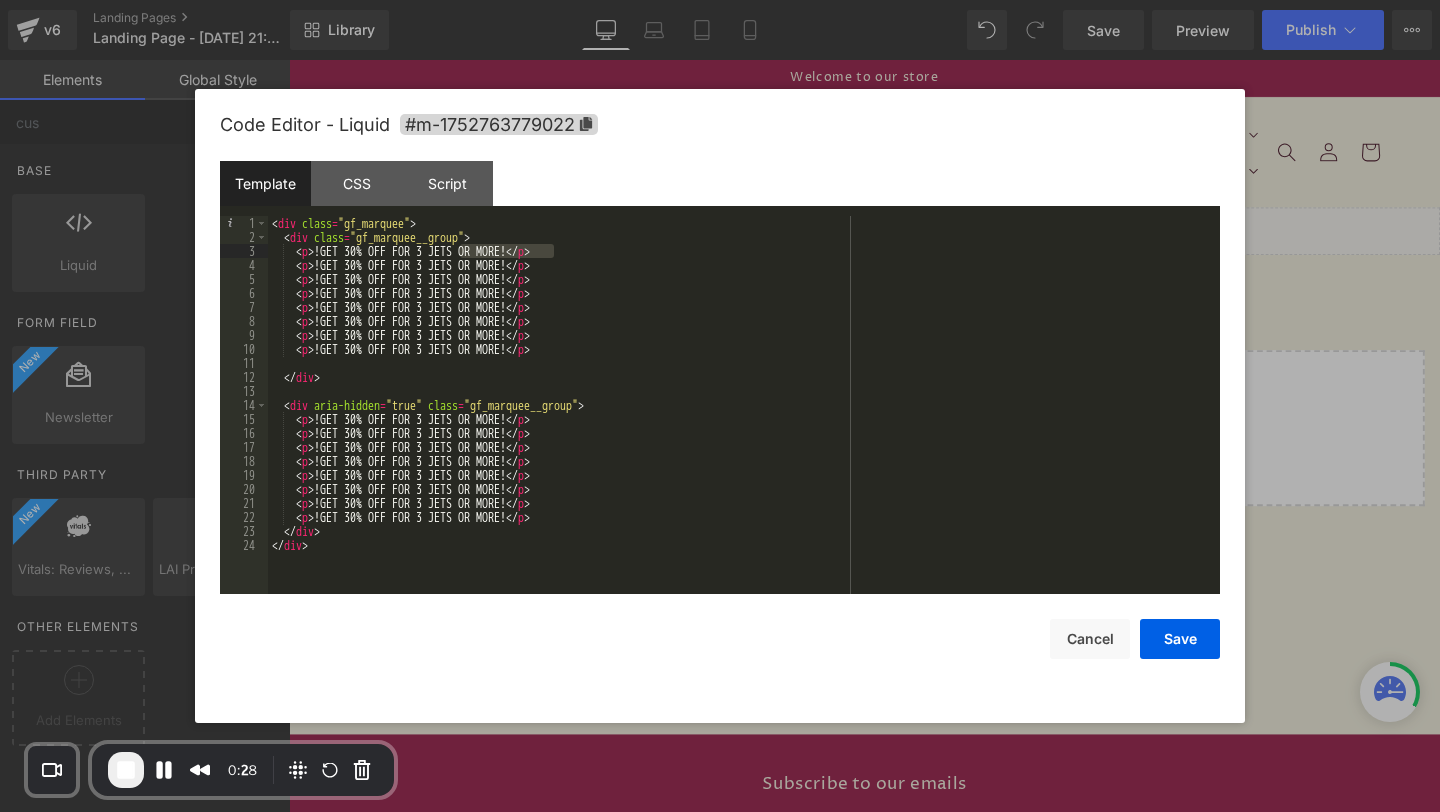 drag, startPoint x: 553, startPoint y: 248, endPoint x: 461, endPoint y: 250, distance: 92.021736 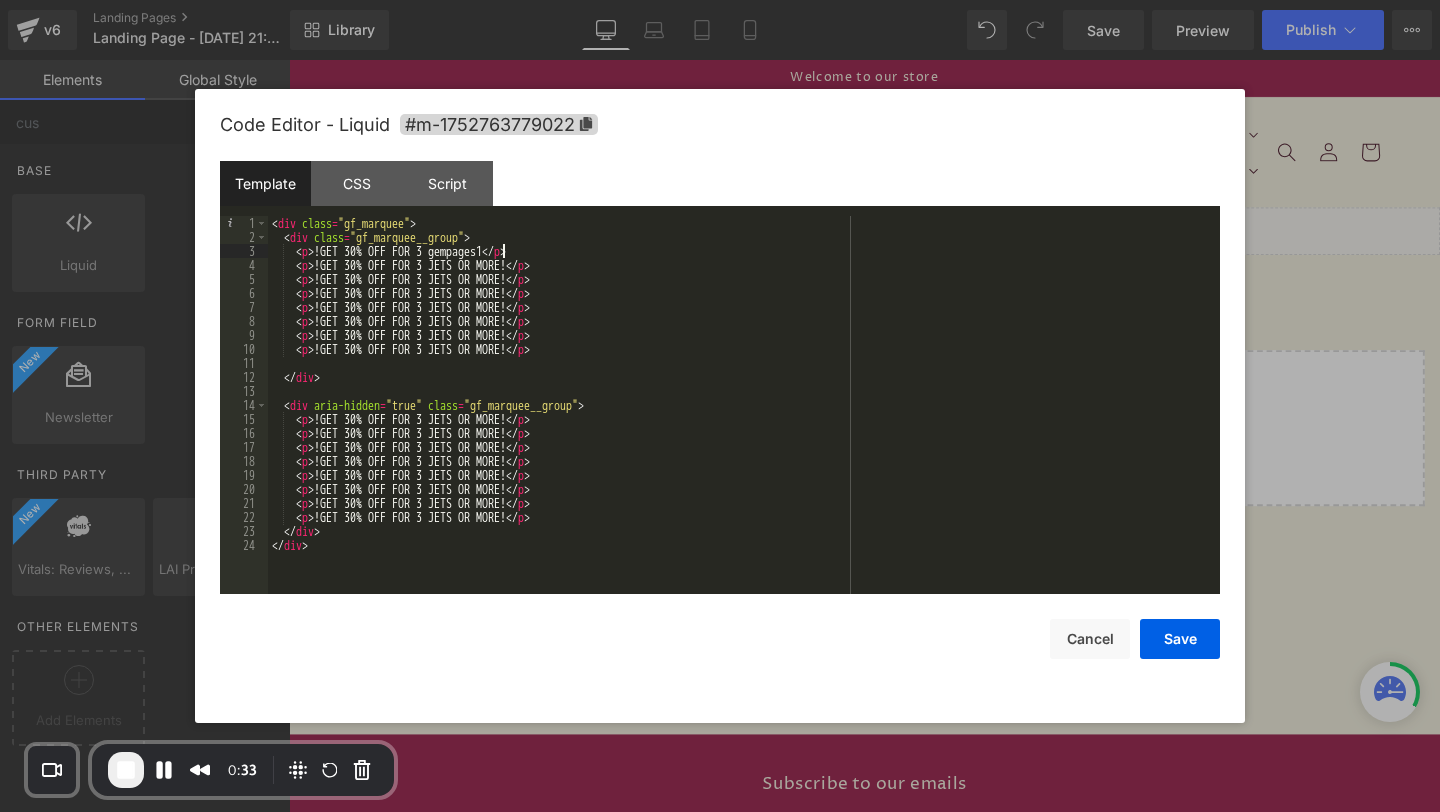 click on "< div   class = "gf_marquee" >    < div   class = "gf_marquee__group" >       < p > !GET 30% OFF FOR 3 gempages1 </ p >       < p > !GET 30% OFF FOR 3 JETS OR MORE! </ p >       < p > !GET 30% OFF FOR 3 JETS OR MORE! </ p >       < p > !GET 30% OFF FOR 3 JETS OR MORE! </ p >       < p > !GET 30% OFF FOR 3 JETS OR MORE! </ p >       < p > !GET 30% OFF FOR 3 JETS OR MORE! </ p >       < p > !GET 30% OFF FOR 3 JETS OR MORE! </ p >       < p > !GET 30% OFF FOR 3 JETS OR MORE! </ p >       </ div >    < div   aria-hidden = "true"   class = "gf_marquee__group" >       < p > !GET 30% OFF FOR 3 JETS OR MORE! </ p >       < p > !GET 30% OFF FOR 3 JETS OR MORE! </ p >       < p > !GET 30% OFF FOR 3 JETS OR MORE! </ p >       < p > !GET 30% OFF FOR 3 JETS OR MORE! </ p >       < p > !GET 30% OFF FOR 3 JETS OR MORE! </ p >       < p > !GET 30% OFF FOR 3 JETS OR MORE! </ p >       < p > !GET 30% OFF FOR 3 JETS OR MORE! </ p >       < p > !GET 30% OFF FOR 3 JETS OR MORE! </ p >    </ div > </ div >" at bounding box center (744, 419) 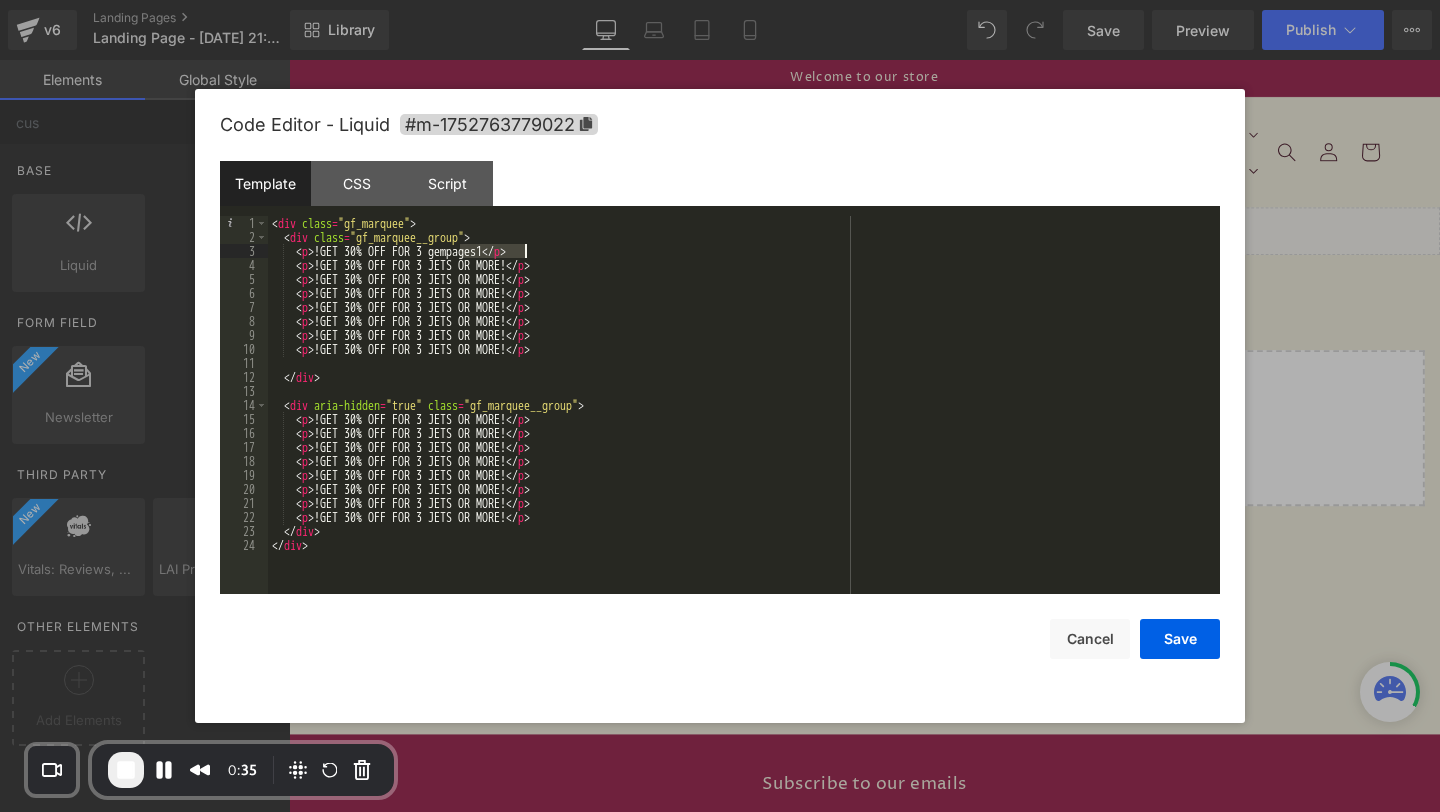 drag, startPoint x: 459, startPoint y: 251, endPoint x: 523, endPoint y: 245, distance: 64.28063 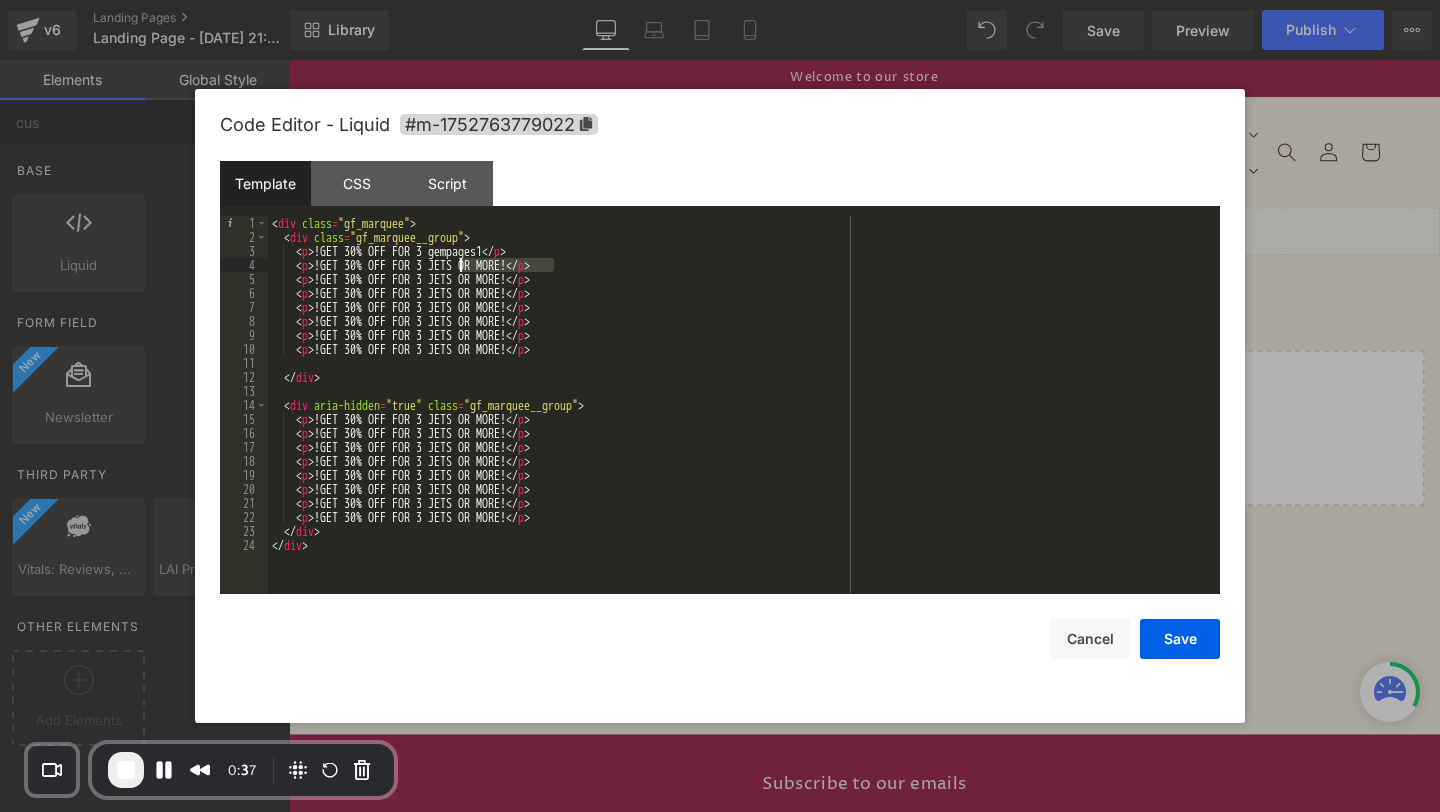 drag, startPoint x: 554, startPoint y: 261, endPoint x: 459, endPoint y: 260, distance: 95.005264 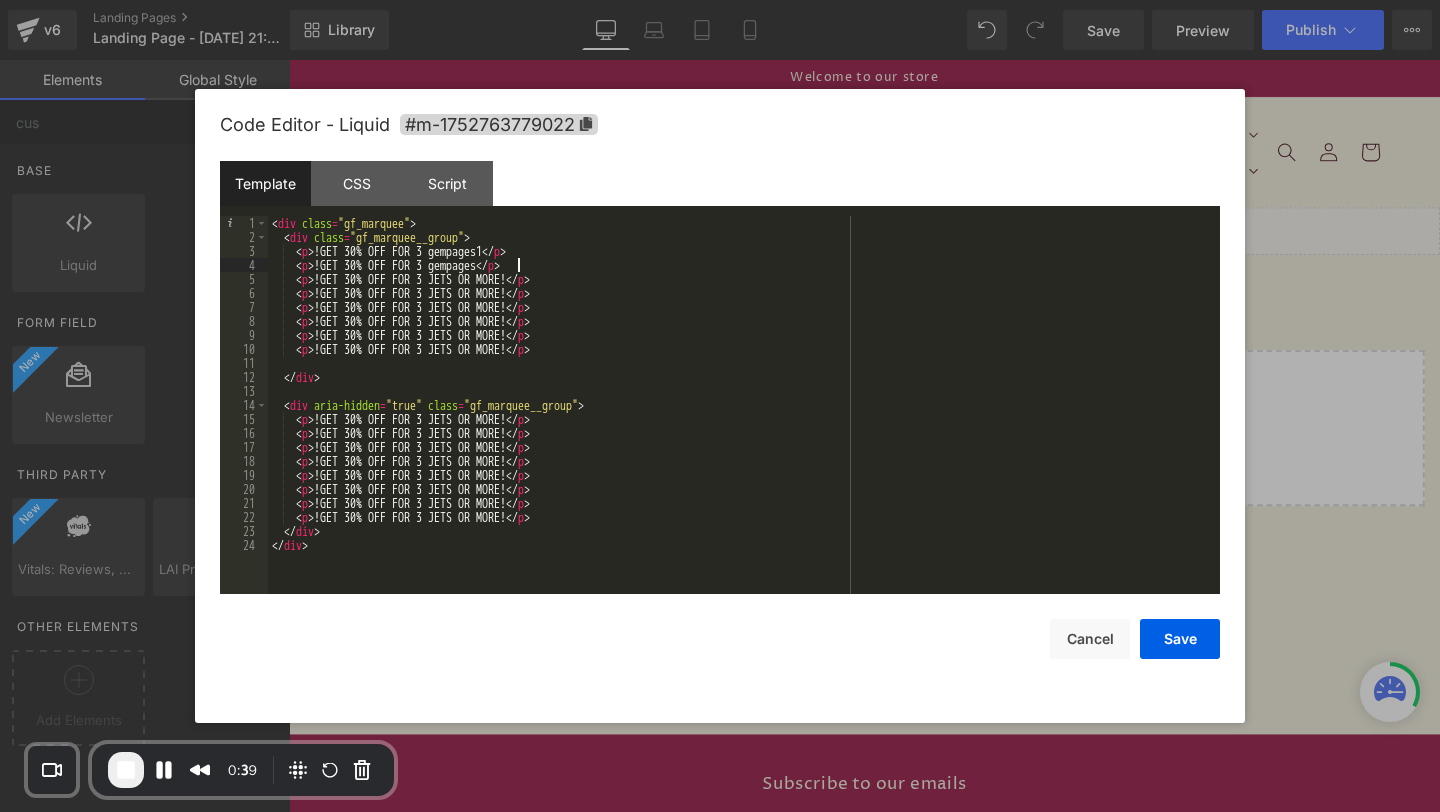 type 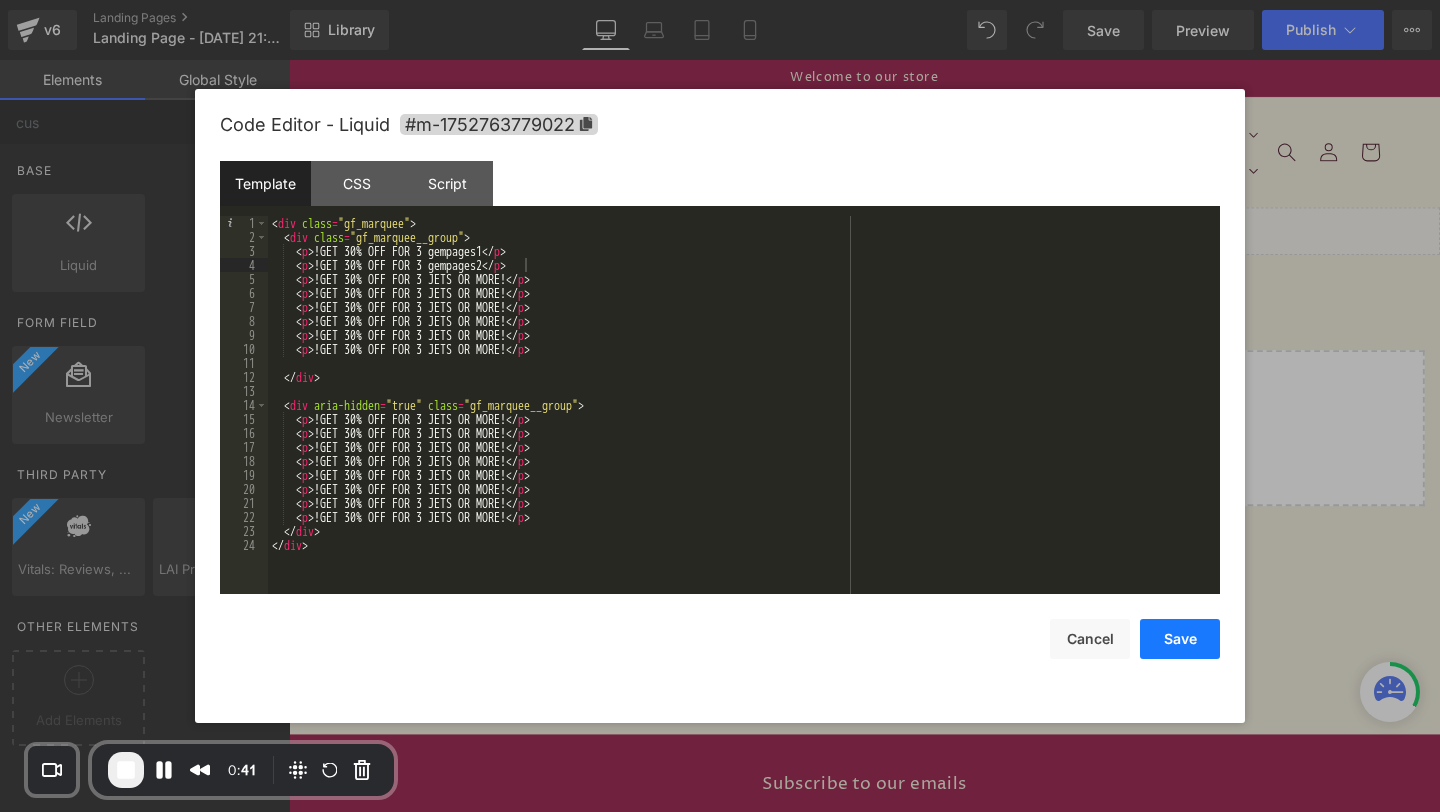 click on "Save" at bounding box center [1180, 639] 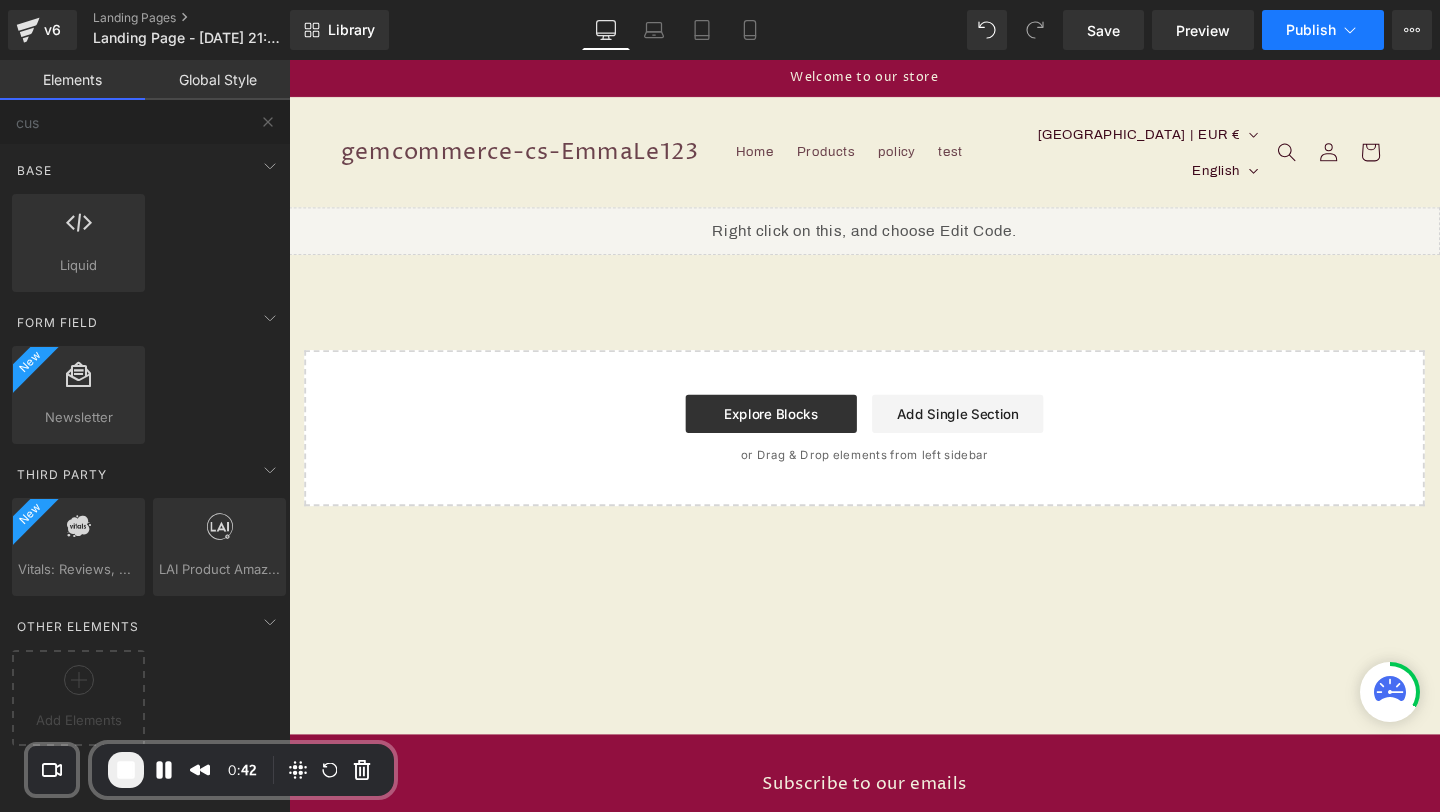 click on "Publish" at bounding box center [1323, 30] 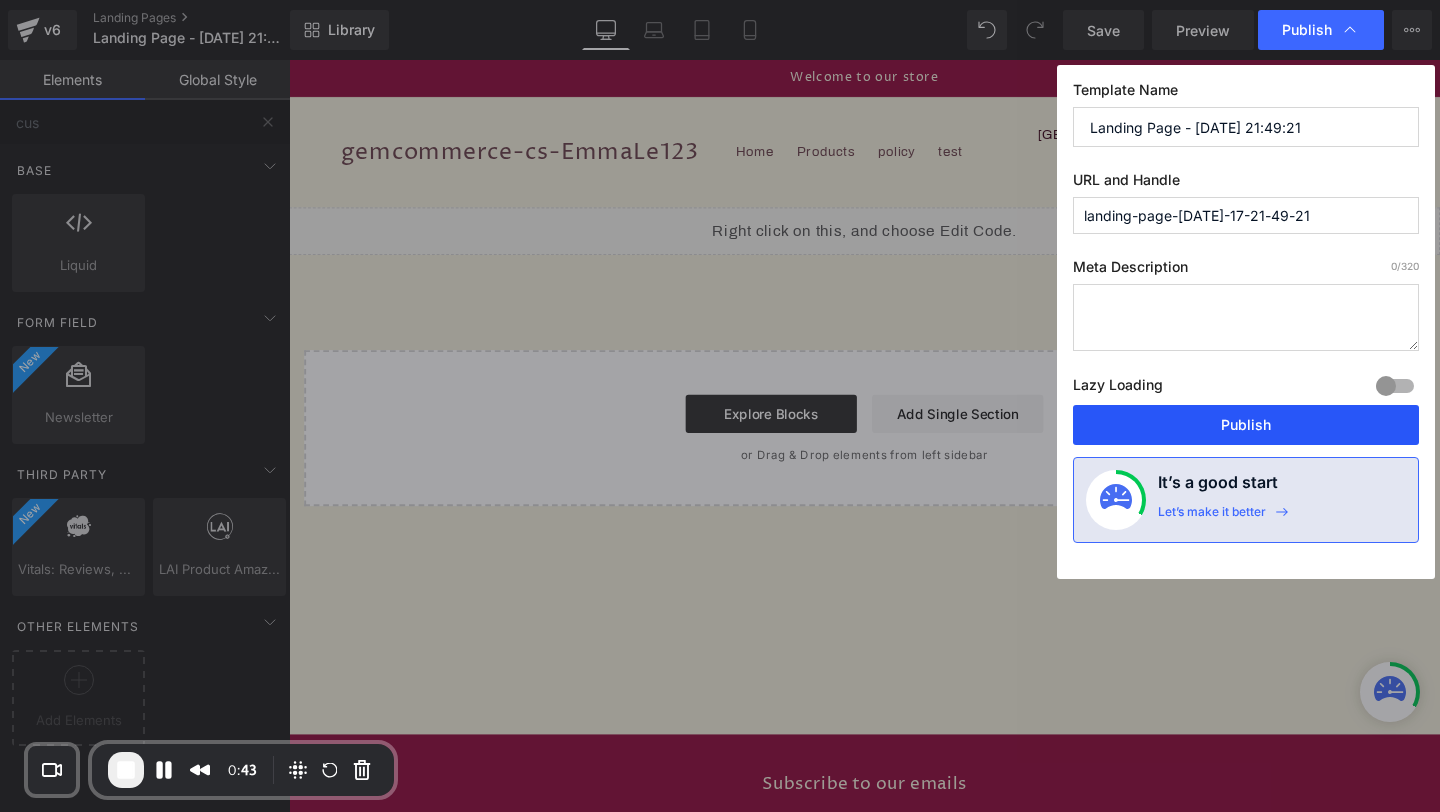 click on "Publish" at bounding box center [1246, 425] 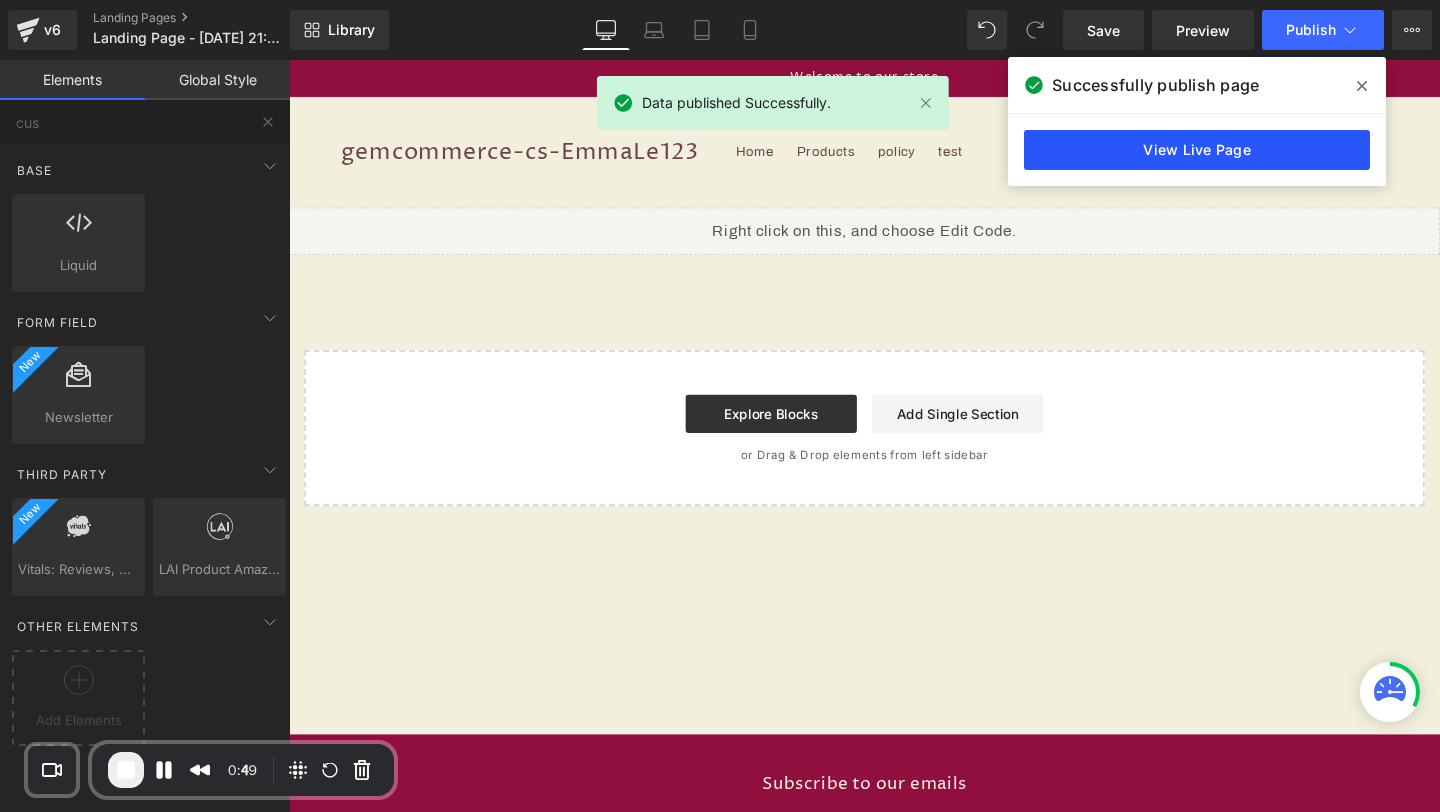 click on "View Live Page" at bounding box center (1197, 150) 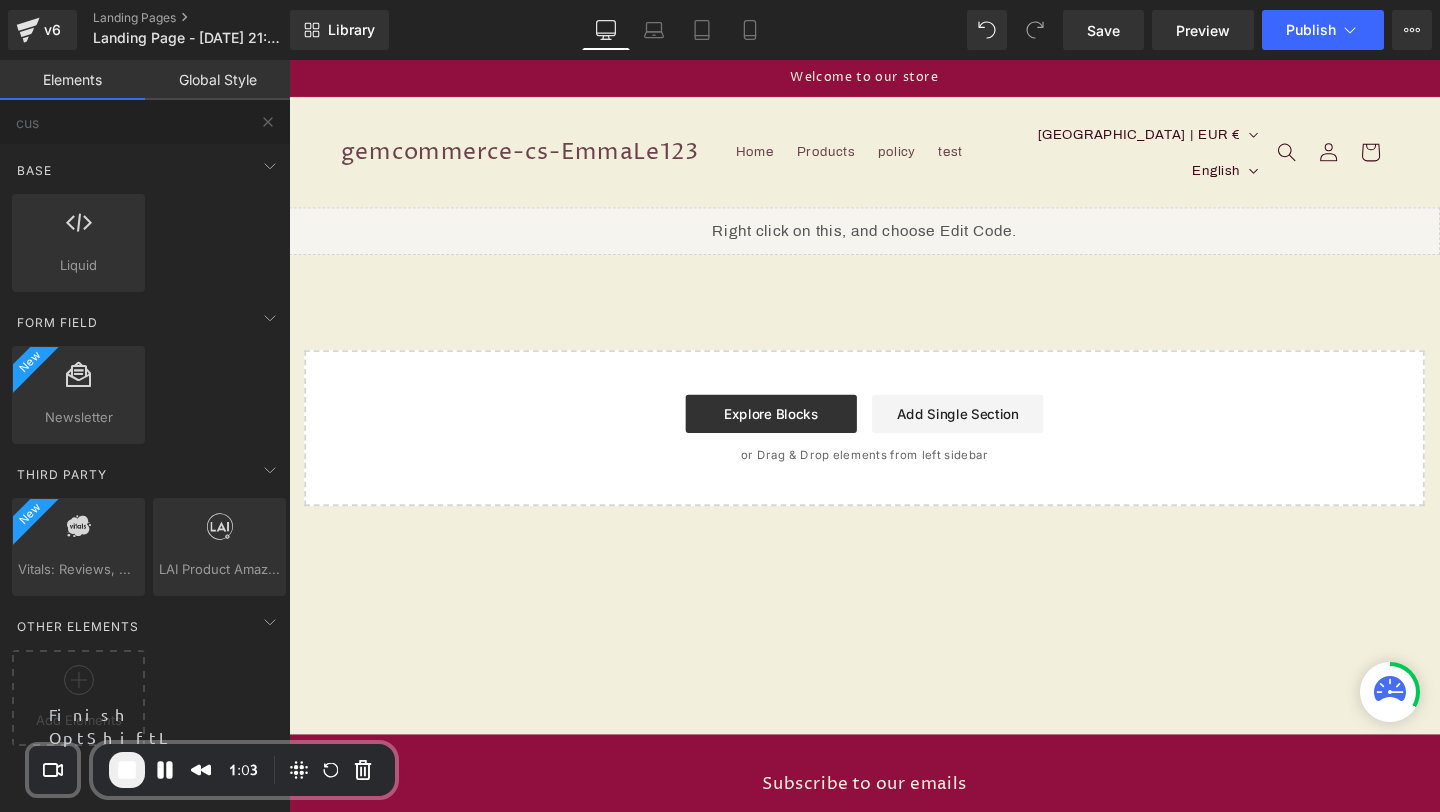 click at bounding box center (127, 770) 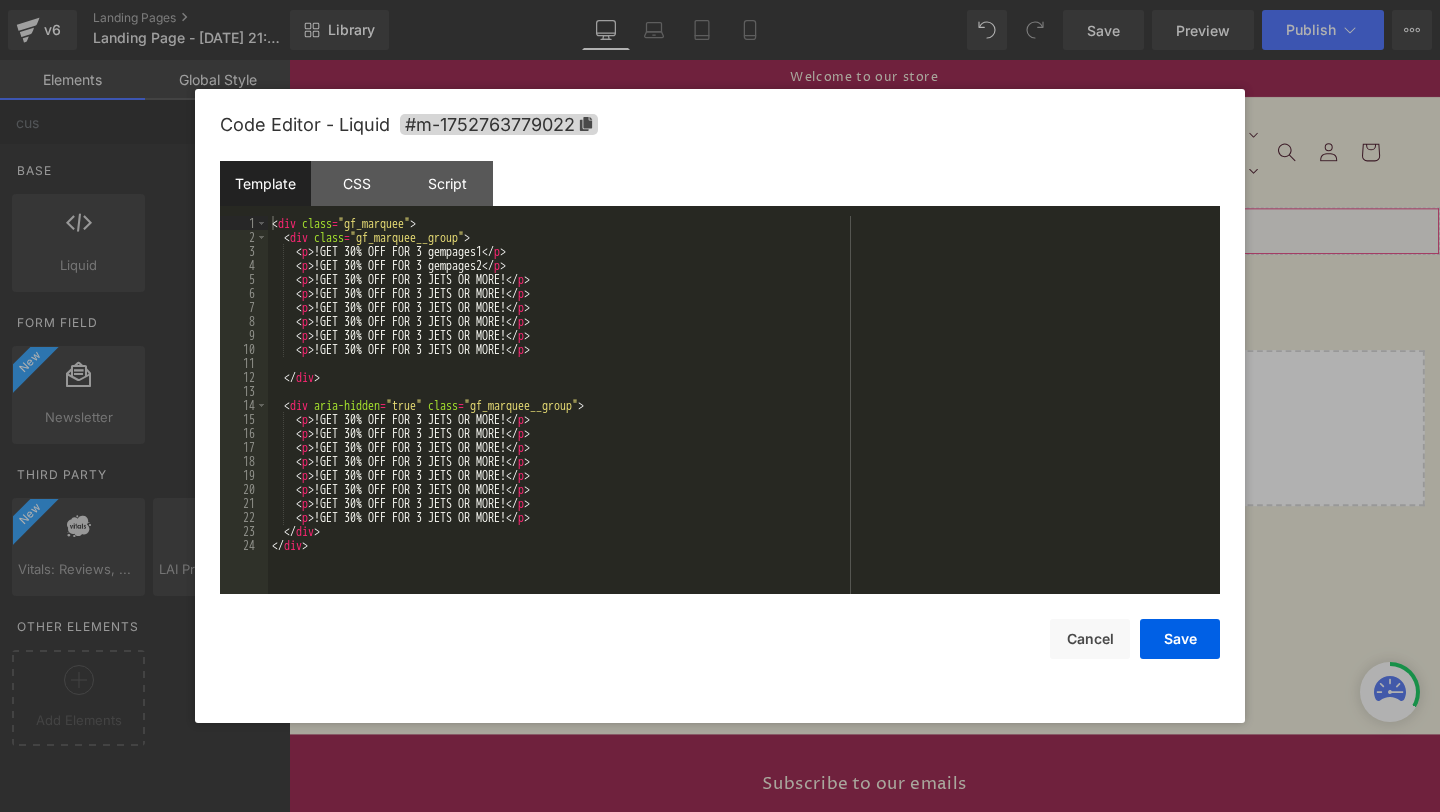 click on "Liquid  You are previewing how the   will restyle your page. You can not edit Elements in Preset Preview Mode.  v6 Landing Pages Landing Page - [DATE] 21:49:21 Library Desktop Desktop Laptop Tablet Mobile Save Preview Publish Scheduled View Live Page View with current Template Save Template to Library Schedule Publish  Optimize  Publish Settings Shortcuts  Your page can’t be published   You've reached the maximum number of published pages on your plan  (0/0).  You need to upgrade your plan or unpublish all your pages to get 1 publish slot.   Unpublish pages   Upgrade plan  Elements Global Style cus Base Row  rows, columns, layouts, div Heading  headings, titles, h1,h2,h3,h4,h5,h6 Text Block  texts, paragraphs, contents, blocks Image  images, photos, alts, uploads Icon  icons, symbols Button  button, call to action, cta Separator  separators, dividers, horizontal lines Liquid  liquid, custom code, html, javascript, css, reviews, apps, applications, embeded, iframe Banner Parallax  Hero Banner  Stack Tabs" at bounding box center [720, 0] 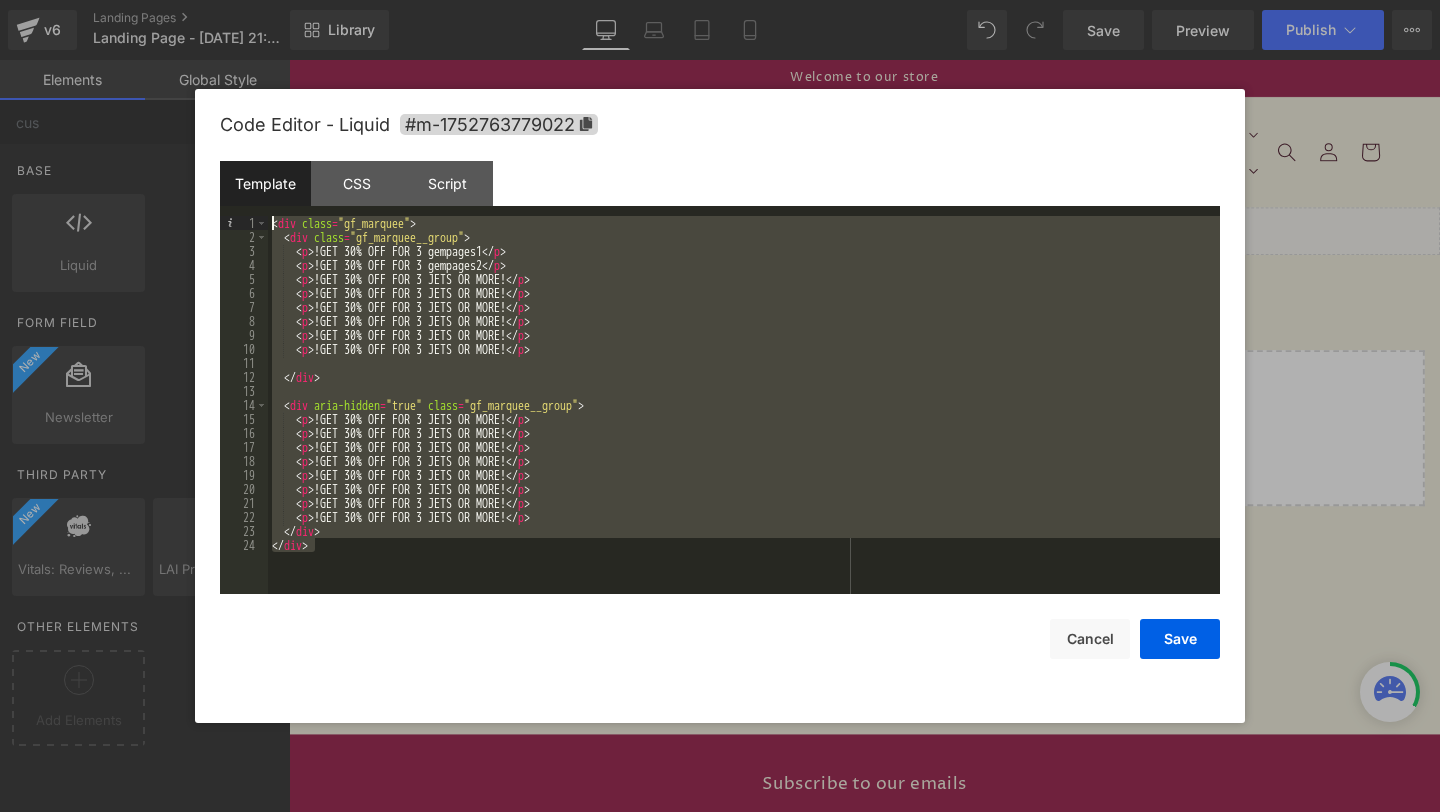 drag, startPoint x: 343, startPoint y: 544, endPoint x: 181, endPoint y: 223, distance: 359.56223 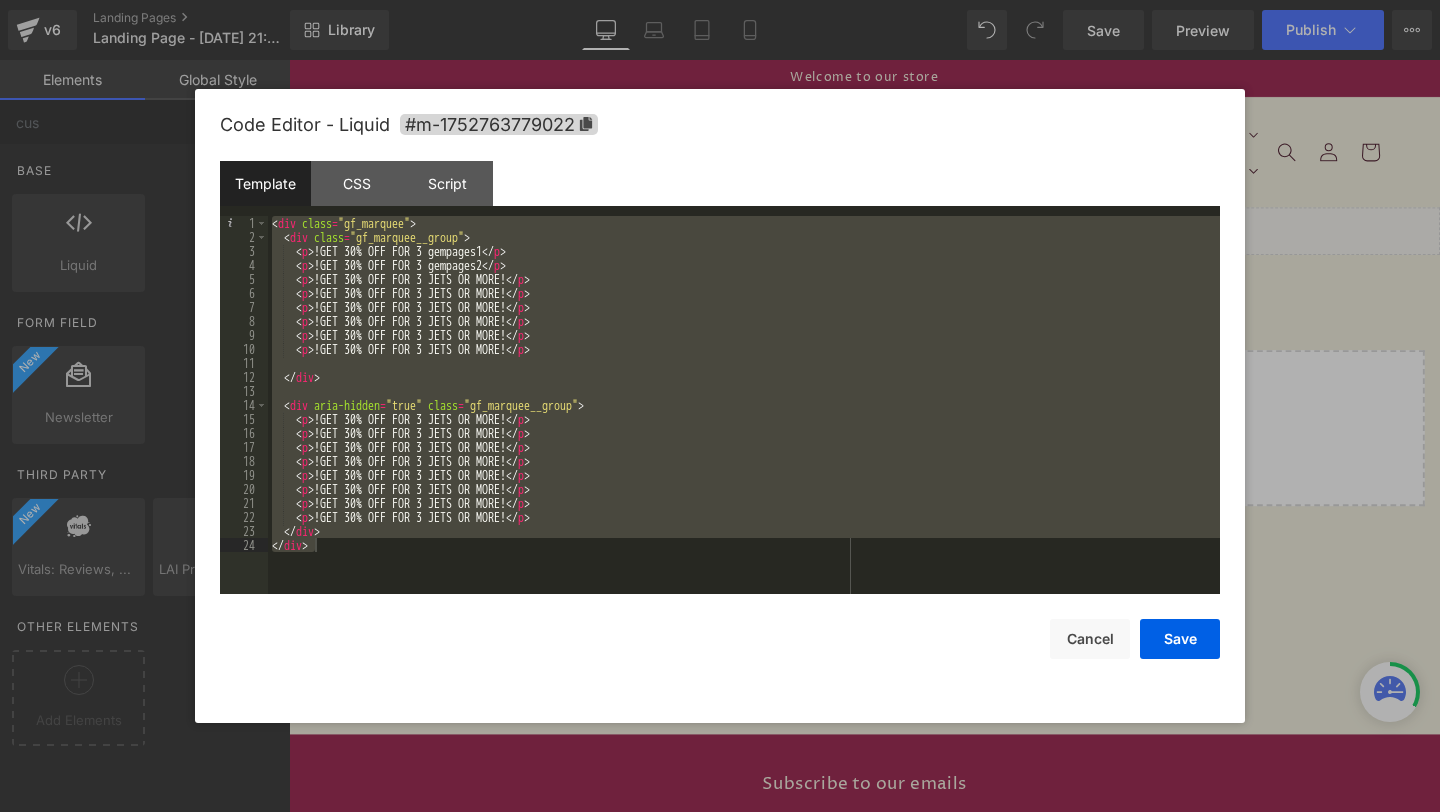 click at bounding box center [720, 406] 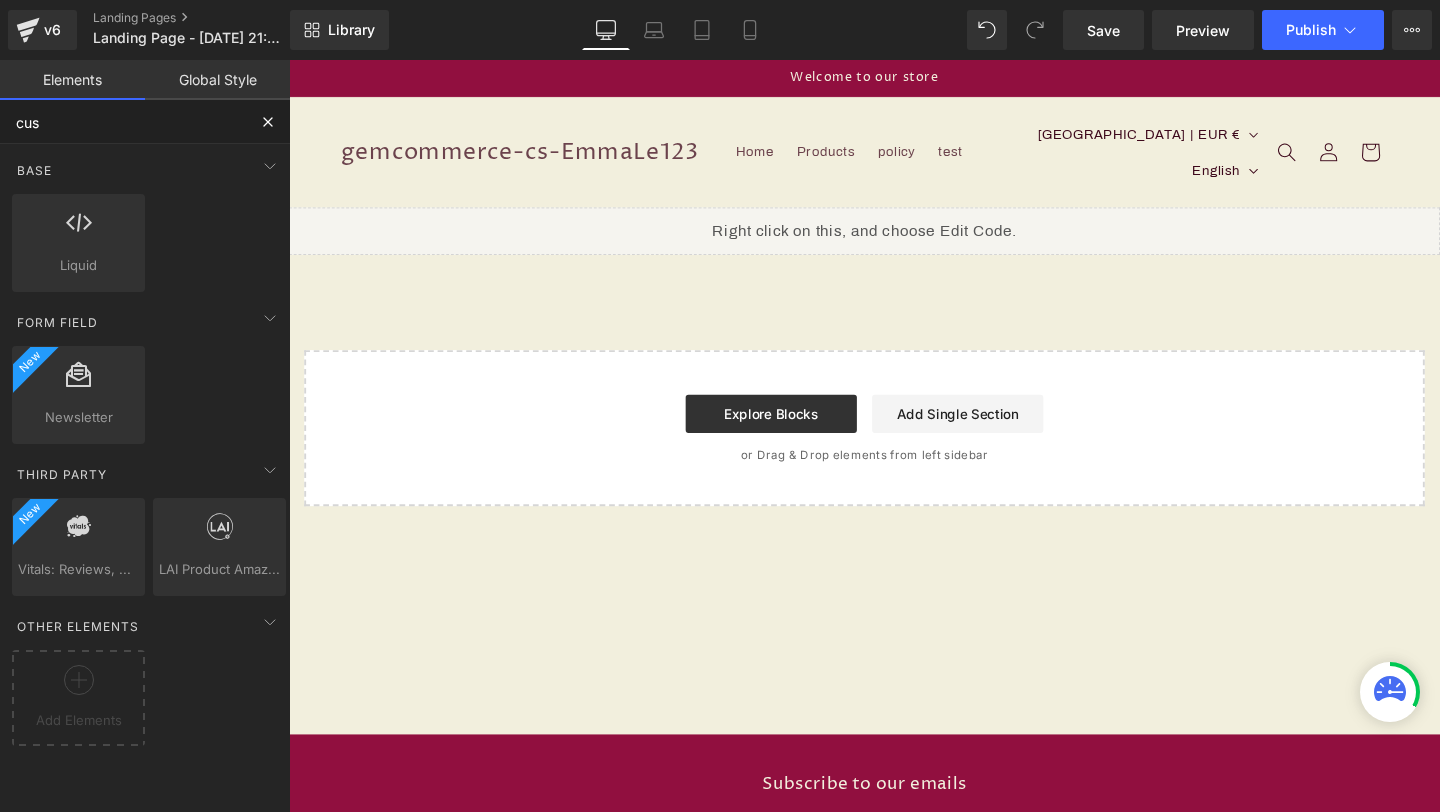 click on "cus" at bounding box center (123, 122) 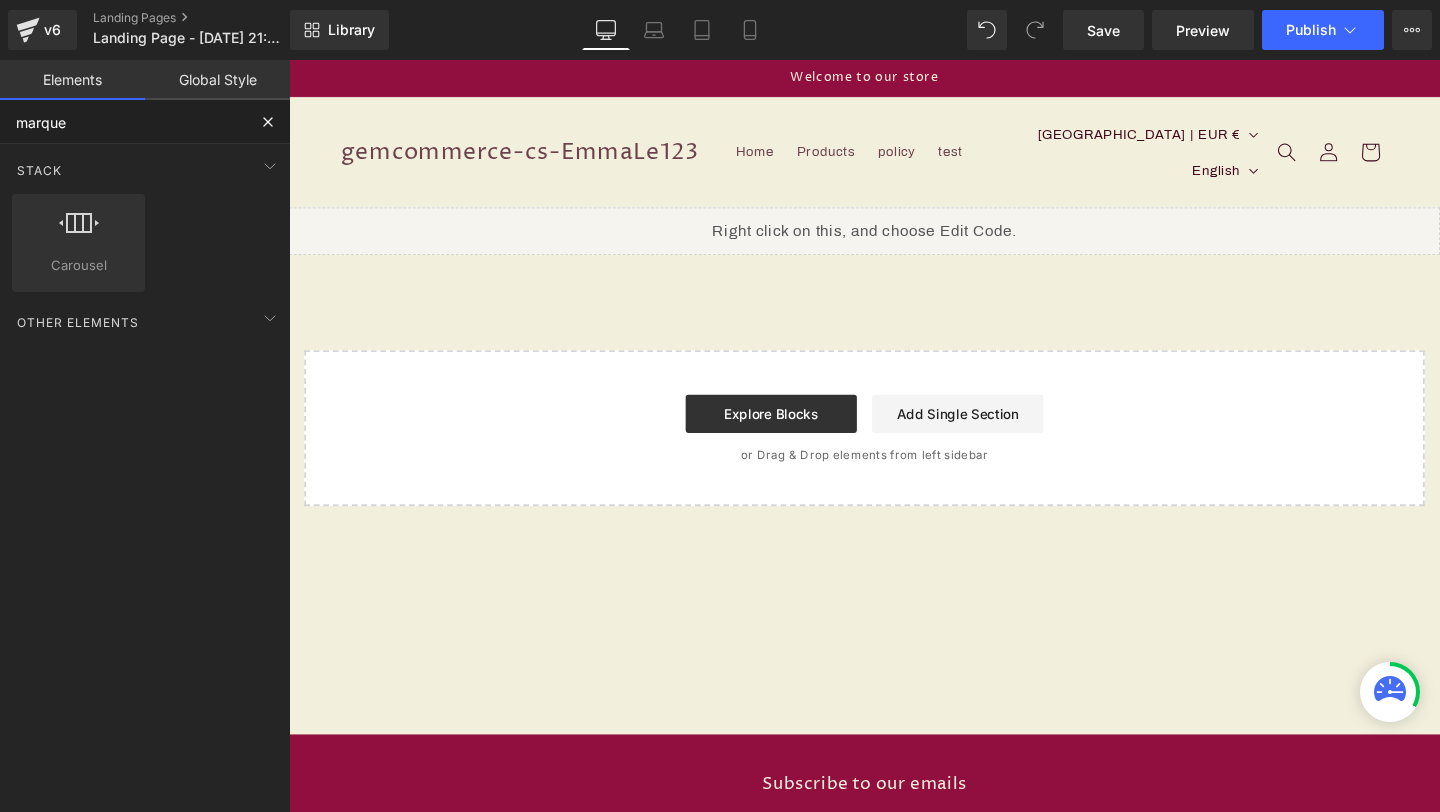 type on "marquee" 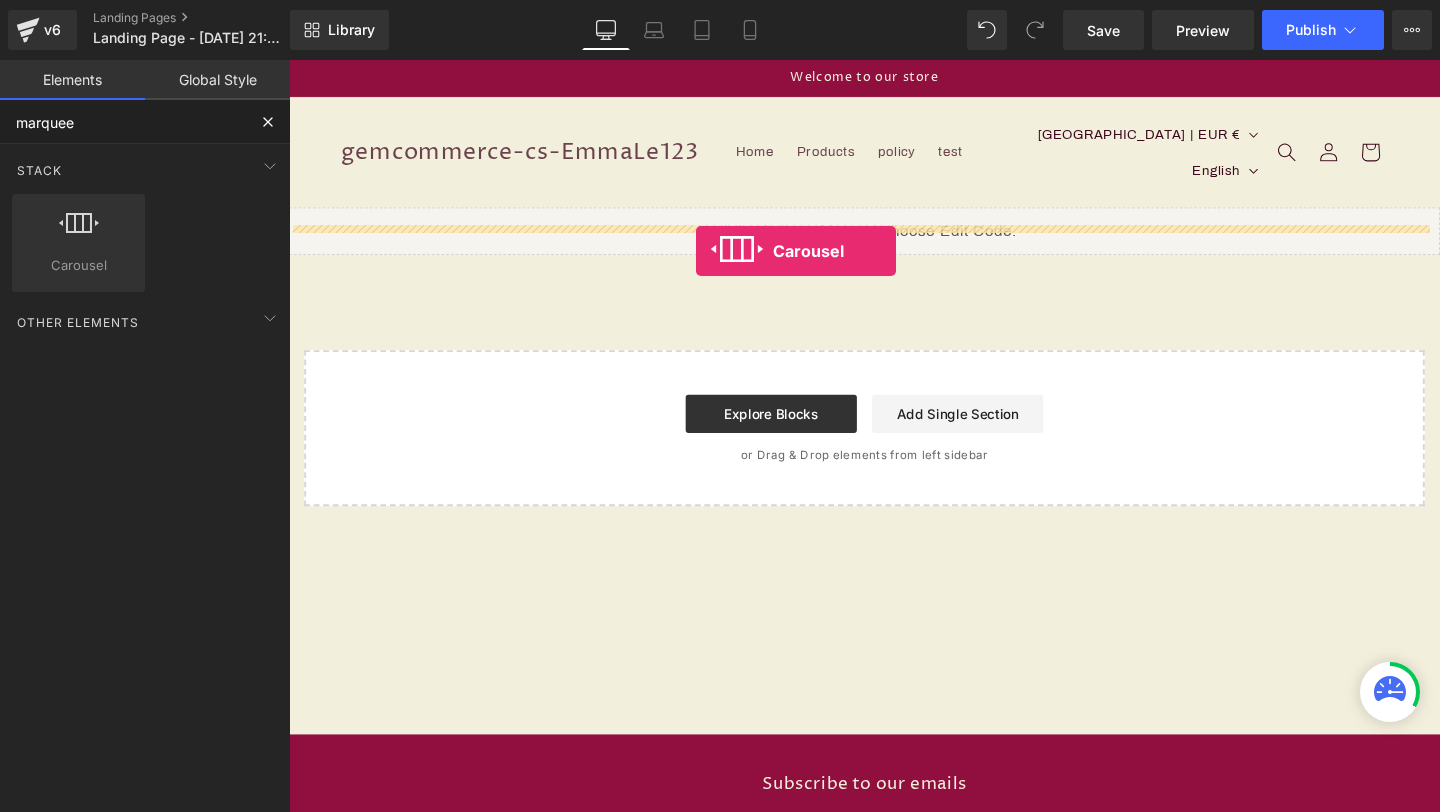 drag, startPoint x: 356, startPoint y: 312, endPoint x: 717, endPoint y: 261, distance: 364.5847 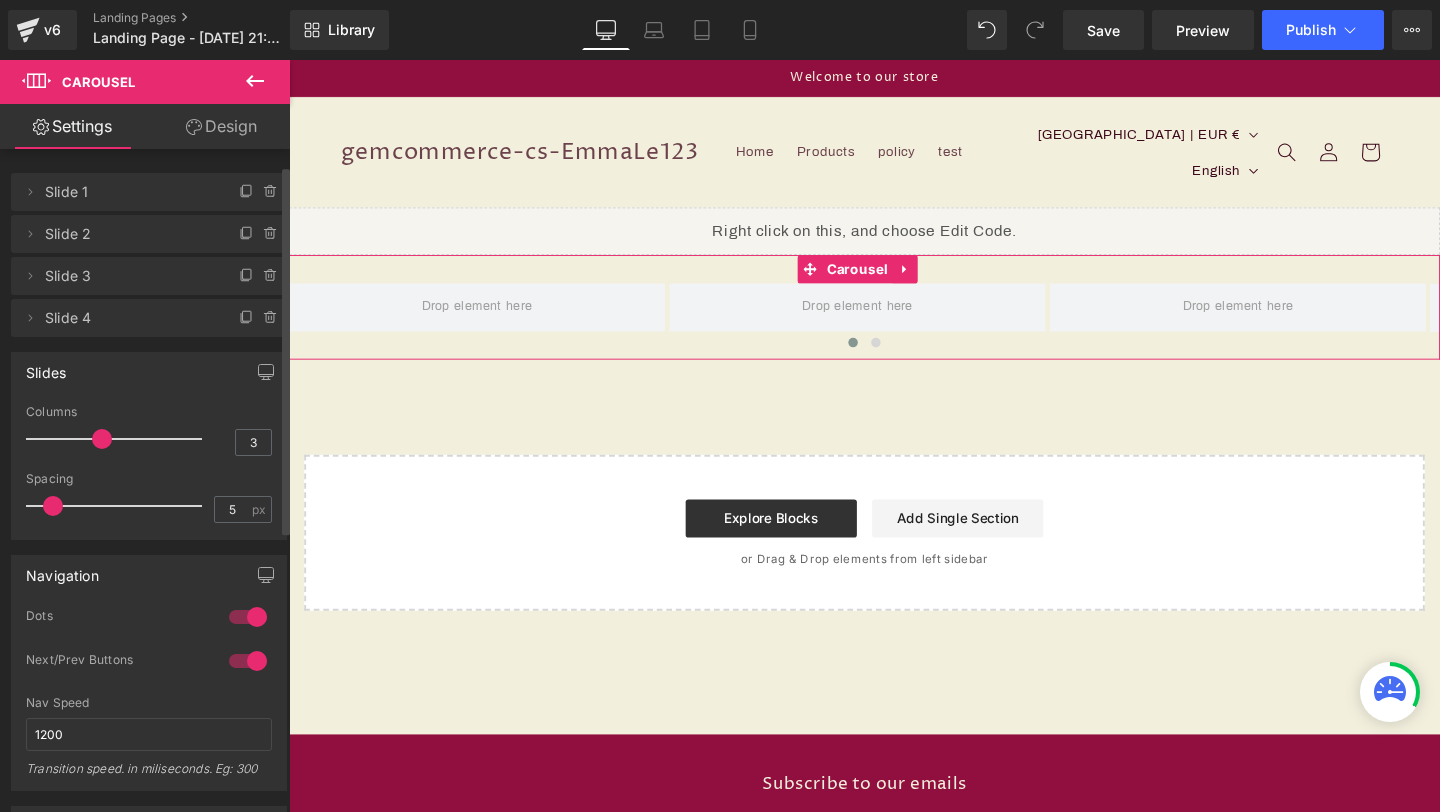 scroll, scrollTop: 0, scrollLeft: 0, axis: both 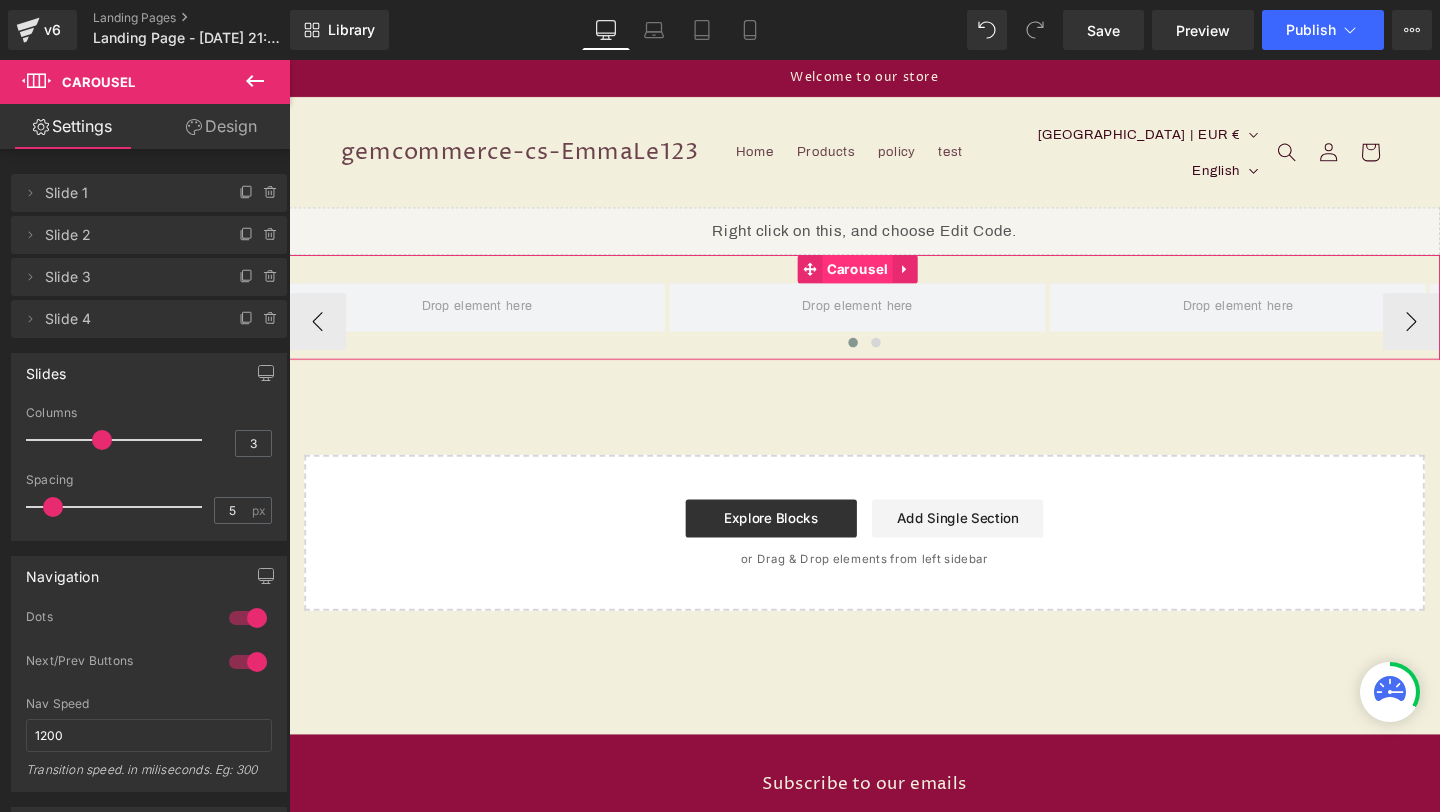 click on "Carousel" at bounding box center [886, 280] 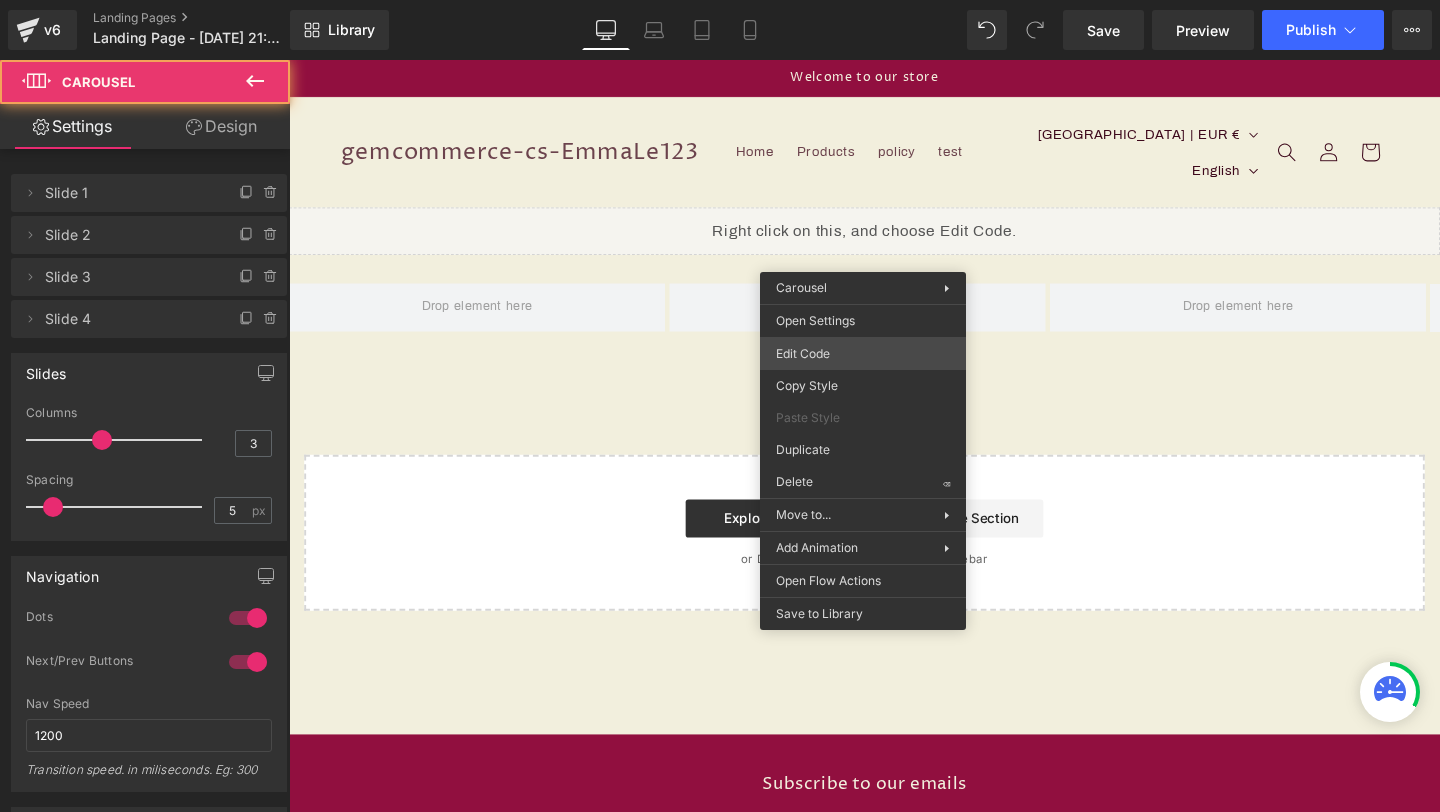 click on "Carousel  You are previewing how the   will restyle your page. You can not edit Elements in Preset Preview Mode.  v6 Landing Pages Landing Page - [DATE] 21:49:21 Library Desktop Desktop Laptop Tablet Mobile Save Preview Publish Scheduled View Live Page View with current Template Save Template to Library Schedule Publish  Optimize  Publish Settings Shortcuts  Your page can’t be published   You've reached the maximum number of published pages on your plan  (0/0).  You need to upgrade your plan or unpublish all your pages to get 1 publish slot.   Unpublish pages   Upgrade plan  Elements Global Style marquee Base Row  rows, columns, layouts, div Heading  headings, titles, h1,h2,h3,h4,h5,h6 Text Block  texts, paragraphs, contents, blocks Image  images, photos, alts, uploads Icon  icons, symbols Button  button, call to action, cta Separator  separators, dividers, horizontal lines Liquid  liquid, custom code, html, javascript, css, reviews, apps, applications, embeded, iframe Banner Parallax  Hero Banner  Stack" at bounding box center [720, 0] 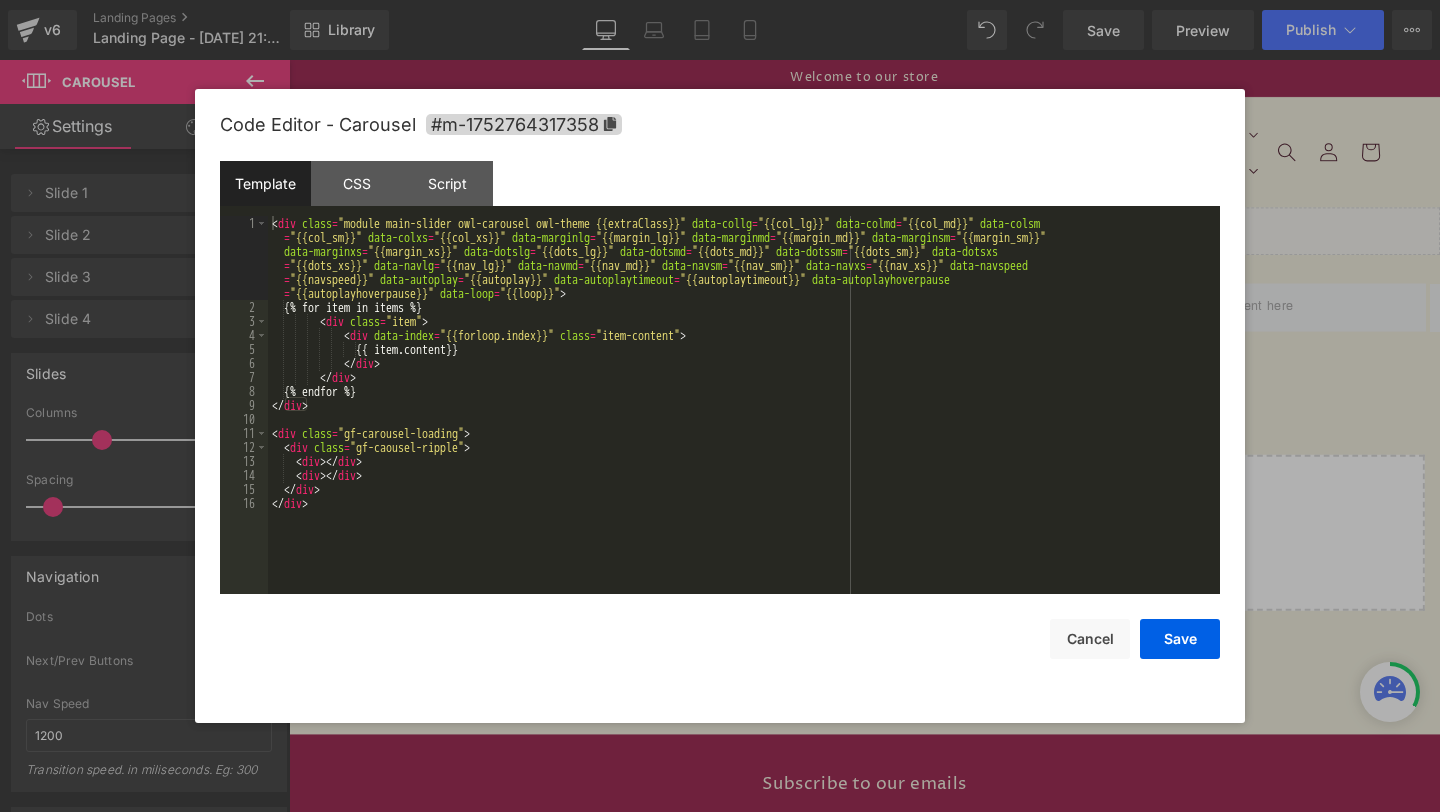 click on "Code Editor - Carousel #m-1752764317358" at bounding box center [720, 125] 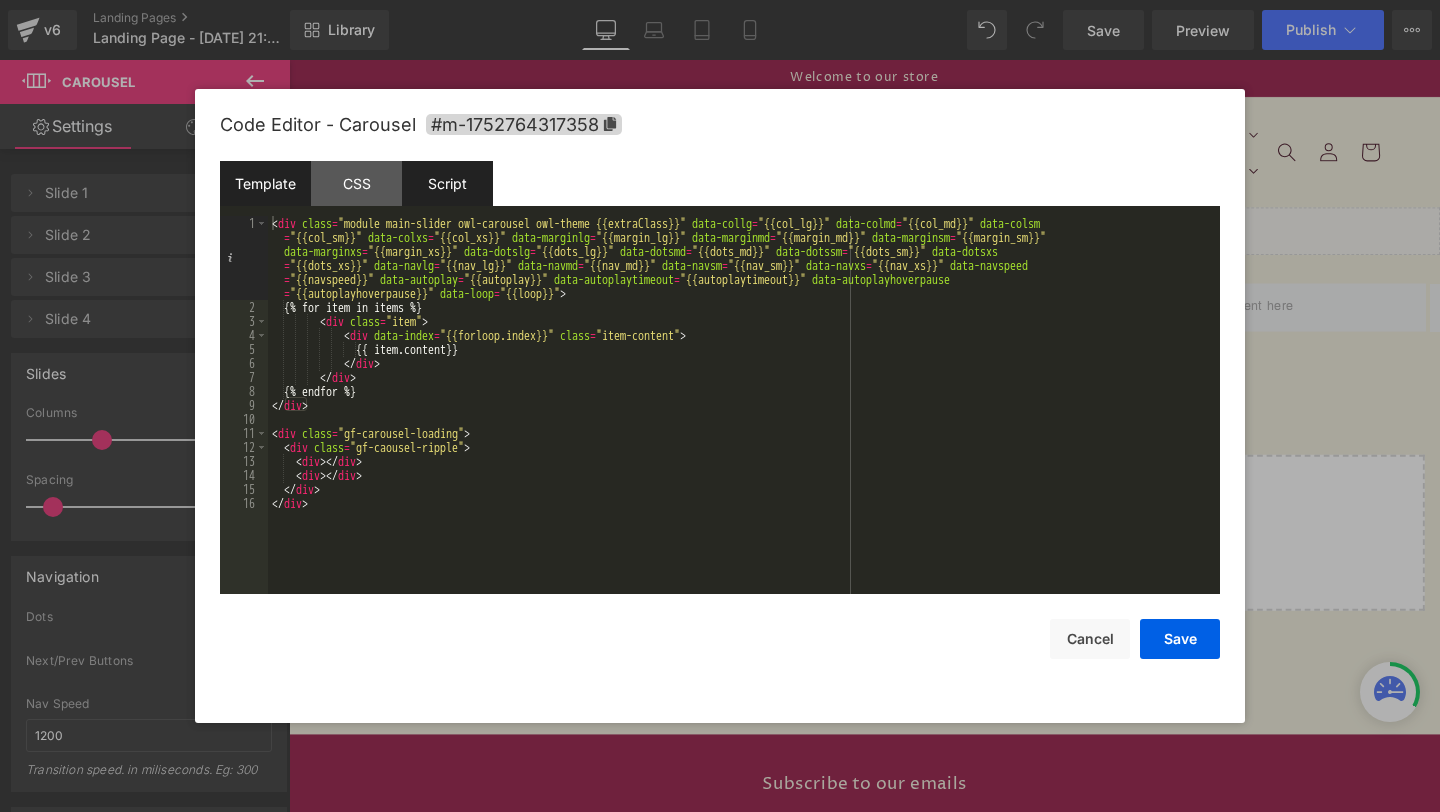 click on "Script" at bounding box center [447, 183] 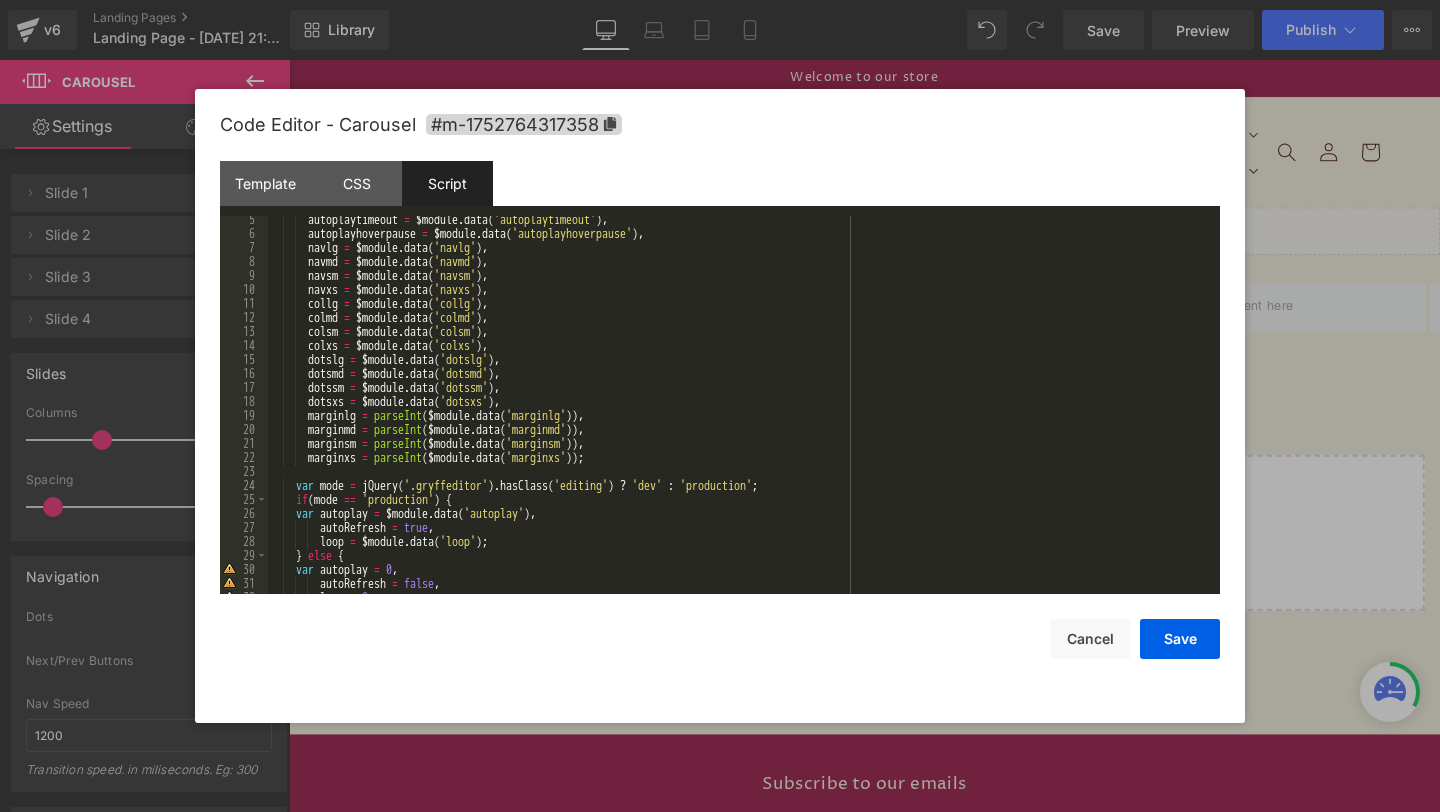 scroll, scrollTop: 60, scrollLeft: 0, axis: vertical 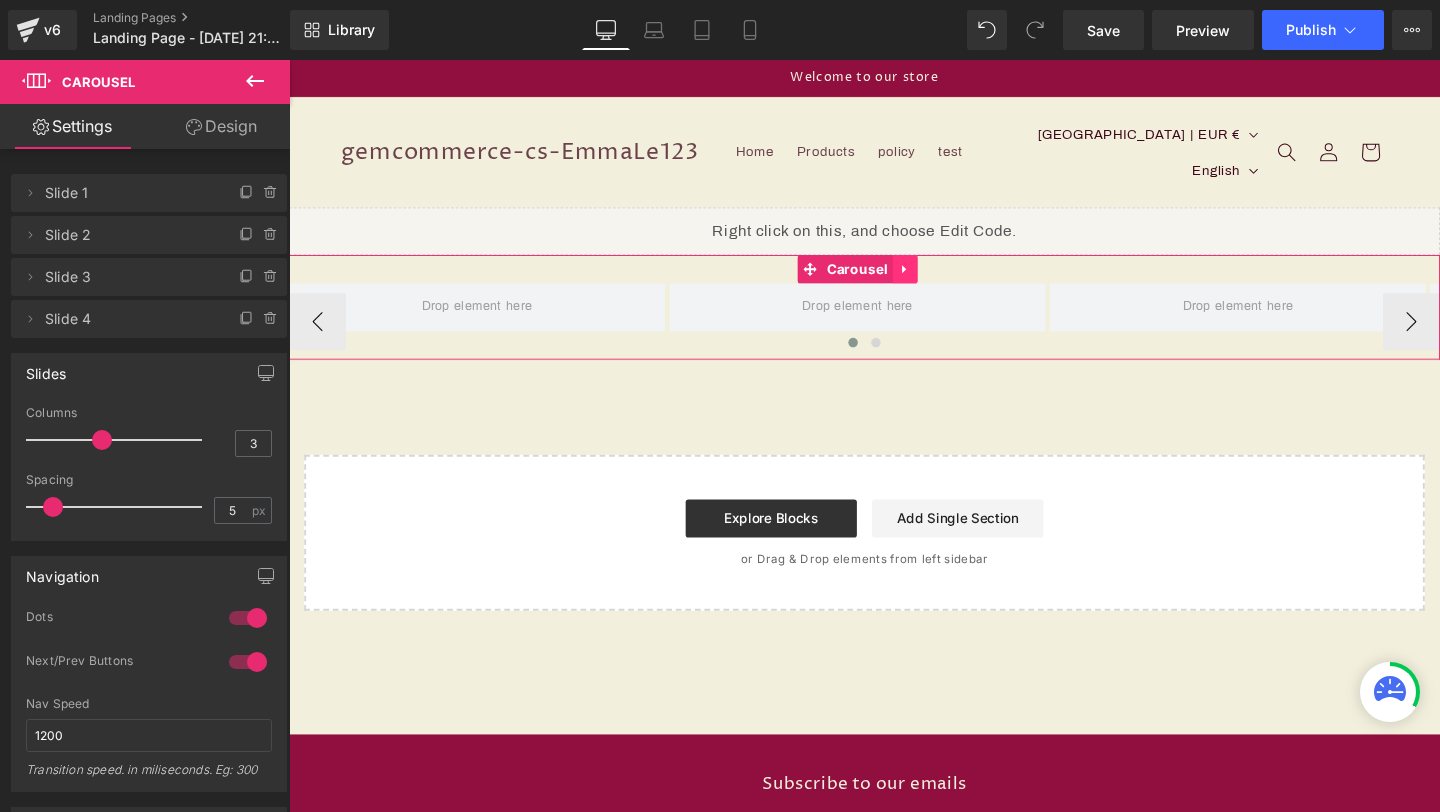 click 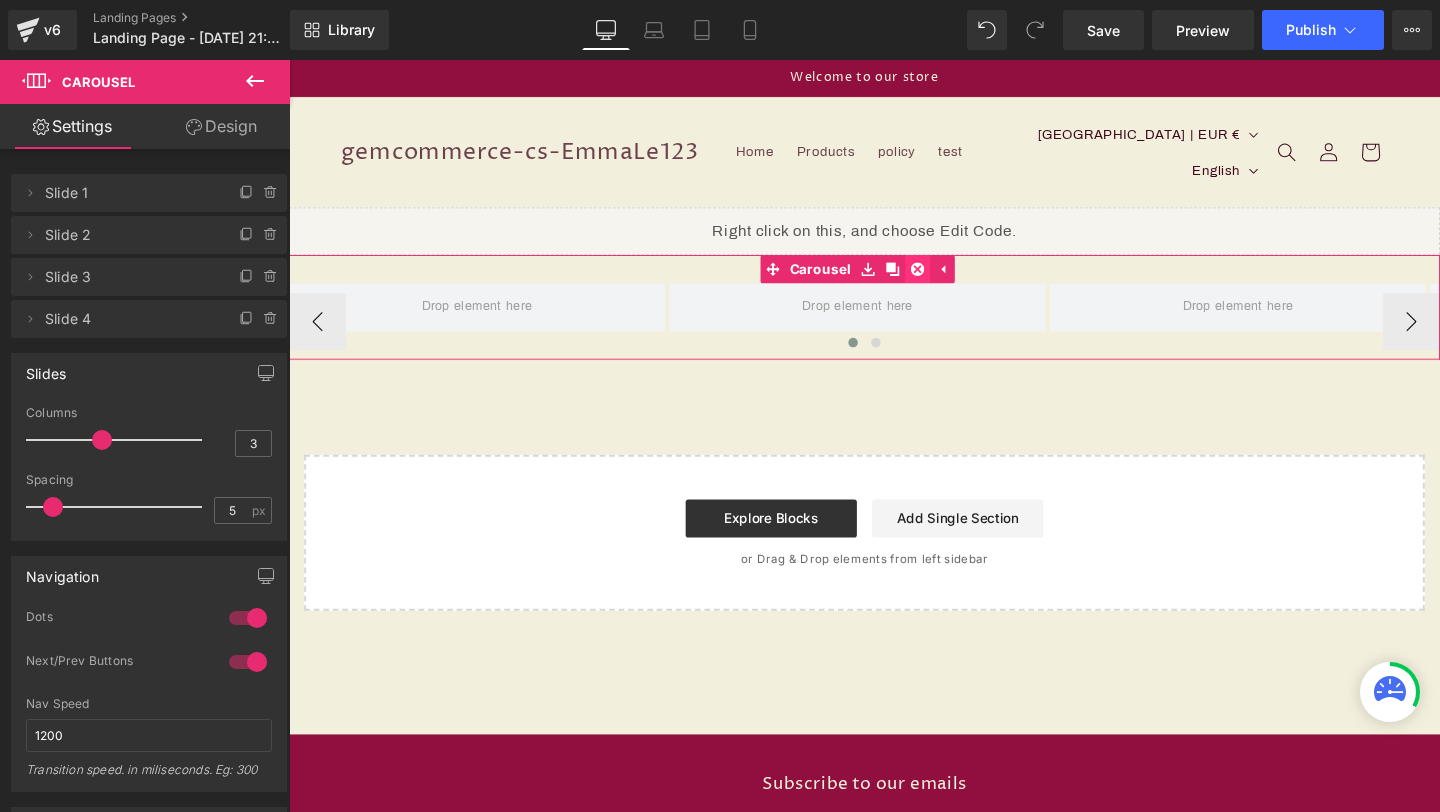 click 